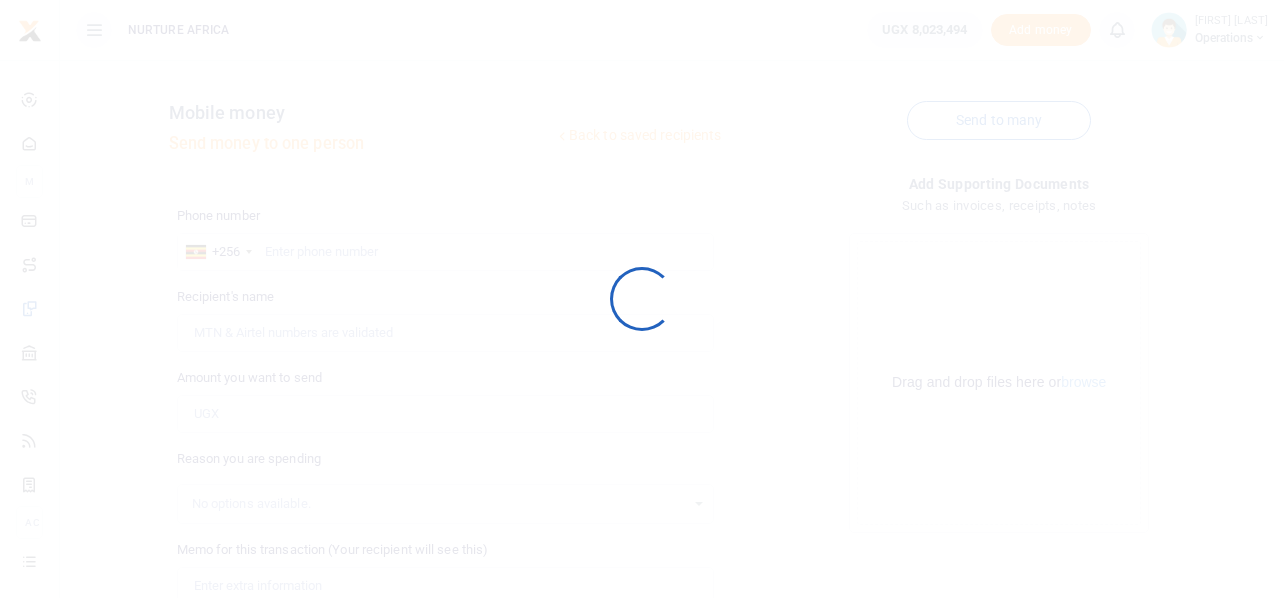 scroll, scrollTop: 0, scrollLeft: 0, axis: both 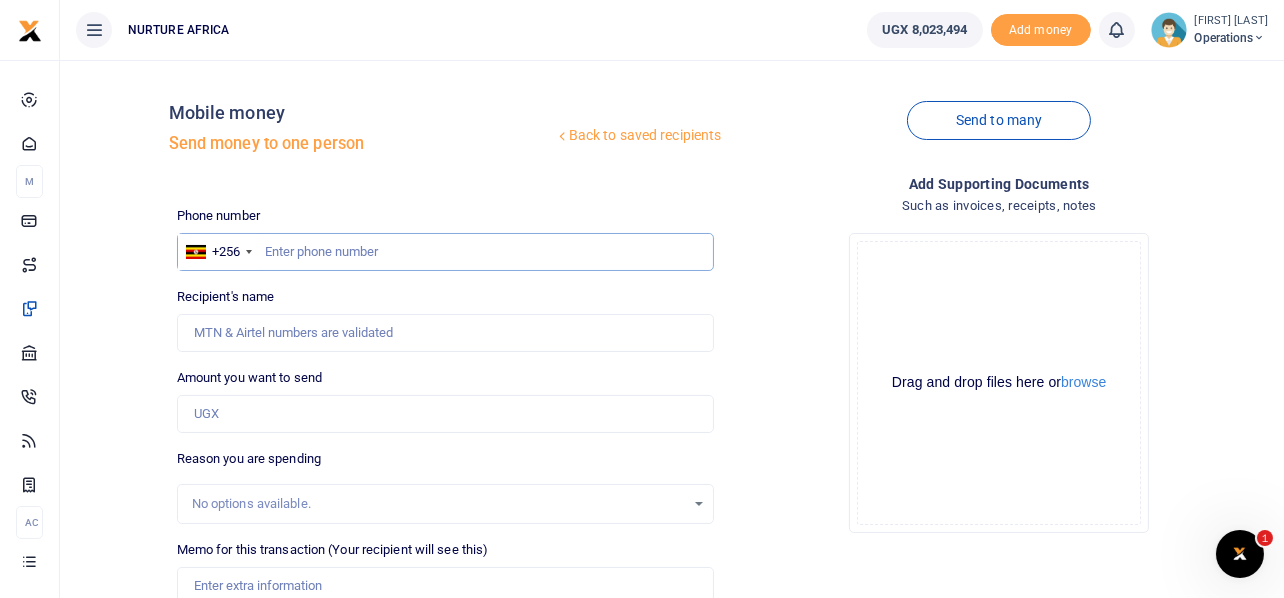 click at bounding box center (446, 252) 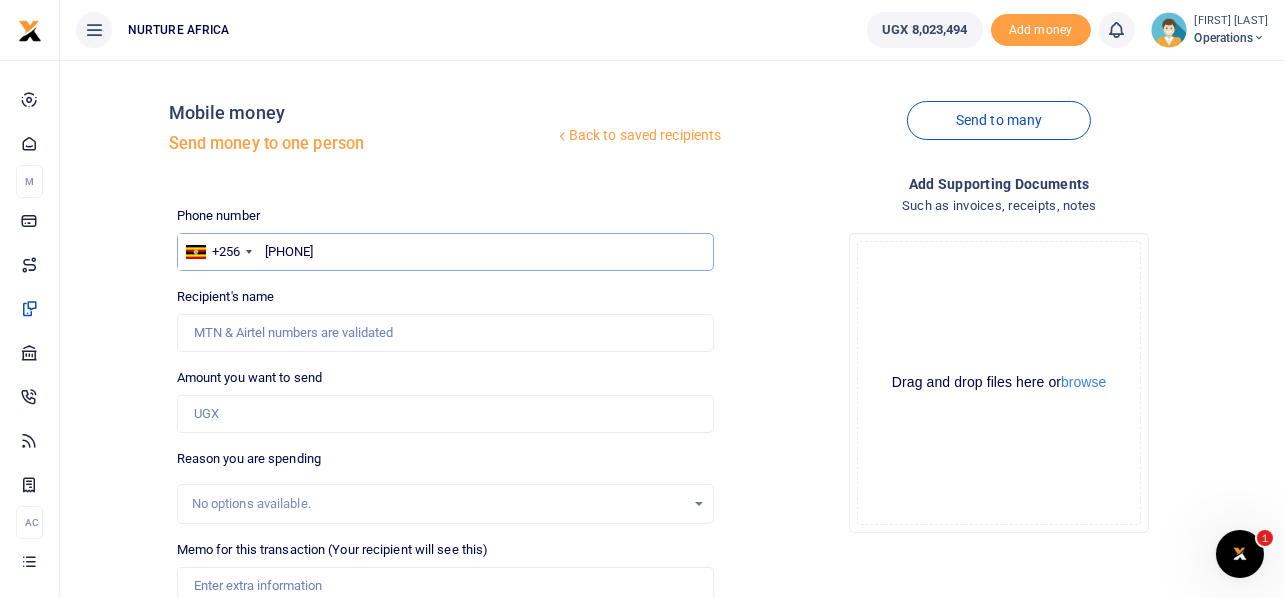 type on "[PHONE]" 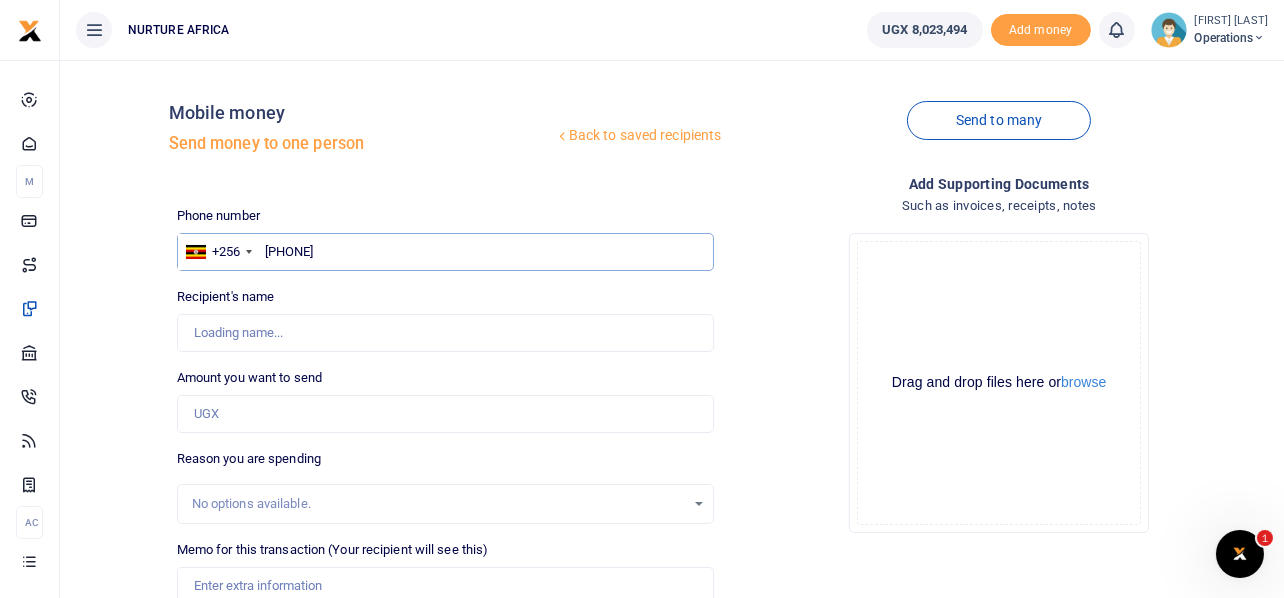type on "[FIRST] [LAST]" 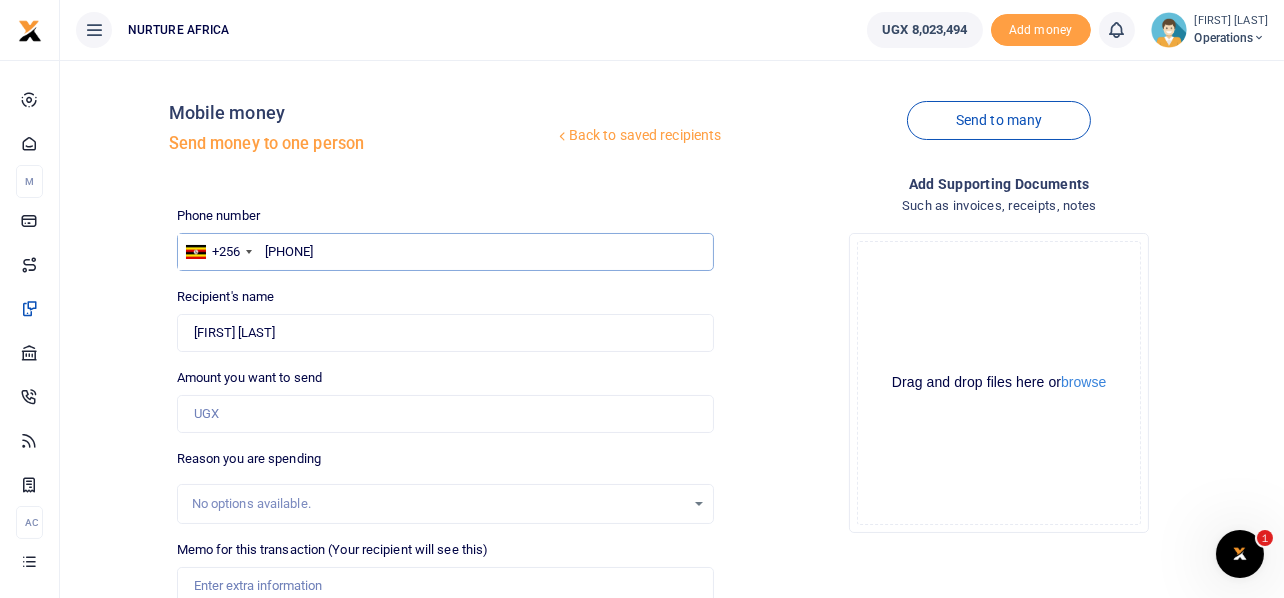 type on "[PHONE]" 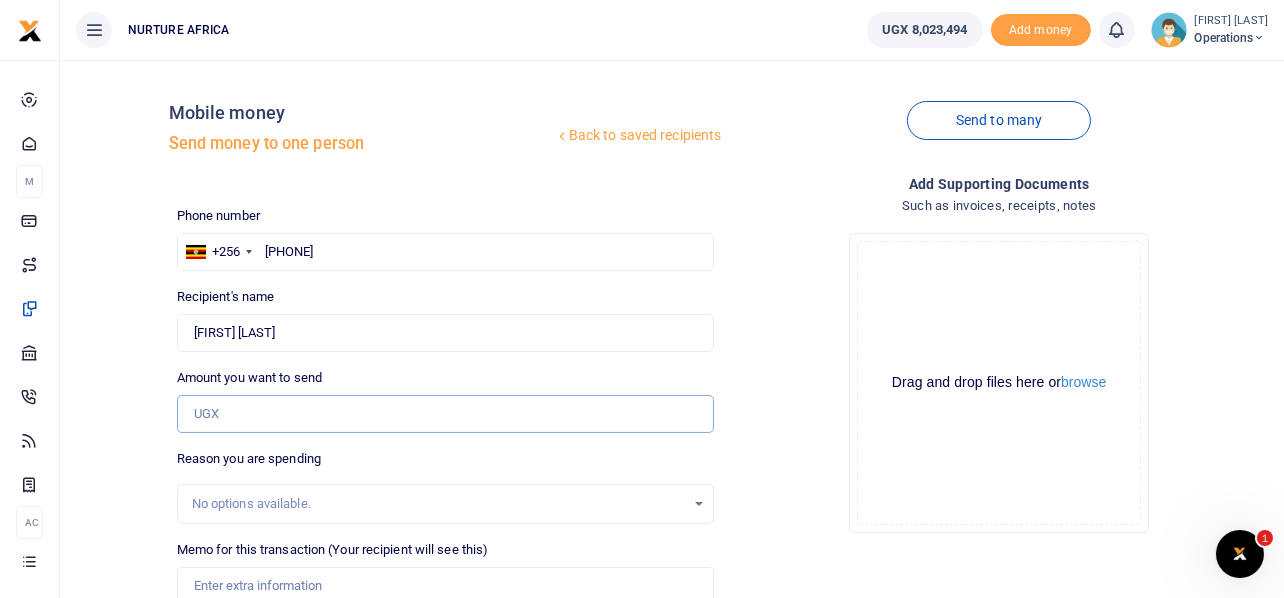 click on "Amount you want to send" at bounding box center [446, 414] 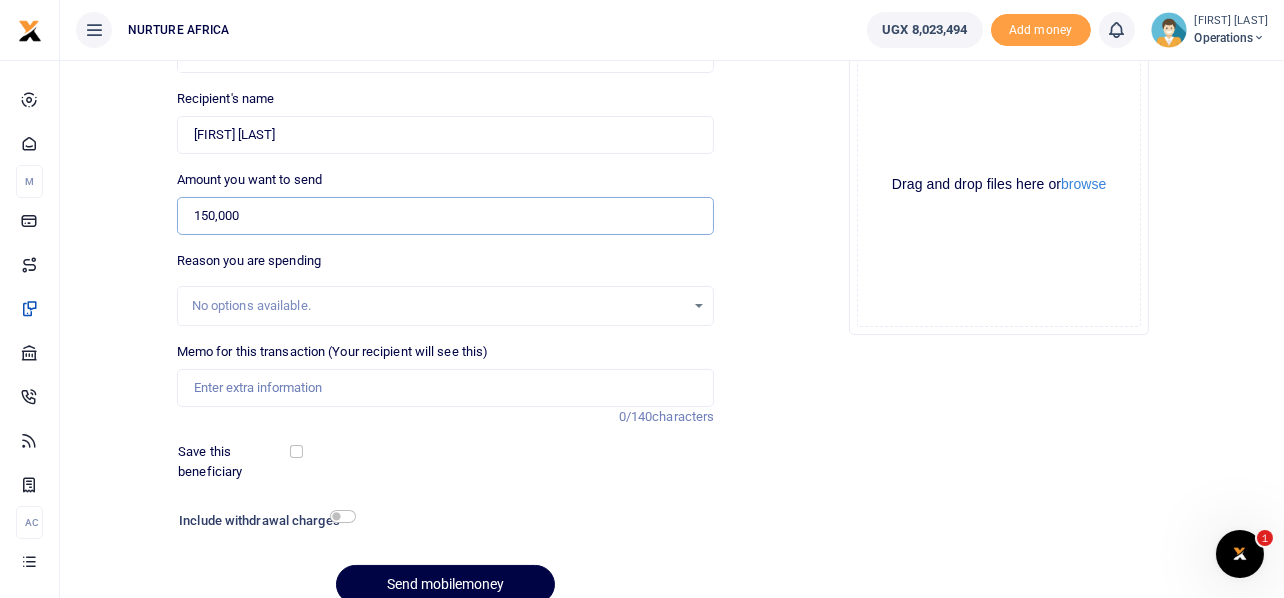 scroll, scrollTop: 199, scrollLeft: 0, axis: vertical 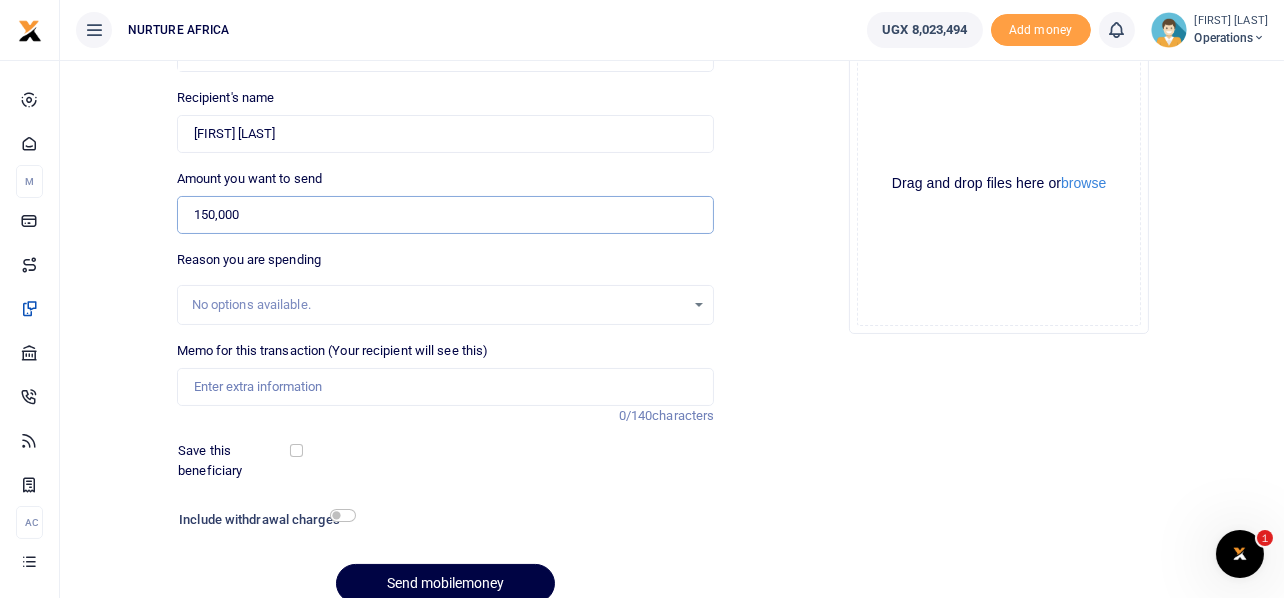 type on "150,000" 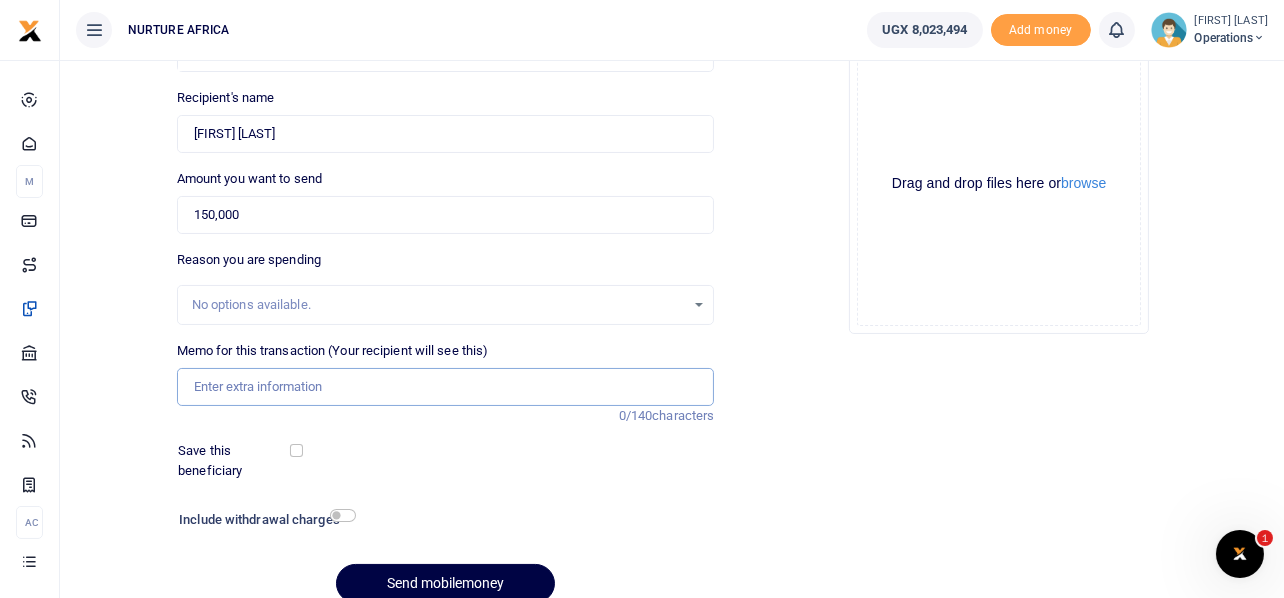click on "Memo for this transaction (Your recipient will see this)" at bounding box center (446, 387) 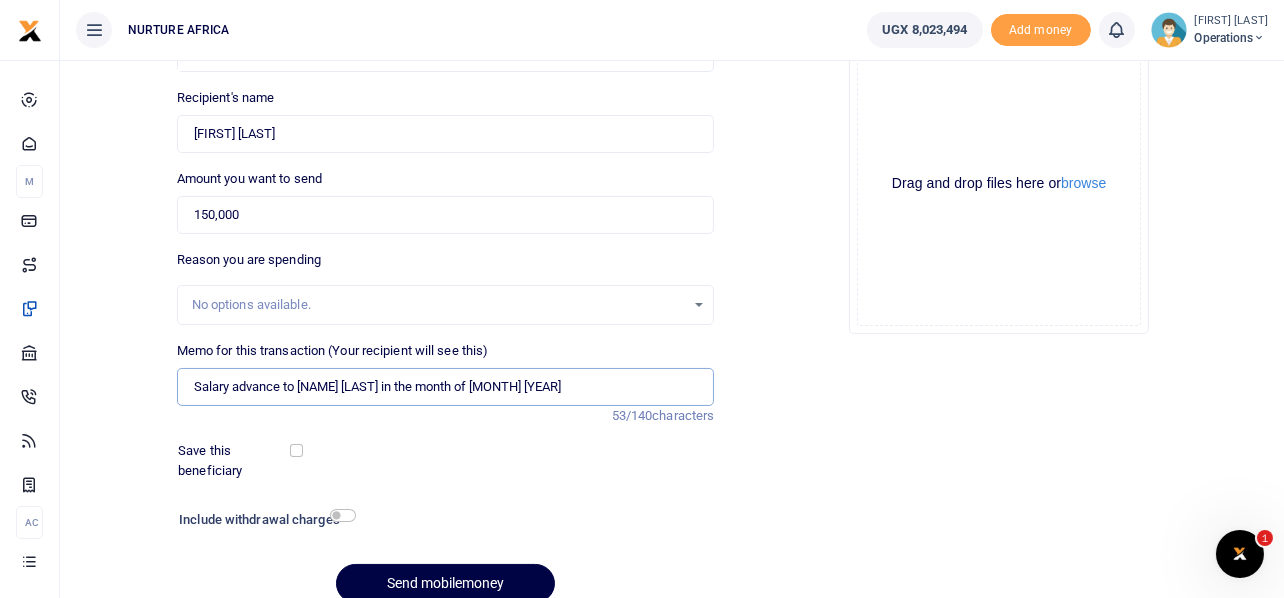drag, startPoint x: 299, startPoint y: 385, endPoint x: 363, endPoint y: 383, distance: 64.03124 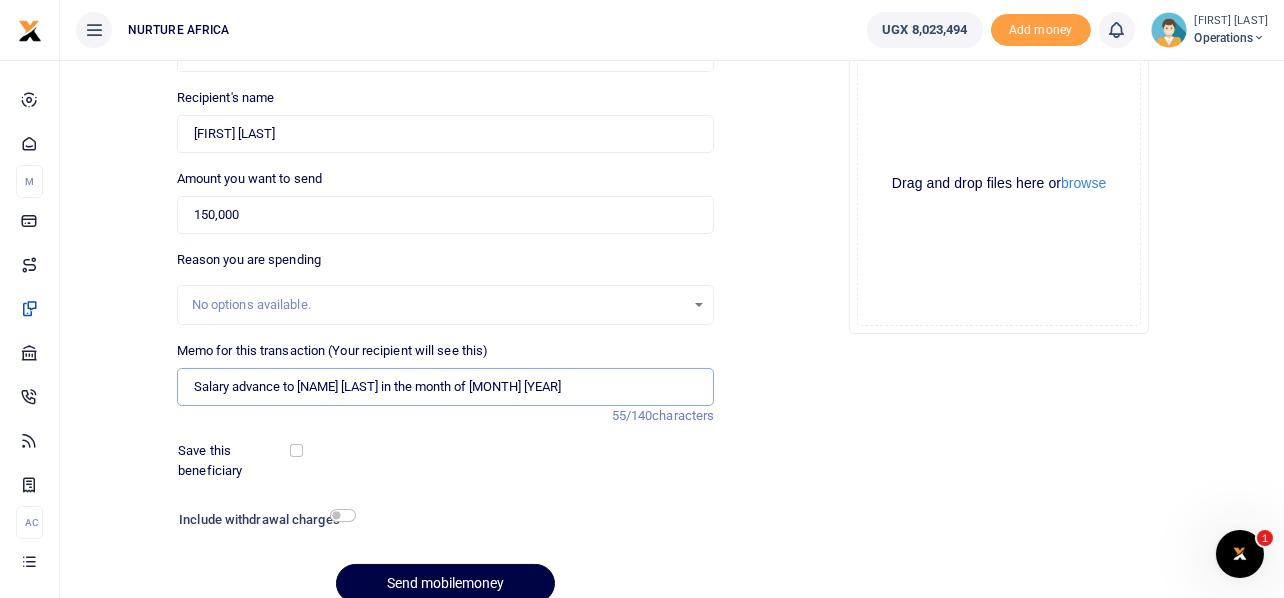 click on "Salary advance to Mukooli Paul in the month of May 2025" at bounding box center (446, 387) 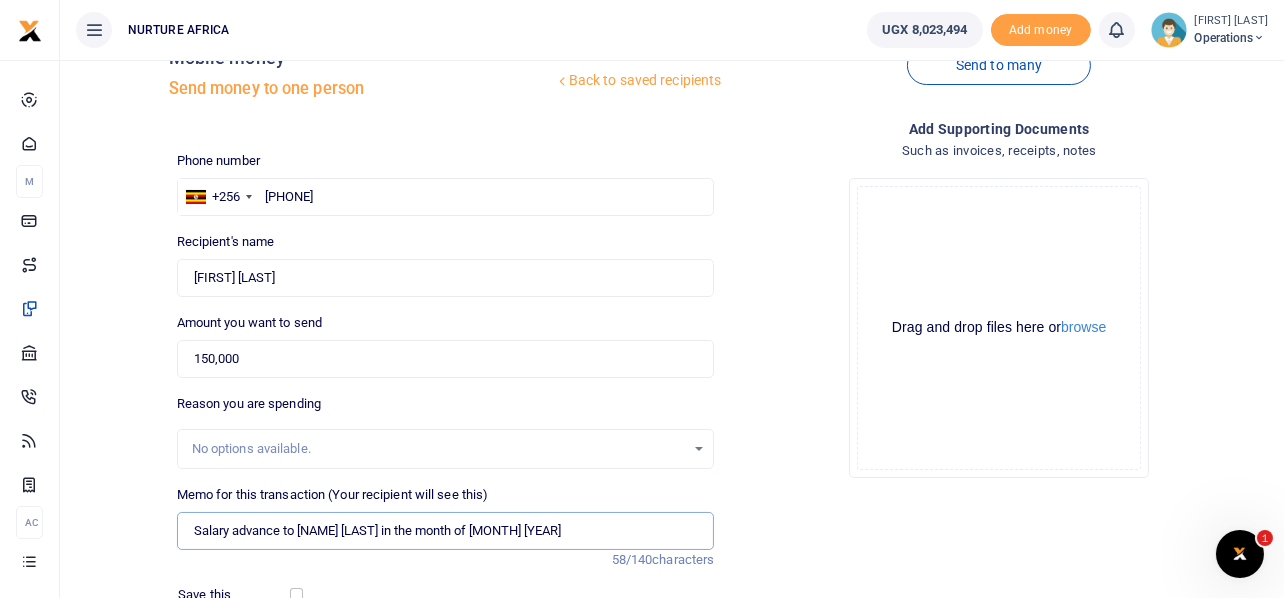 scroll, scrollTop: 287, scrollLeft: 0, axis: vertical 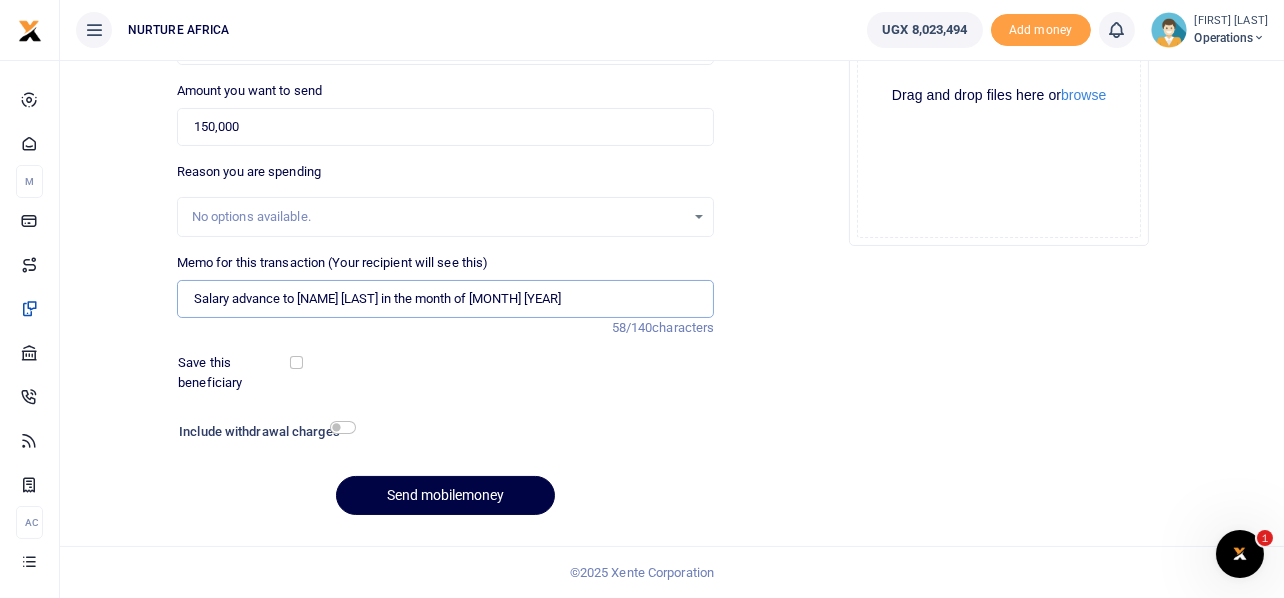click on "Salary advance to Mukooli Paul in the month of August 2025" at bounding box center [446, 299] 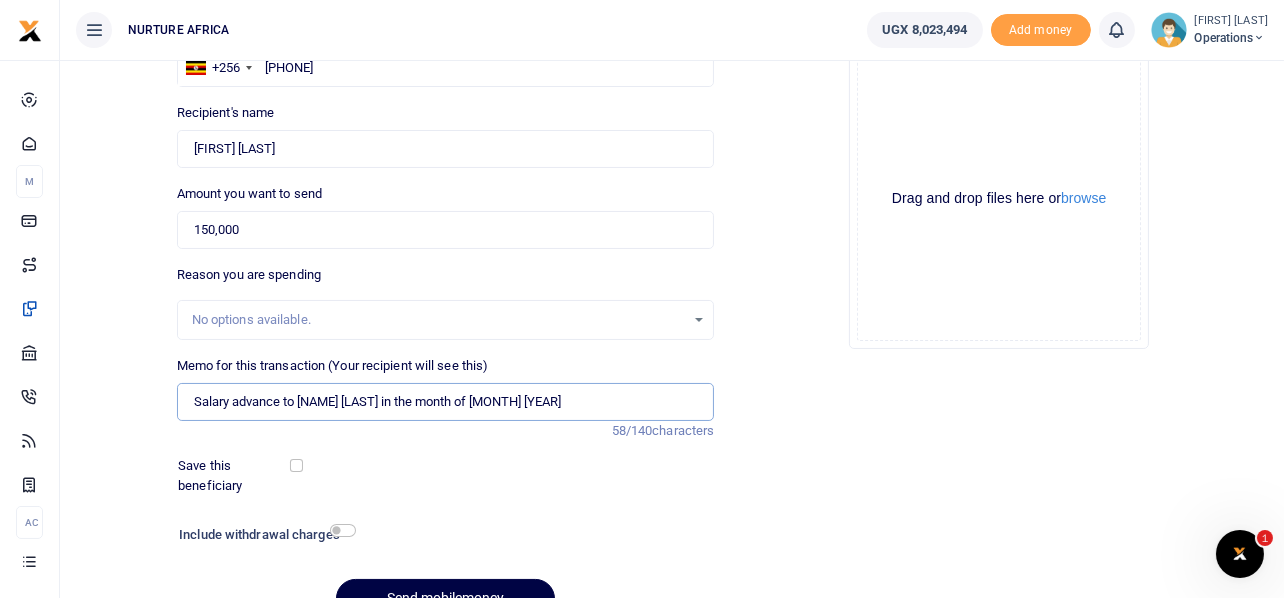 scroll, scrollTop: 287, scrollLeft: 0, axis: vertical 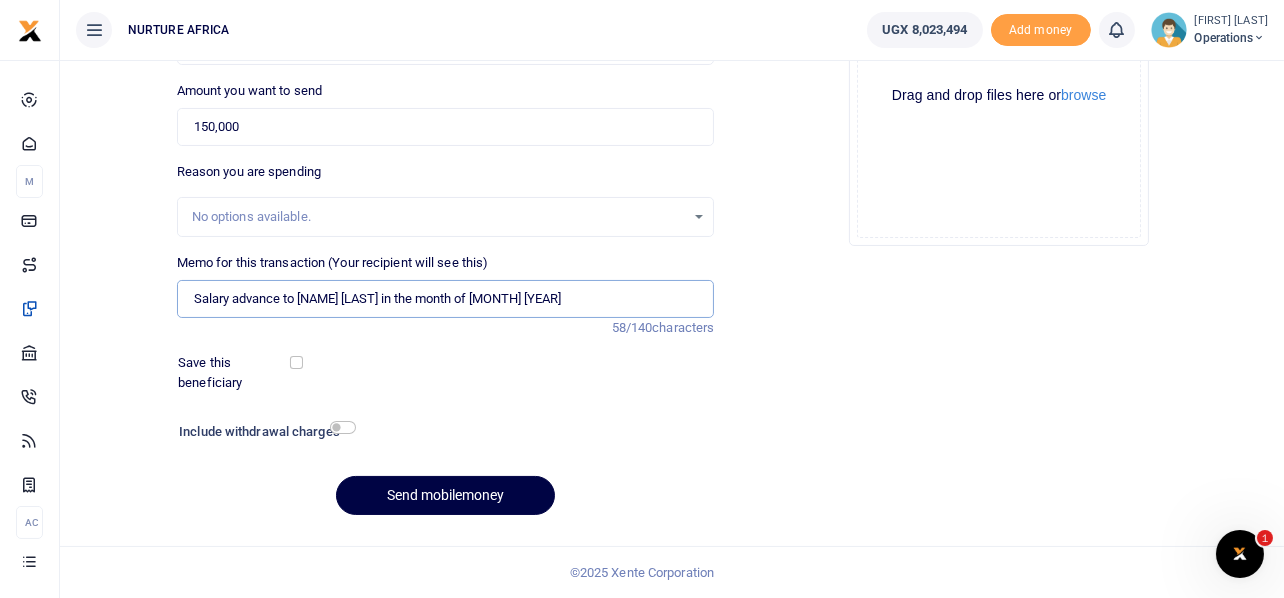click on "Salary advance to Mukooli Paul in the month of August 2025" at bounding box center [446, 299] 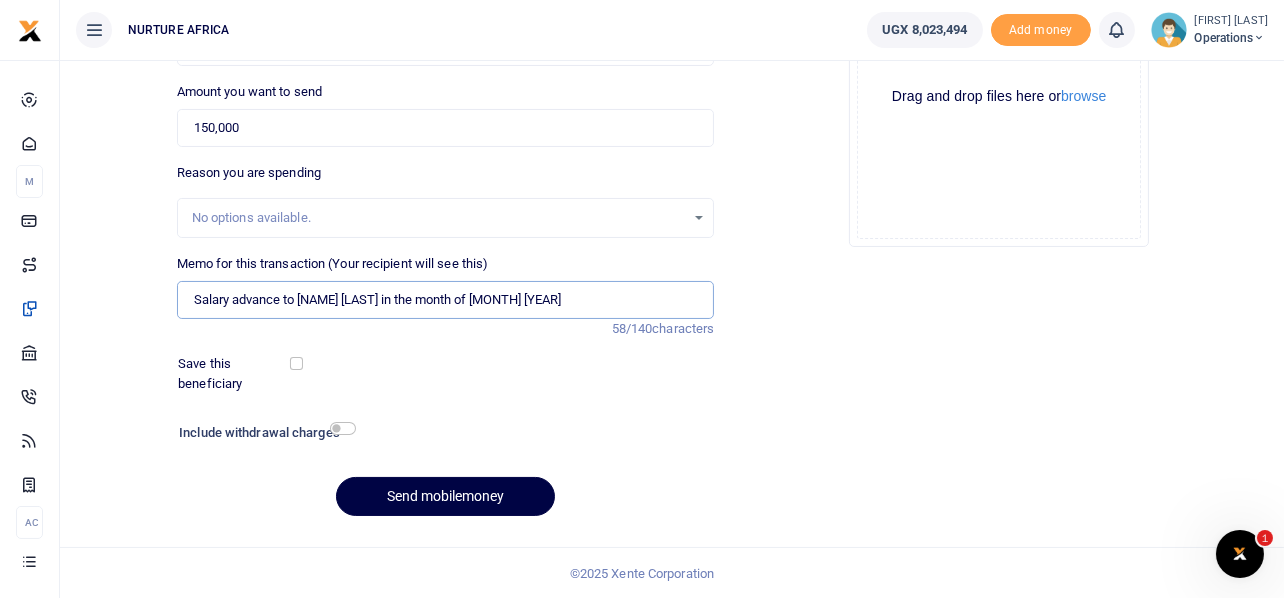 scroll, scrollTop: 287, scrollLeft: 0, axis: vertical 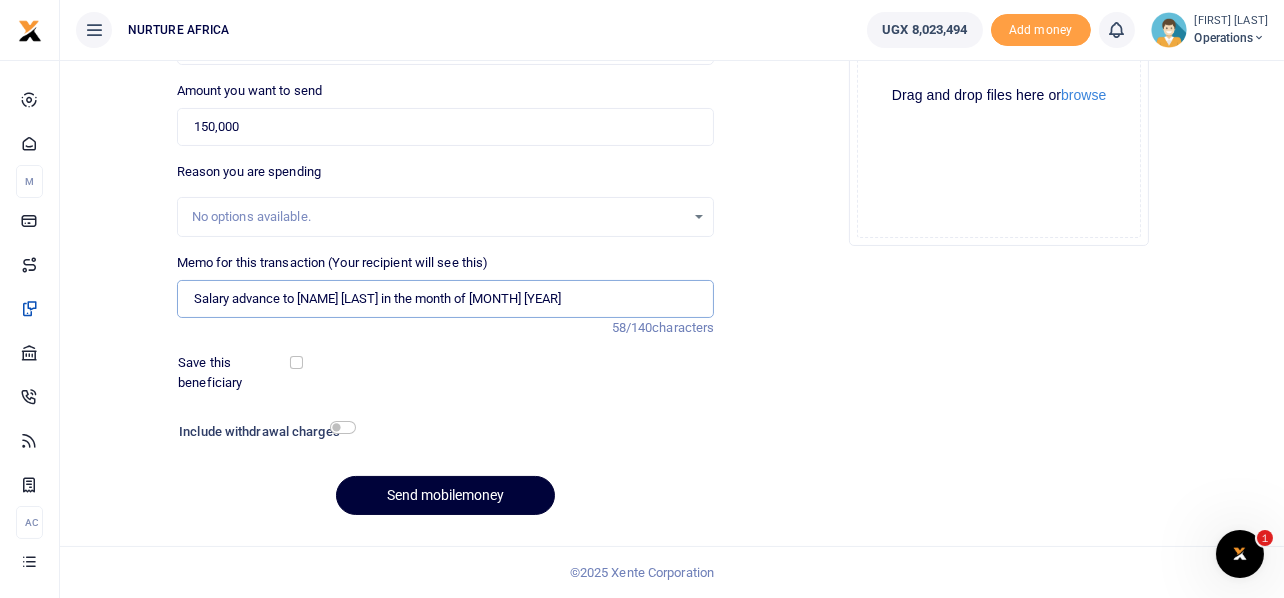 type on "Salary advance to Mukooli Paul in the month of August 2025" 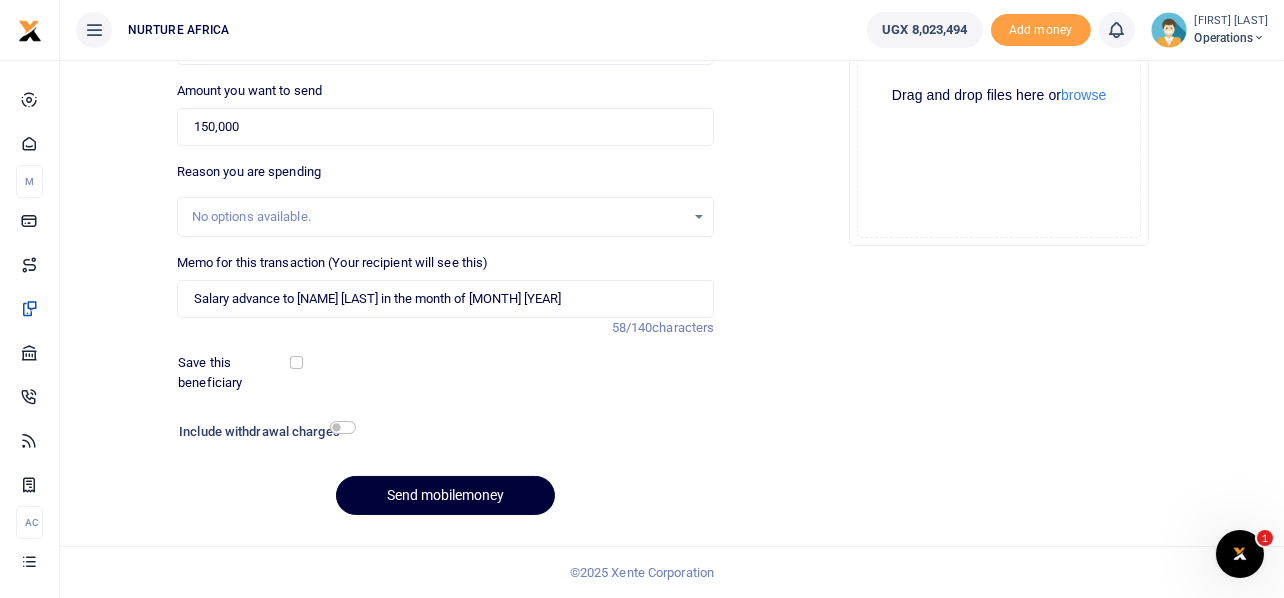 click on "Send mobilemoney" at bounding box center (445, 495) 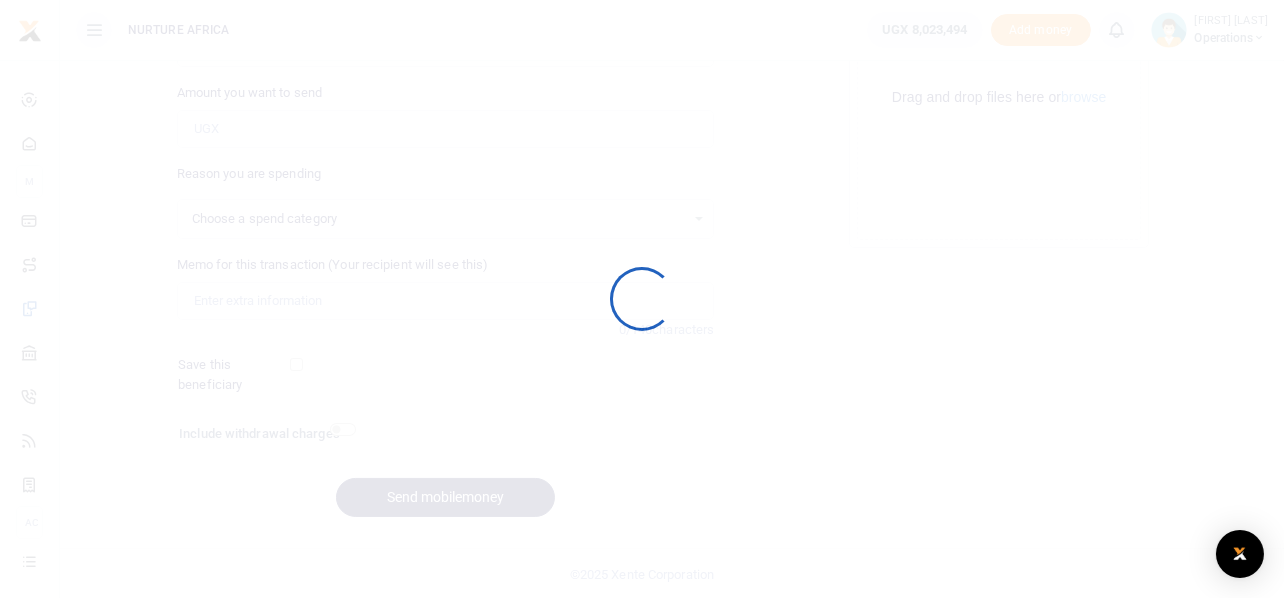 select 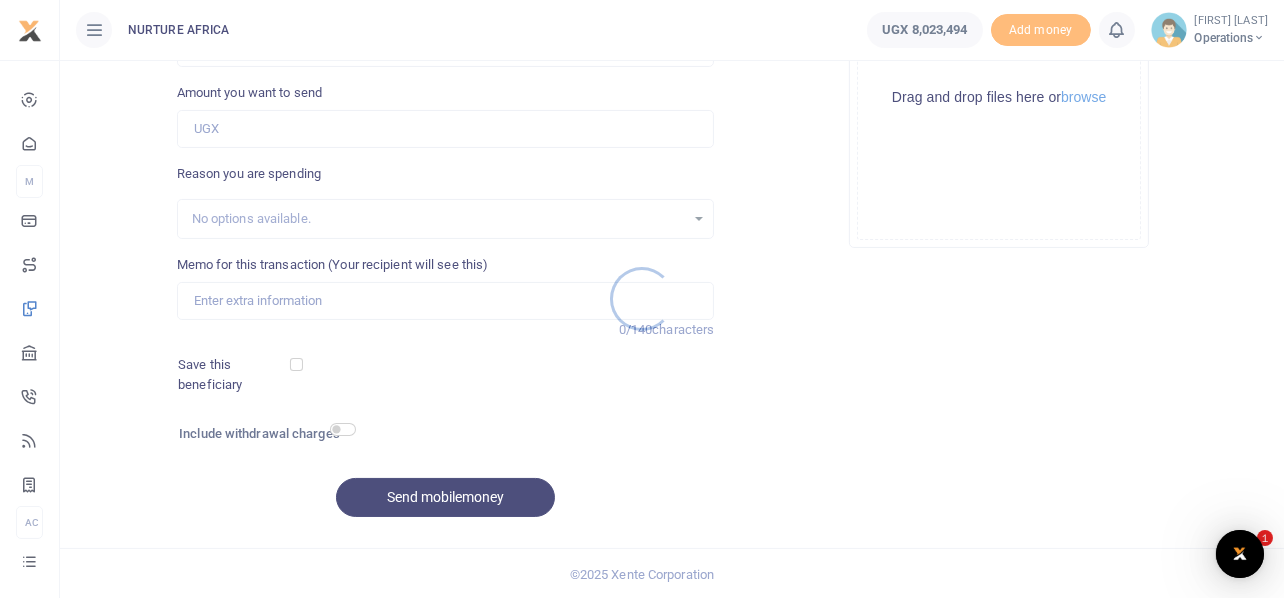 scroll, scrollTop: 0, scrollLeft: 0, axis: both 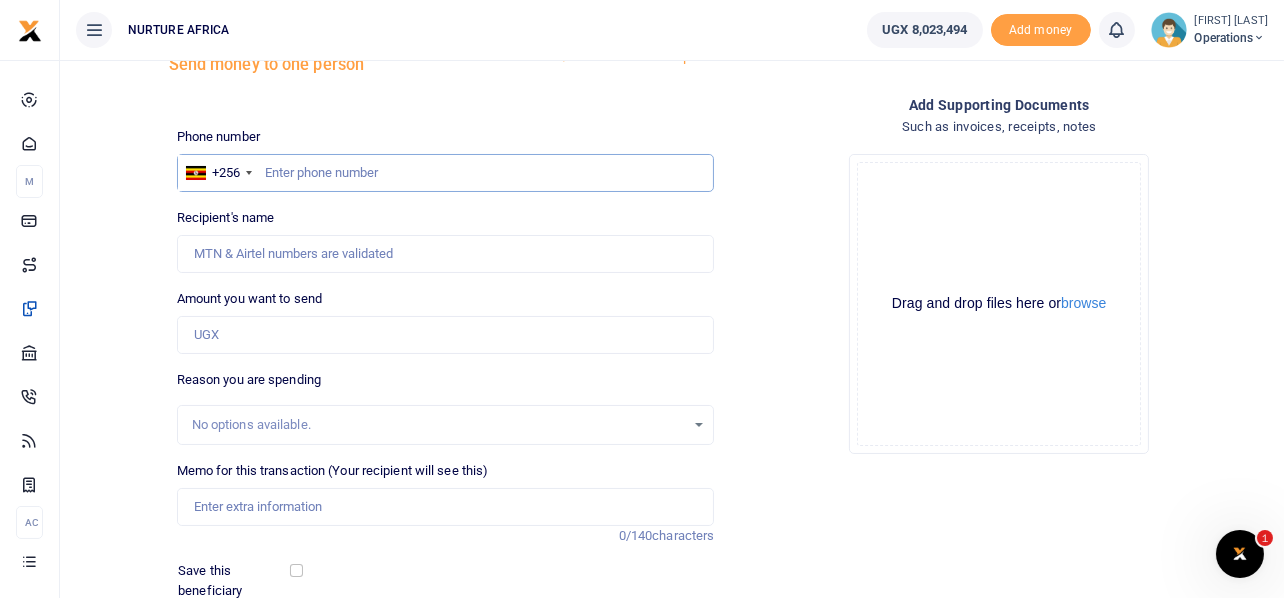 click at bounding box center (446, 173) 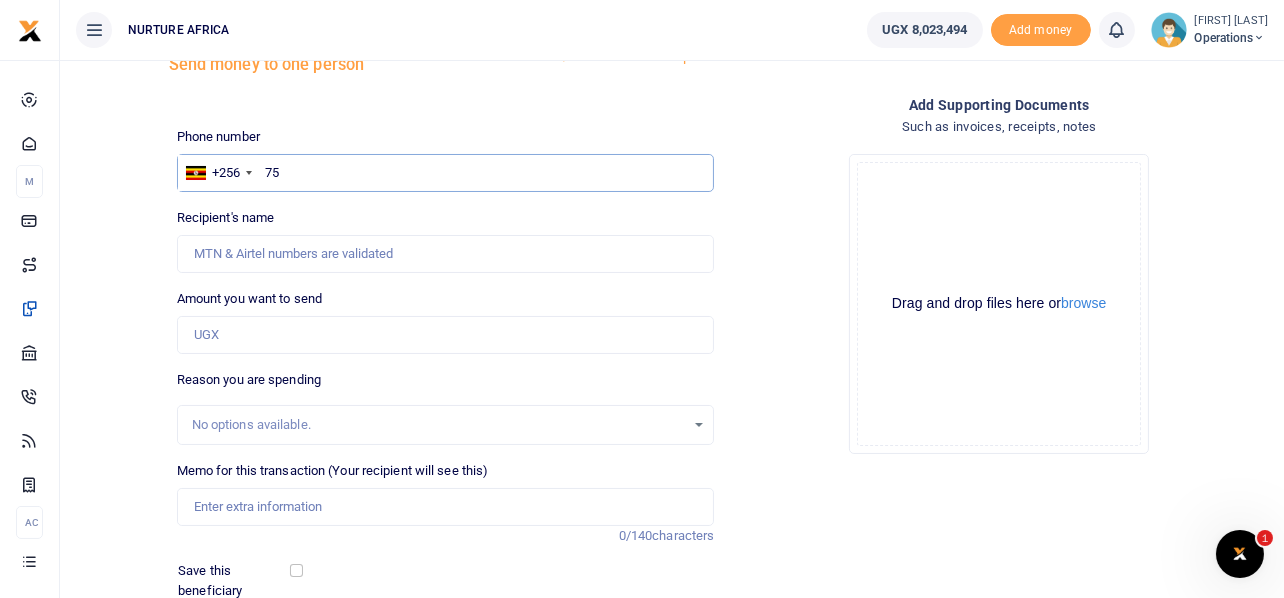 type on "7" 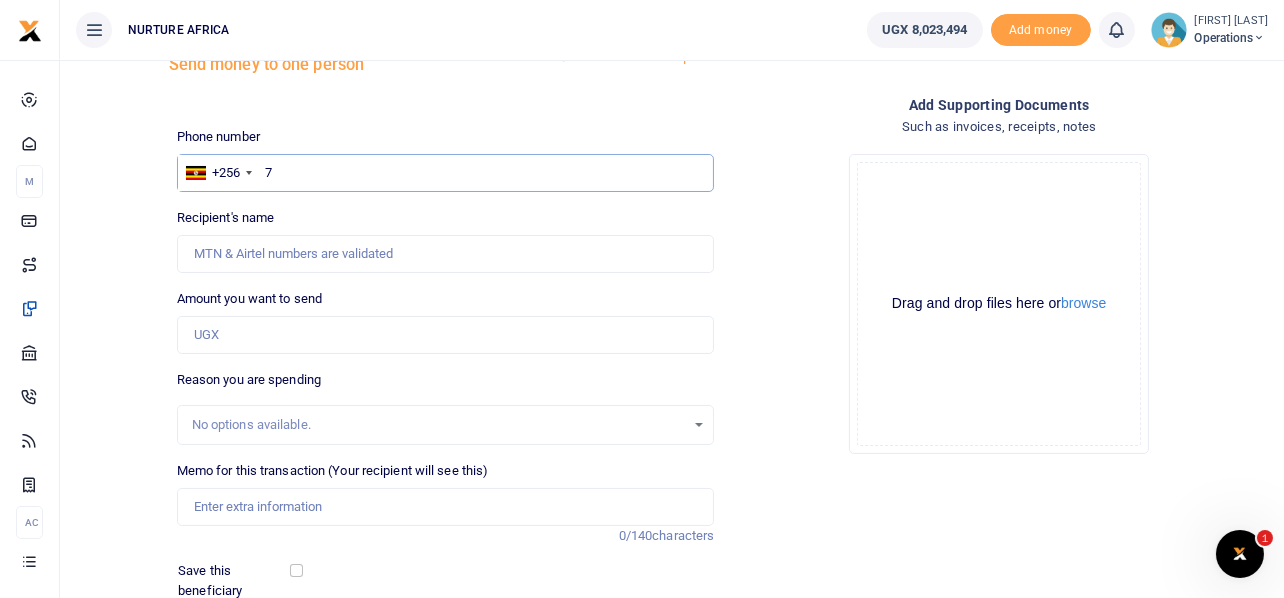 type 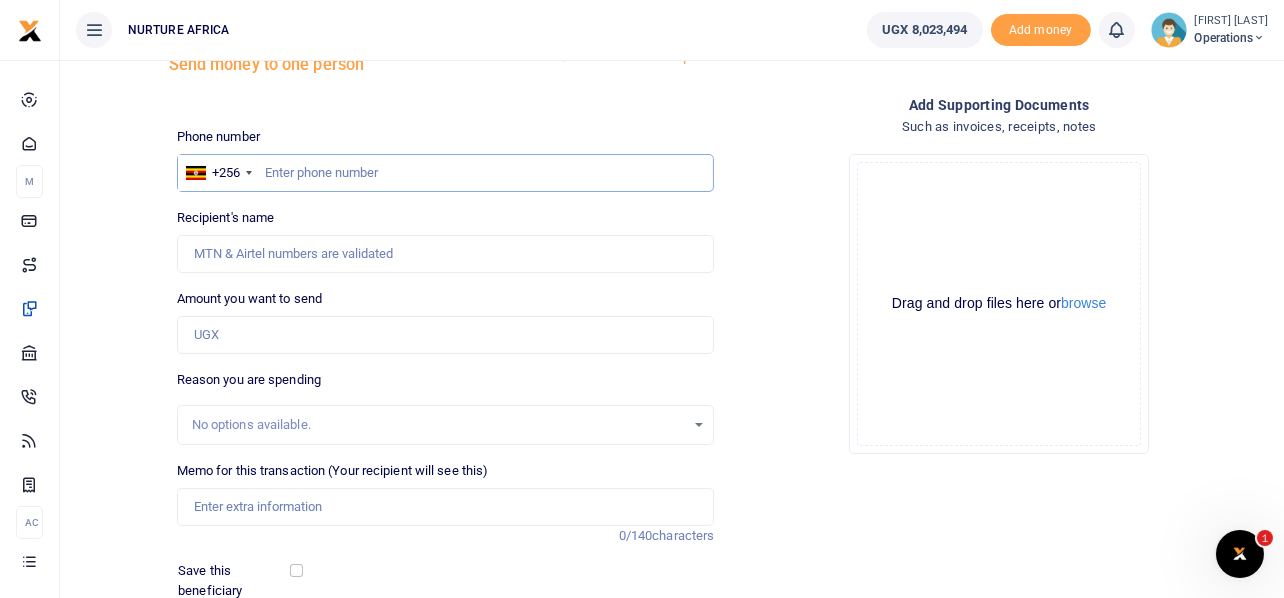 click at bounding box center [446, 173] 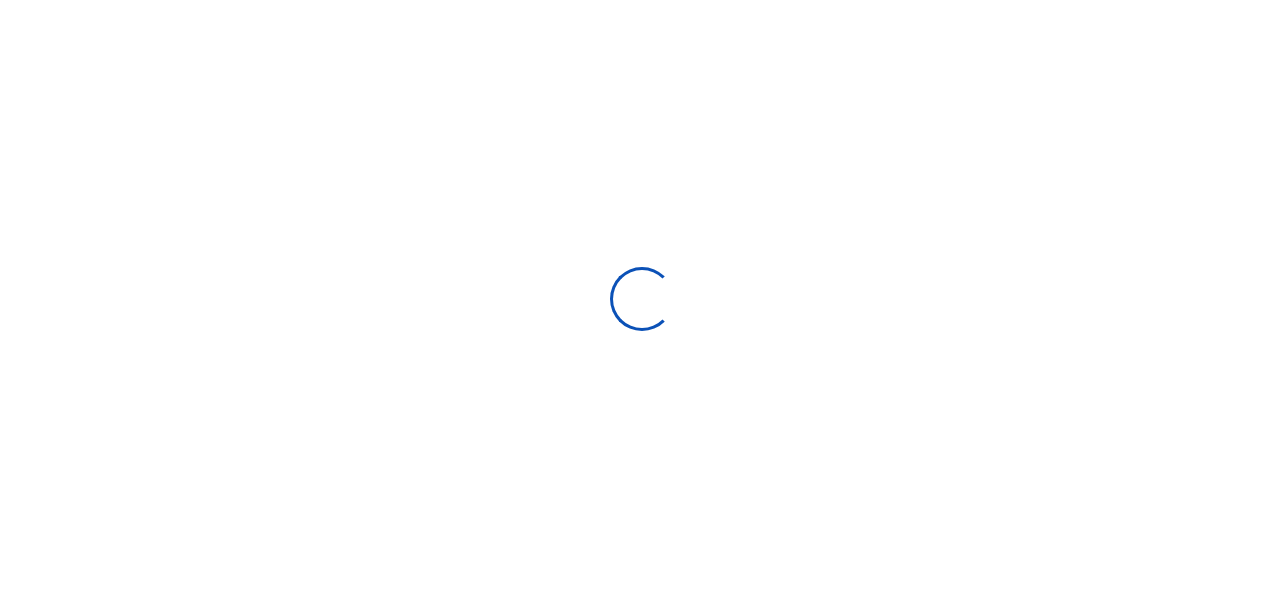 scroll, scrollTop: 79, scrollLeft: 0, axis: vertical 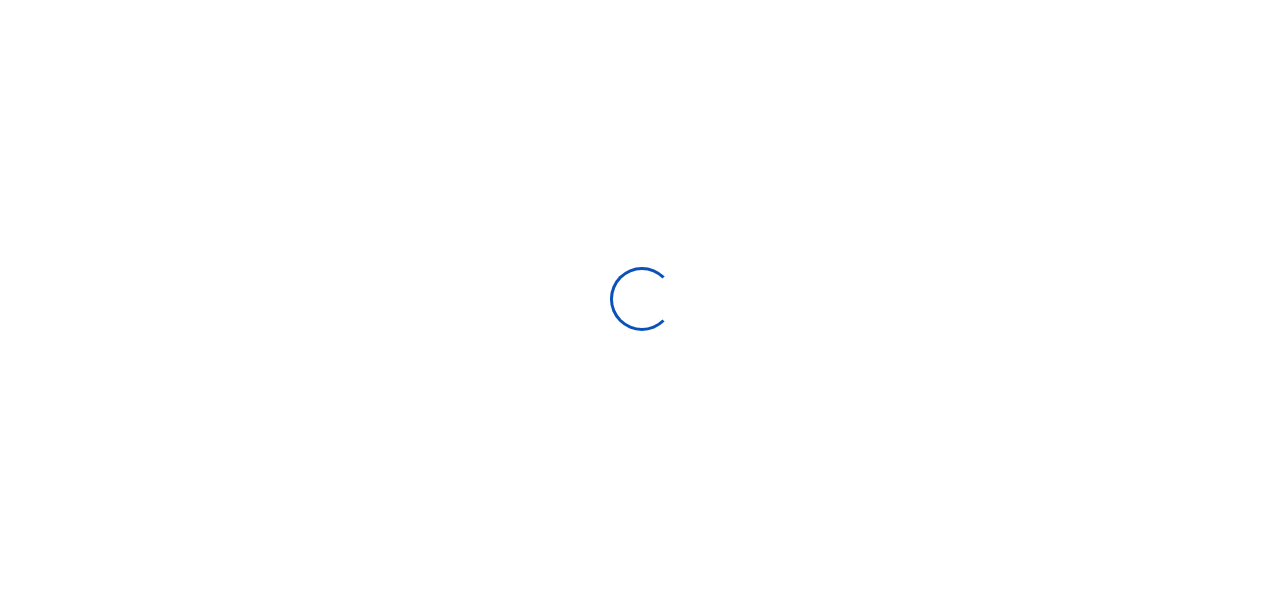 select 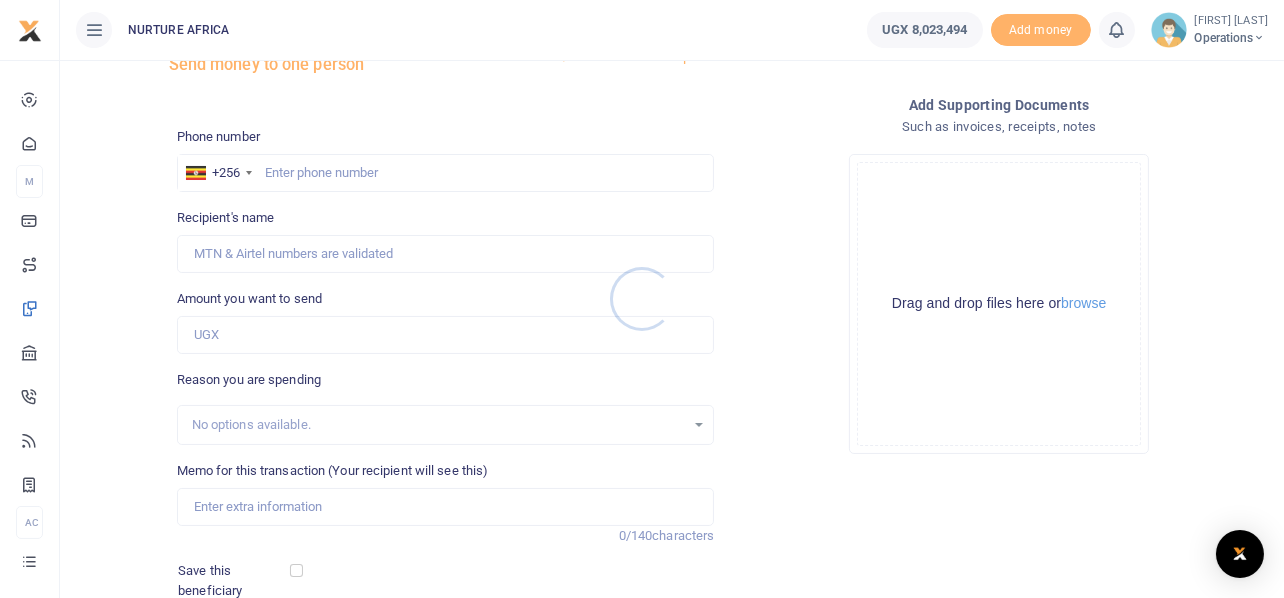 click at bounding box center [642, 299] 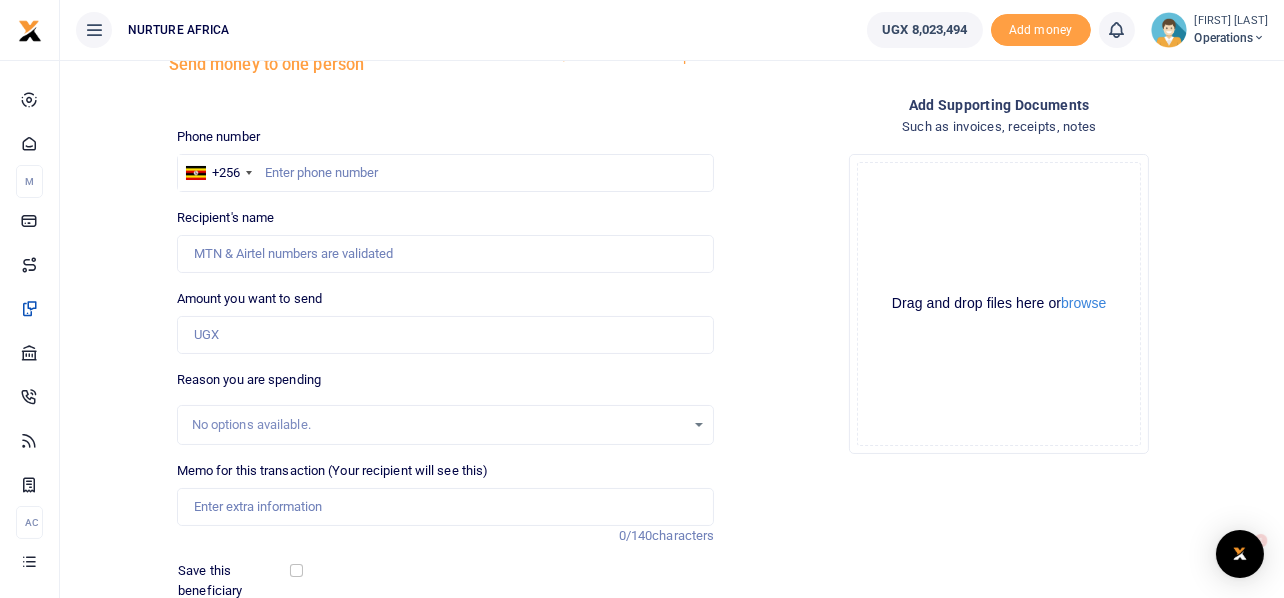 scroll, scrollTop: 0, scrollLeft: 0, axis: both 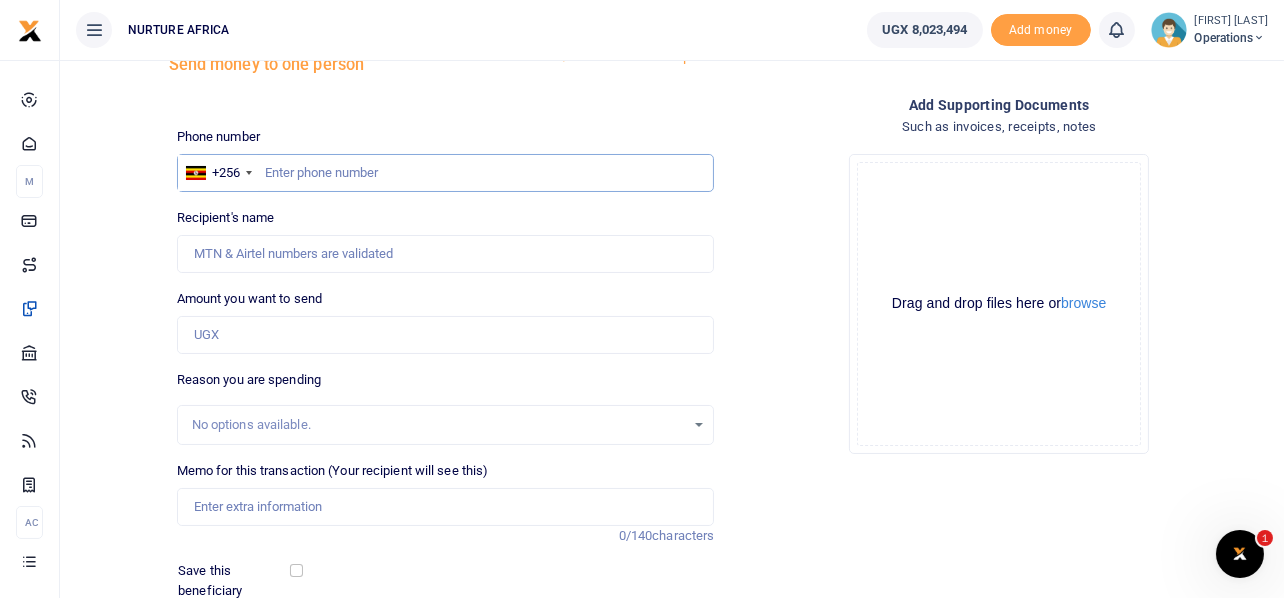 click at bounding box center (446, 173) 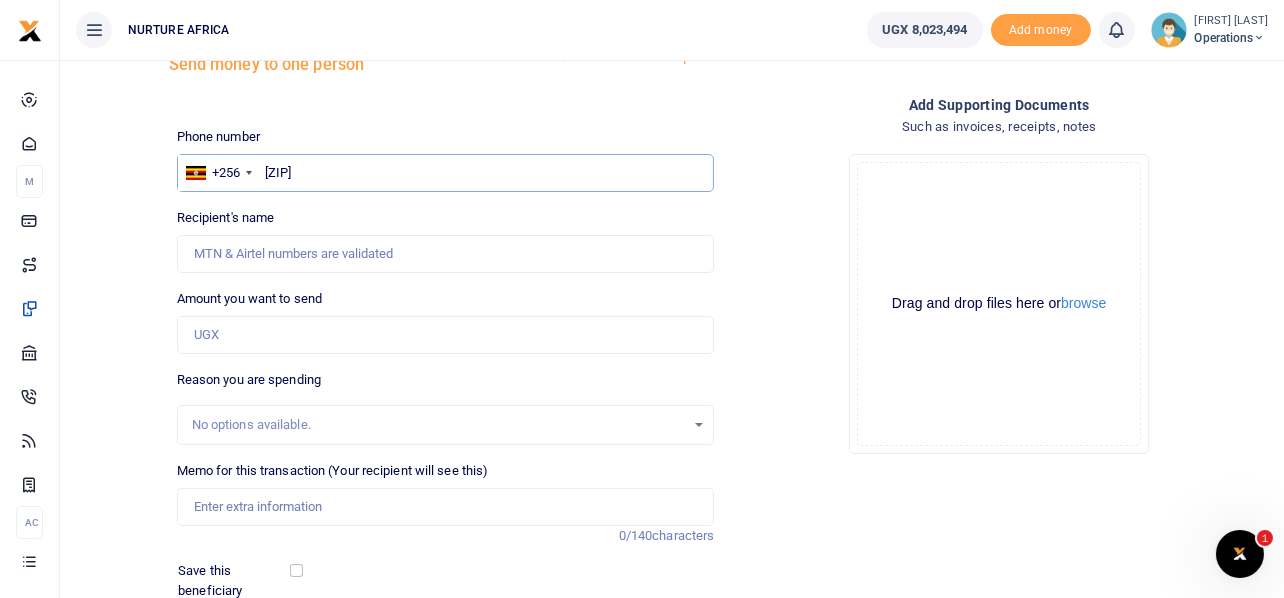 type on "786942741" 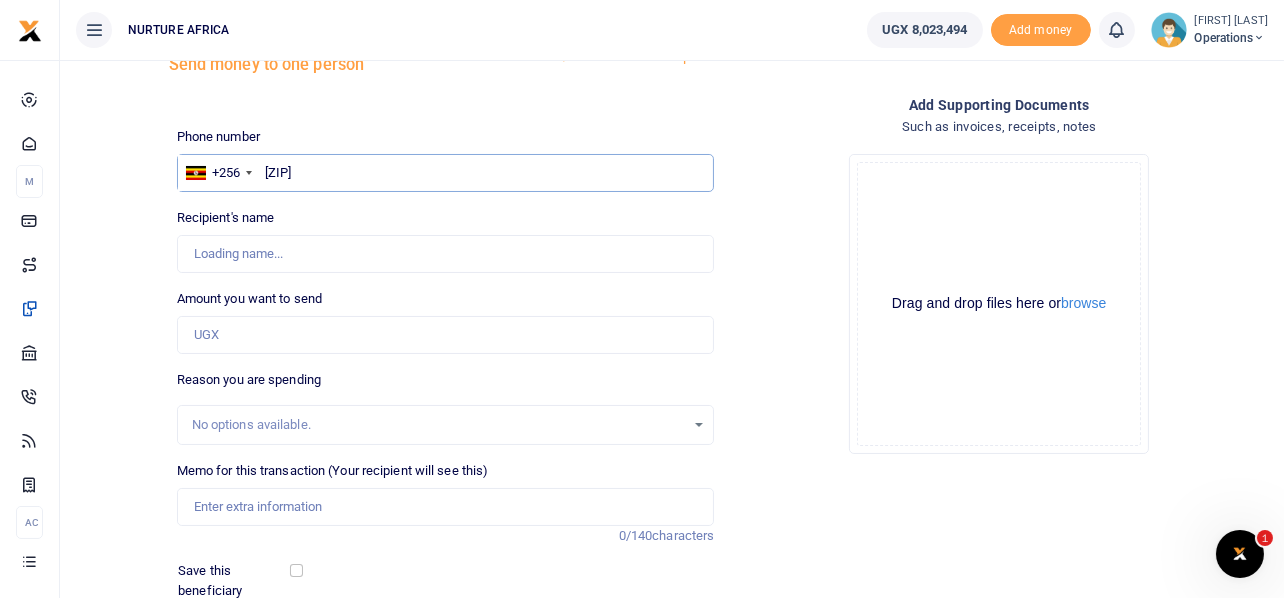 type on "Steven Jemba" 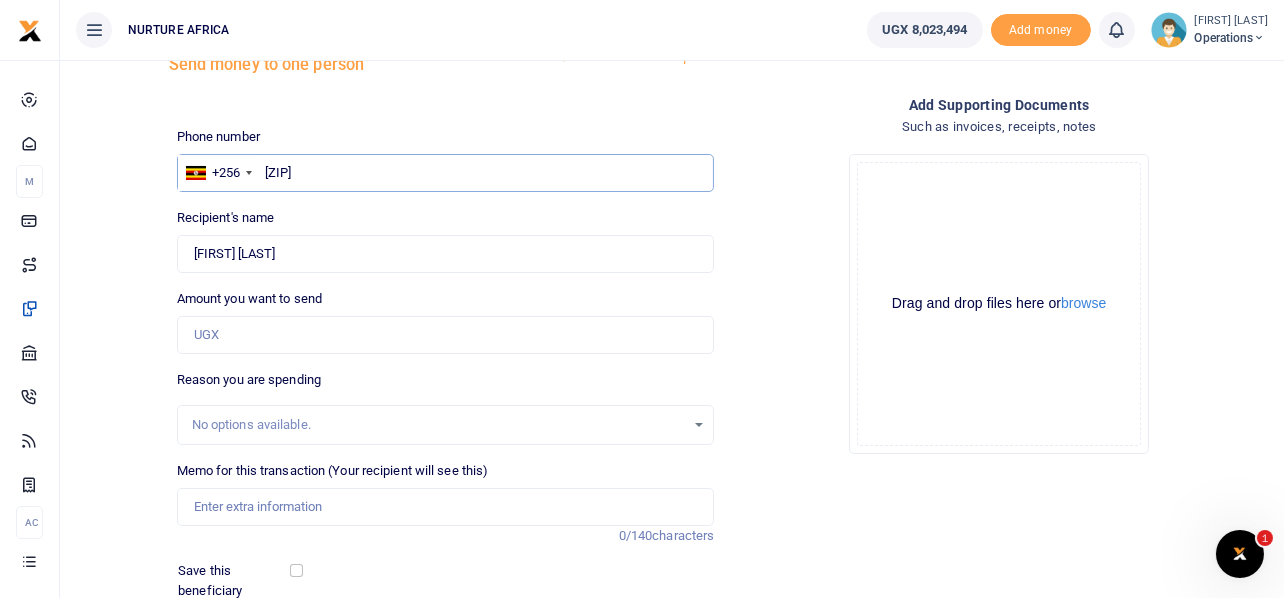 type on "786942741" 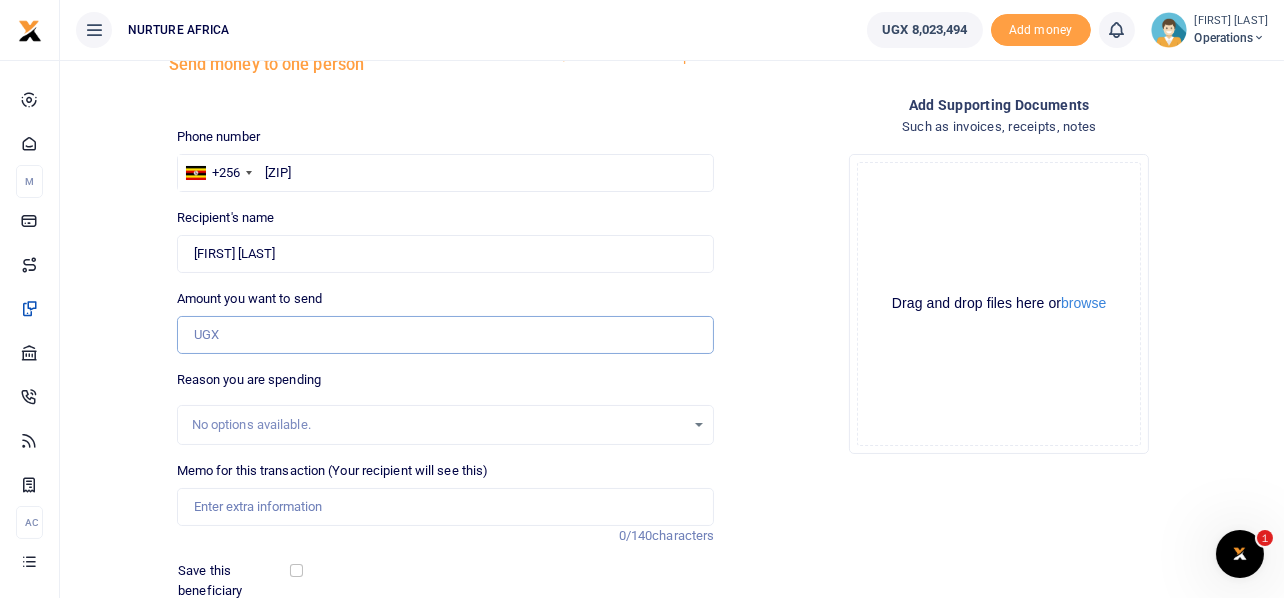 click on "Amount you want to send" at bounding box center (446, 335) 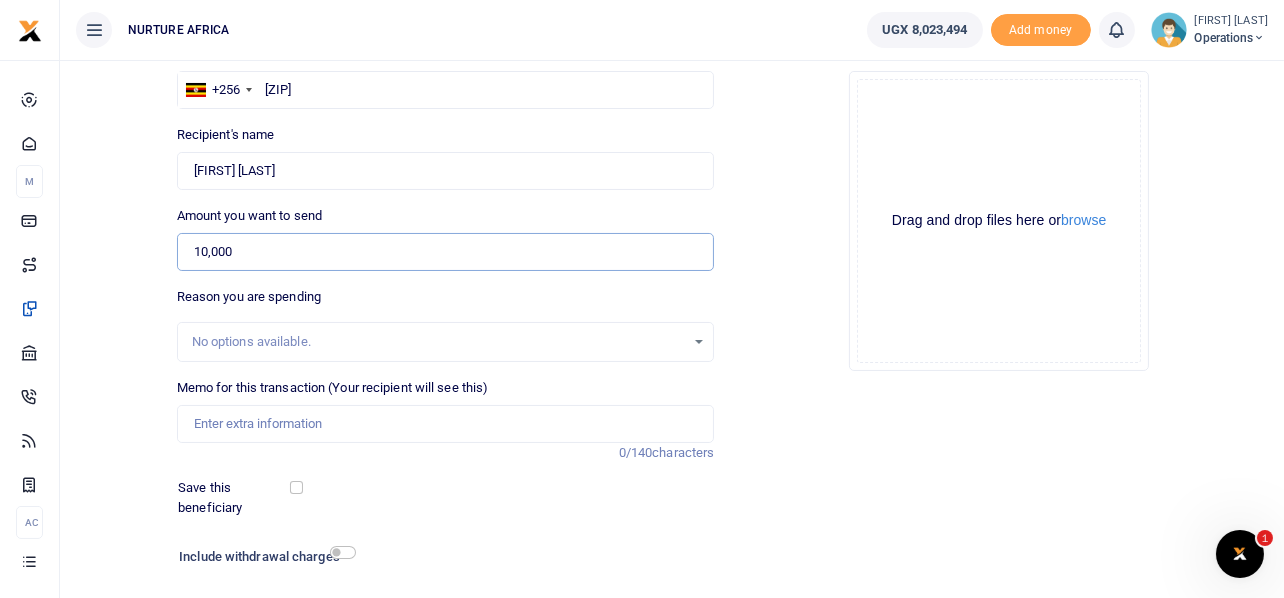 scroll, scrollTop: 287, scrollLeft: 0, axis: vertical 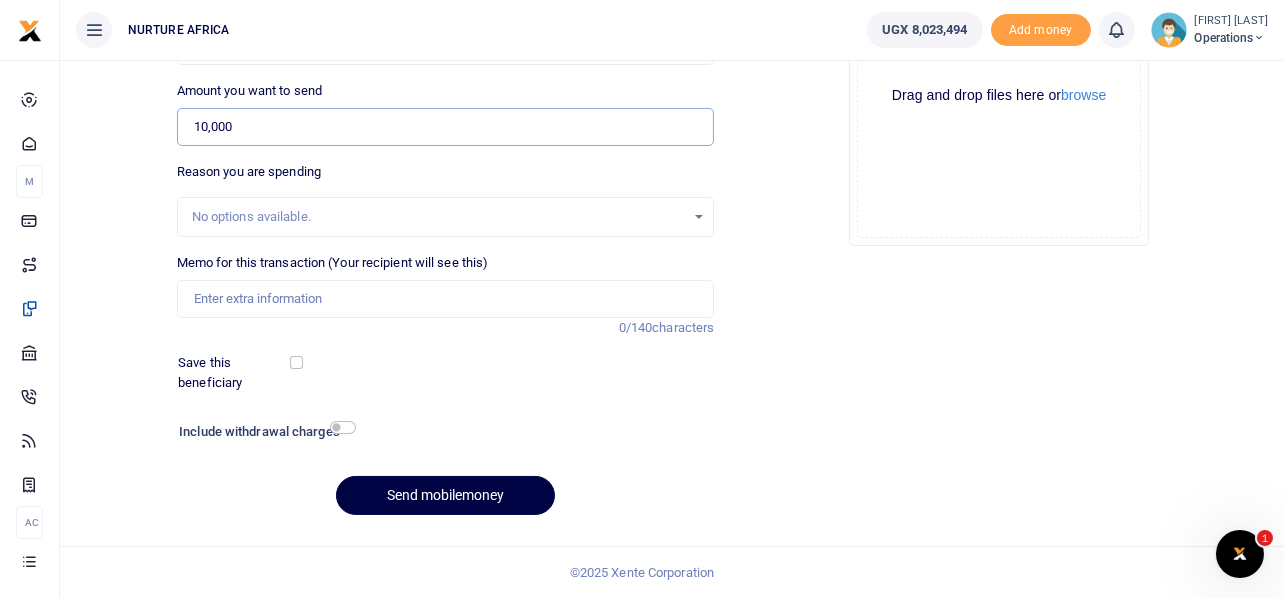 type on "10,000" 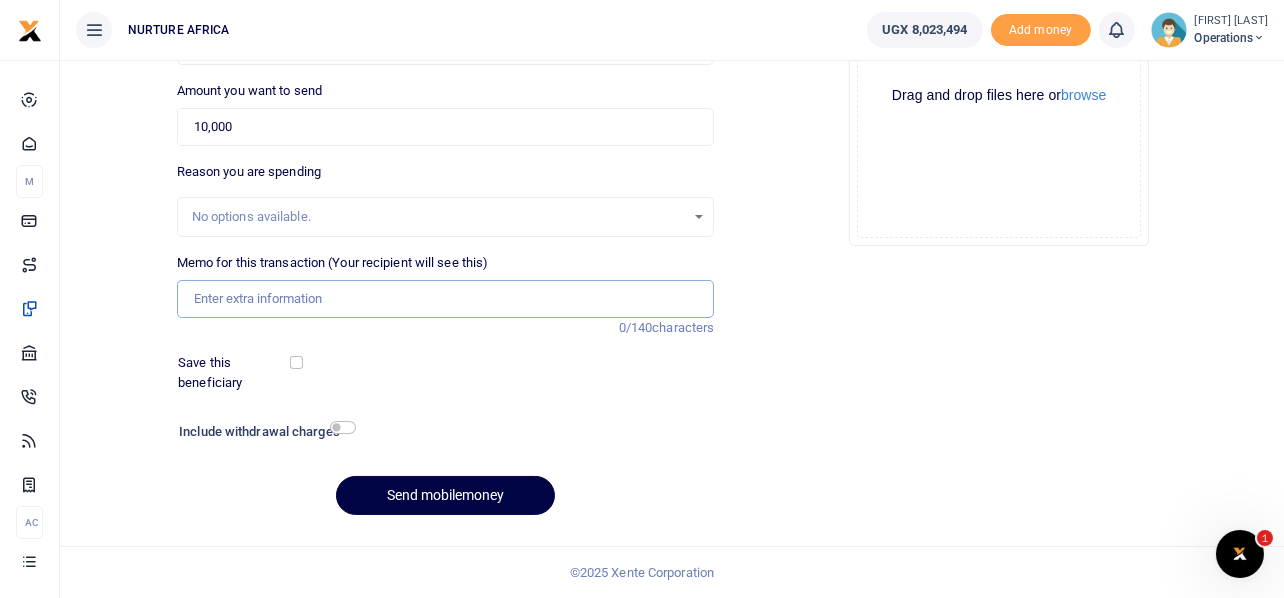 click on "Memo for this transaction (Your recipient will see this)" at bounding box center [446, 299] 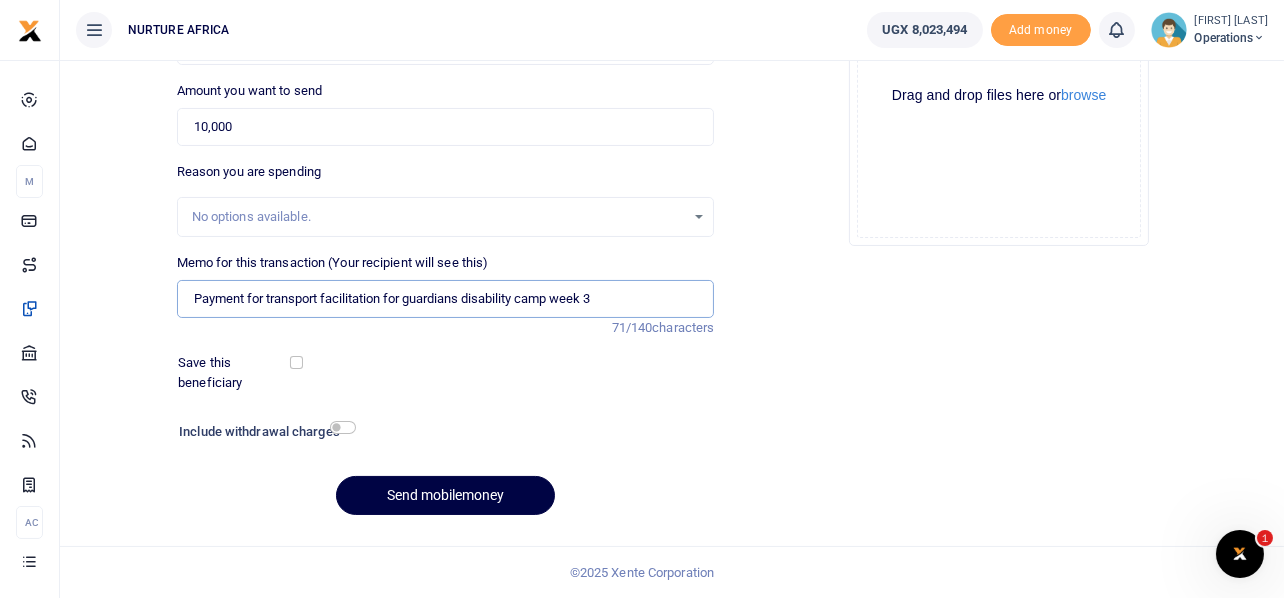 click on "Payment for transport facilitation for guardians disability camp week 3" at bounding box center [446, 299] 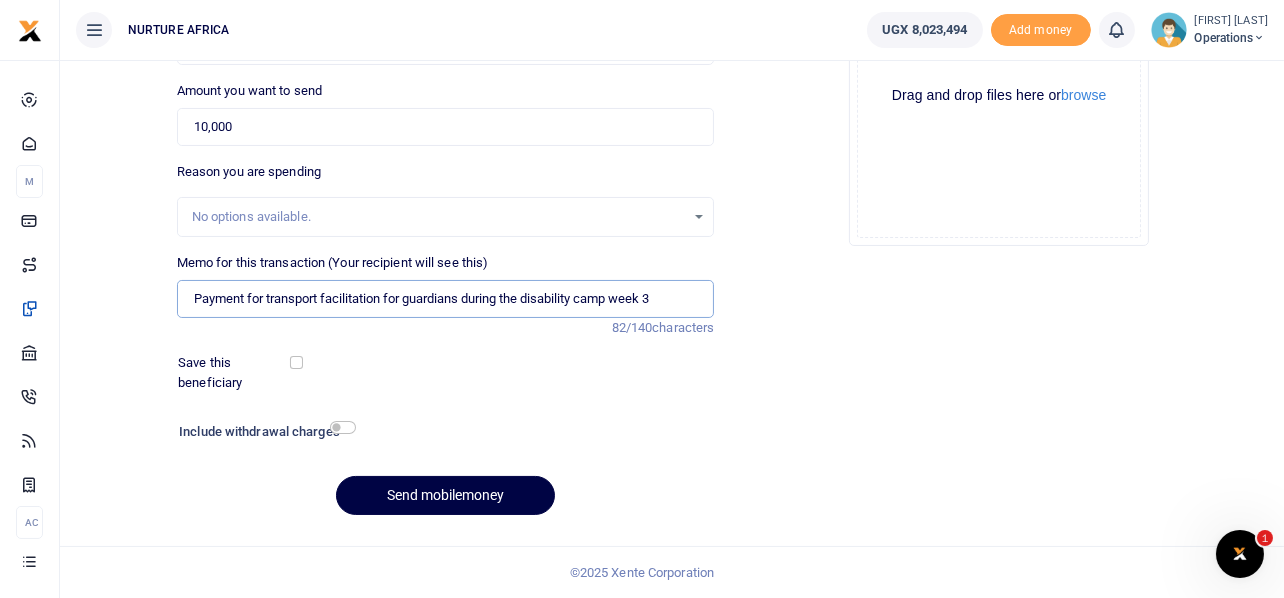 drag, startPoint x: 667, startPoint y: 300, endPoint x: 620, endPoint y: 291, distance: 47.853943 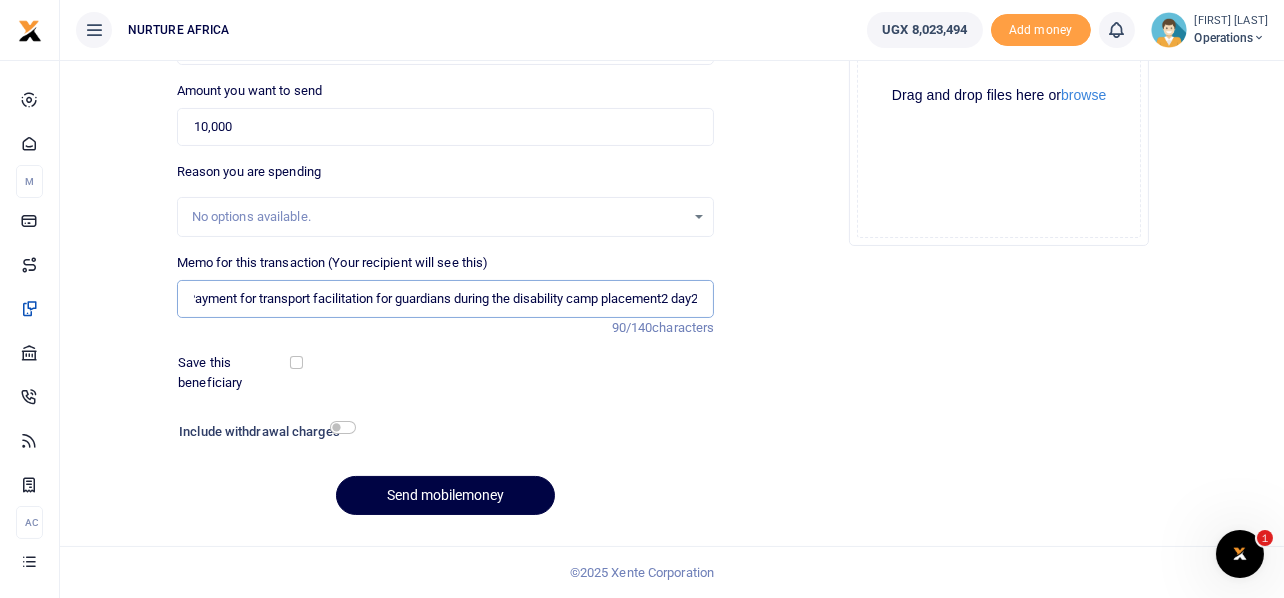 scroll, scrollTop: 0, scrollLeft: 20, axis: horizontal 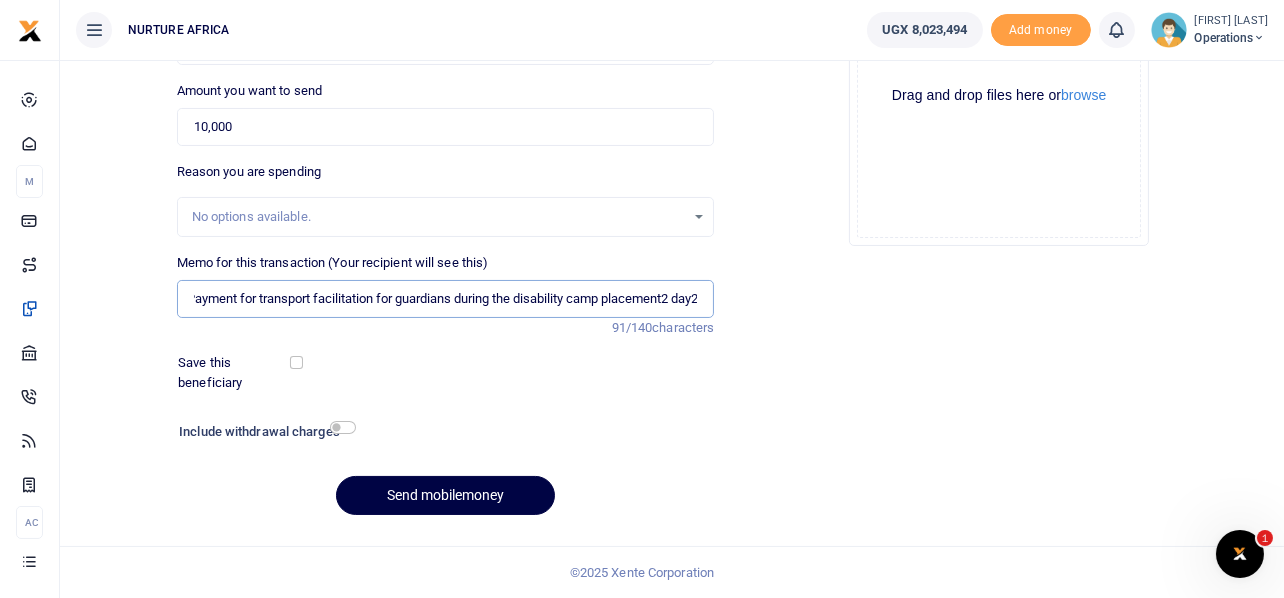 click on "Payment for transport facilitation for guardians during the disability camp placement2 day2" at bounding box center [446, 299] 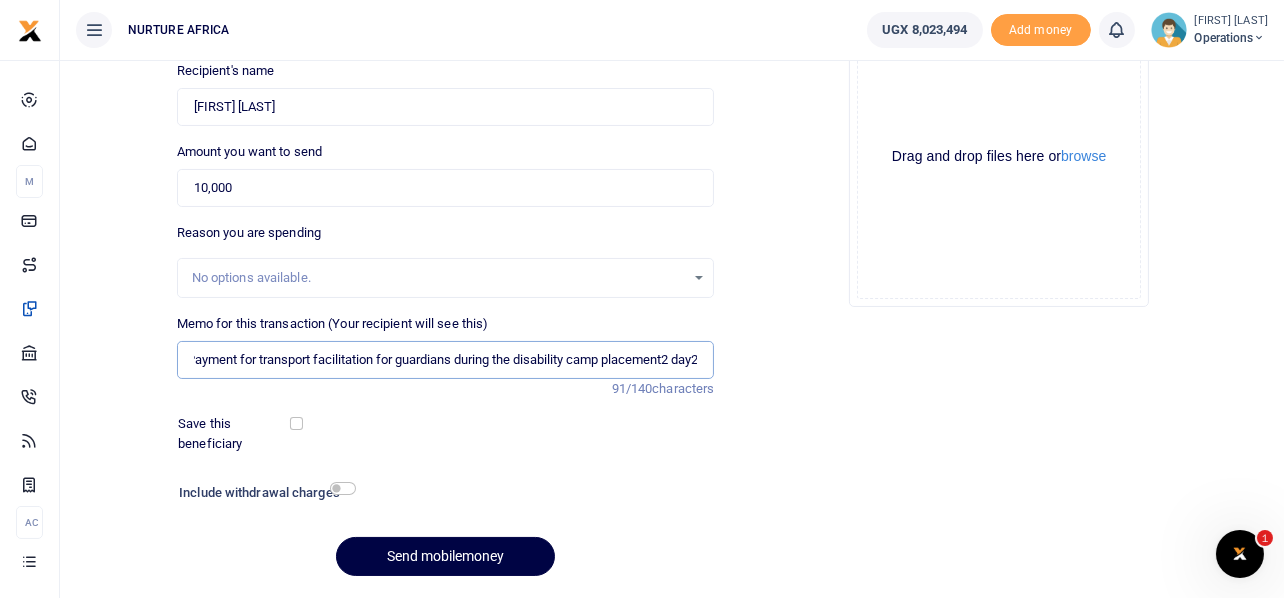 scroll, scrollTop: 0, scrollLeft: 0, axis: both 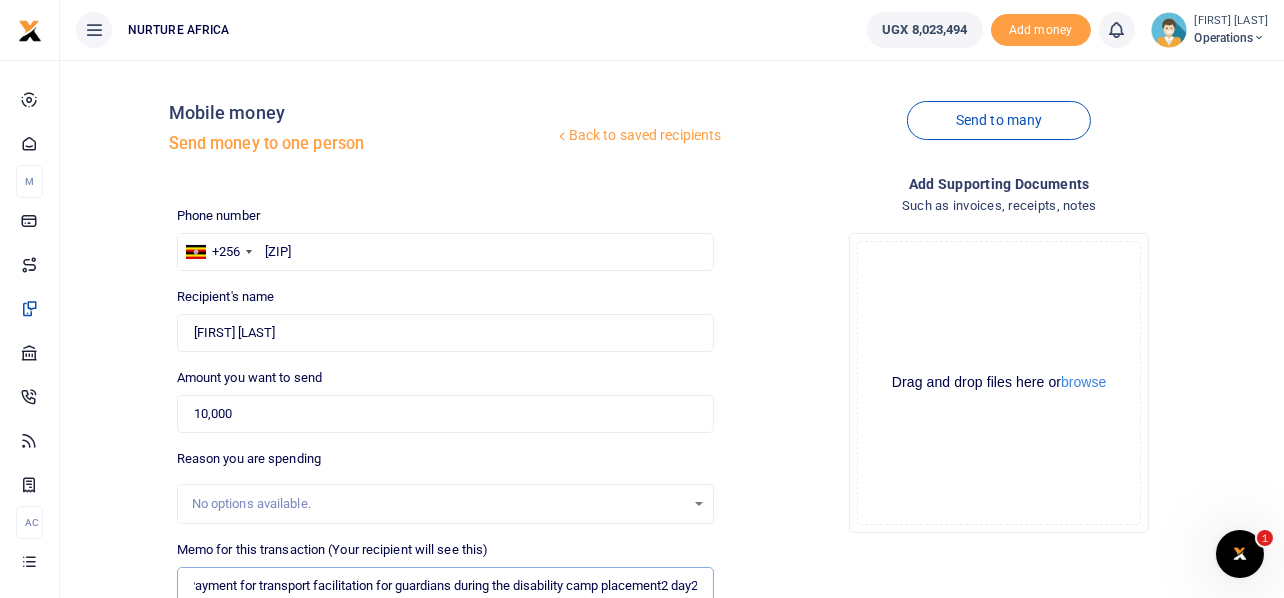 type on "Payment for transport facilitation for guardians during the disability camp placement2 day2" 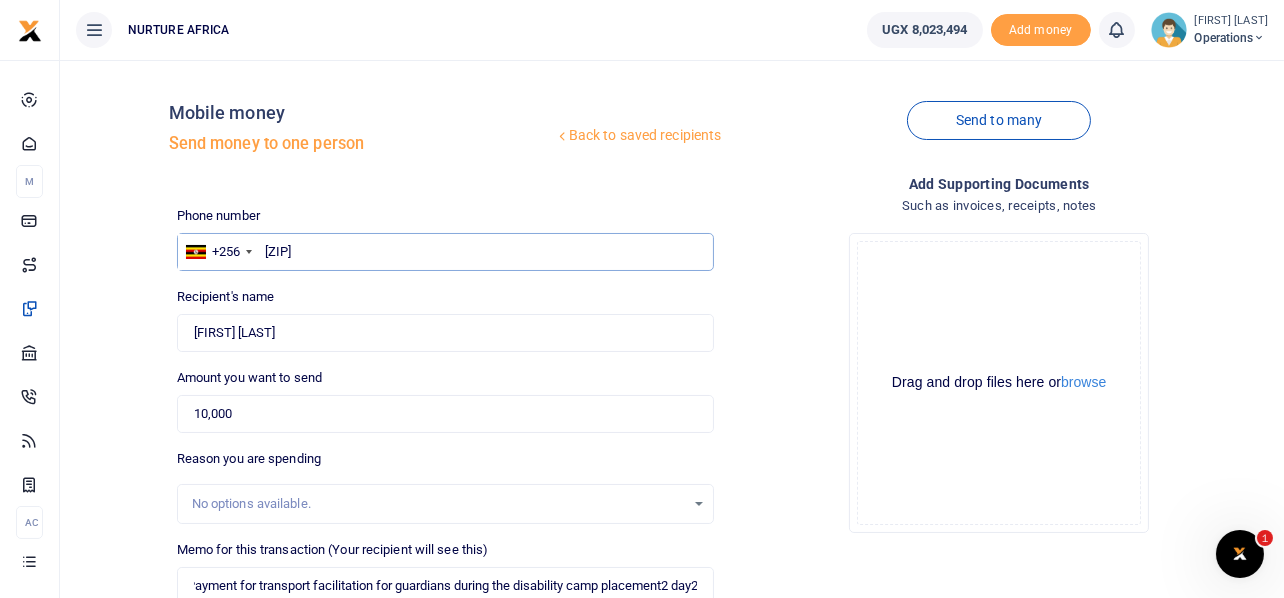 scroll, scrollTop: 0, scrollLeft: 0, axis: both 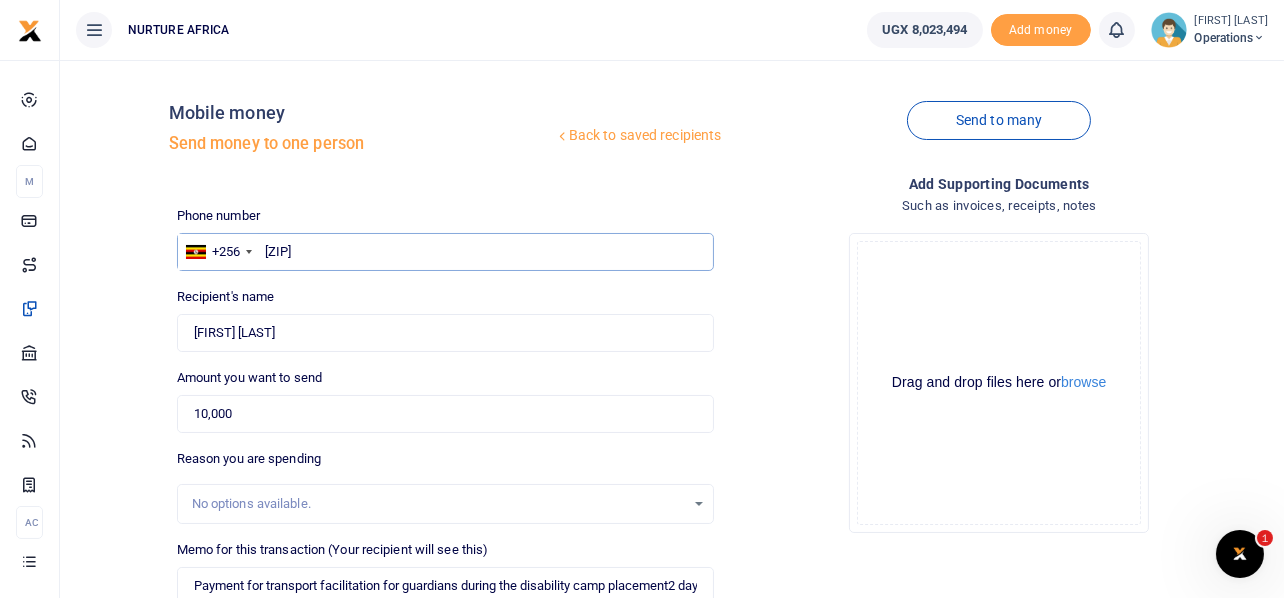 click on "786942741" at bounding box center (446, 252) 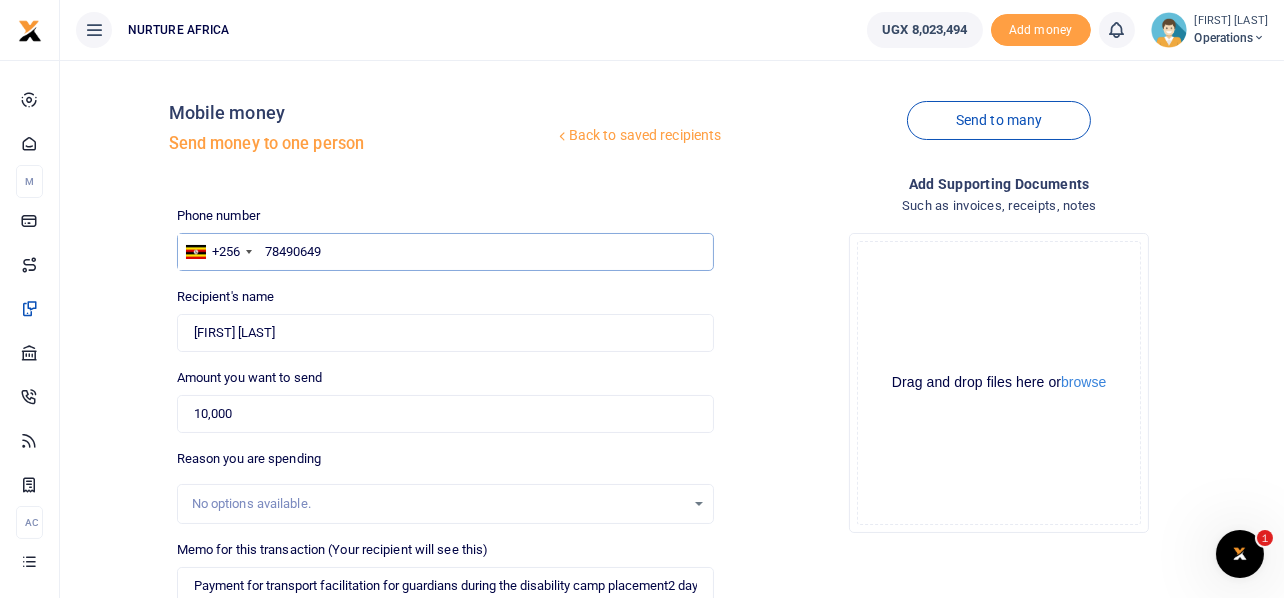 type on "784906498" 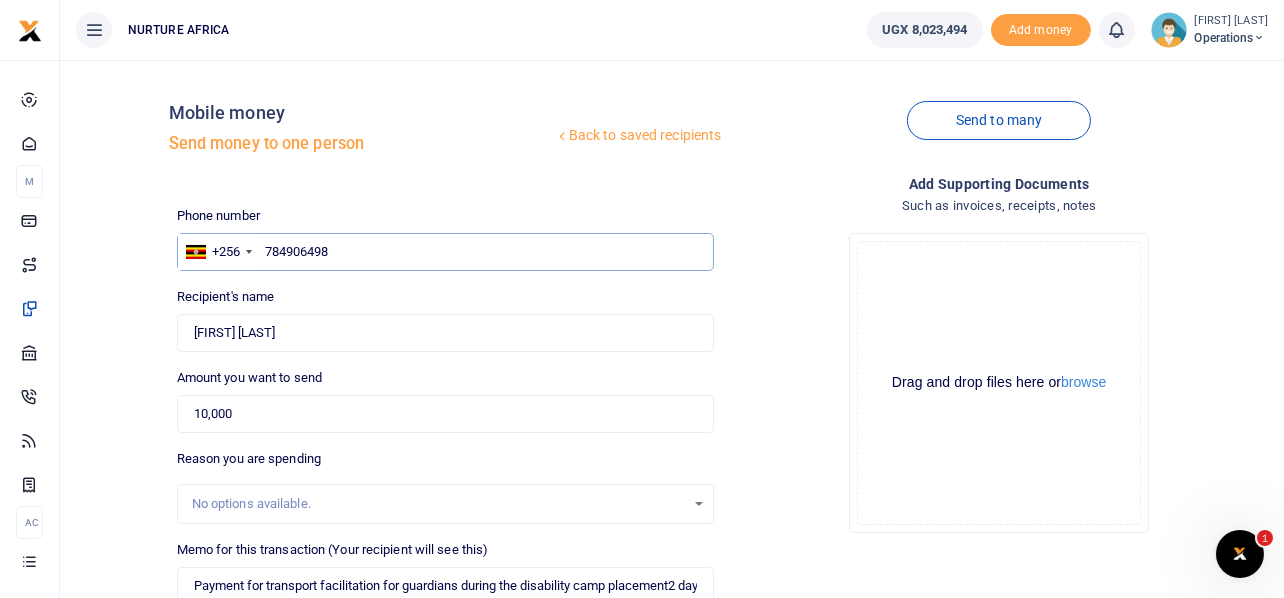 type on "Juliet Nabireka" 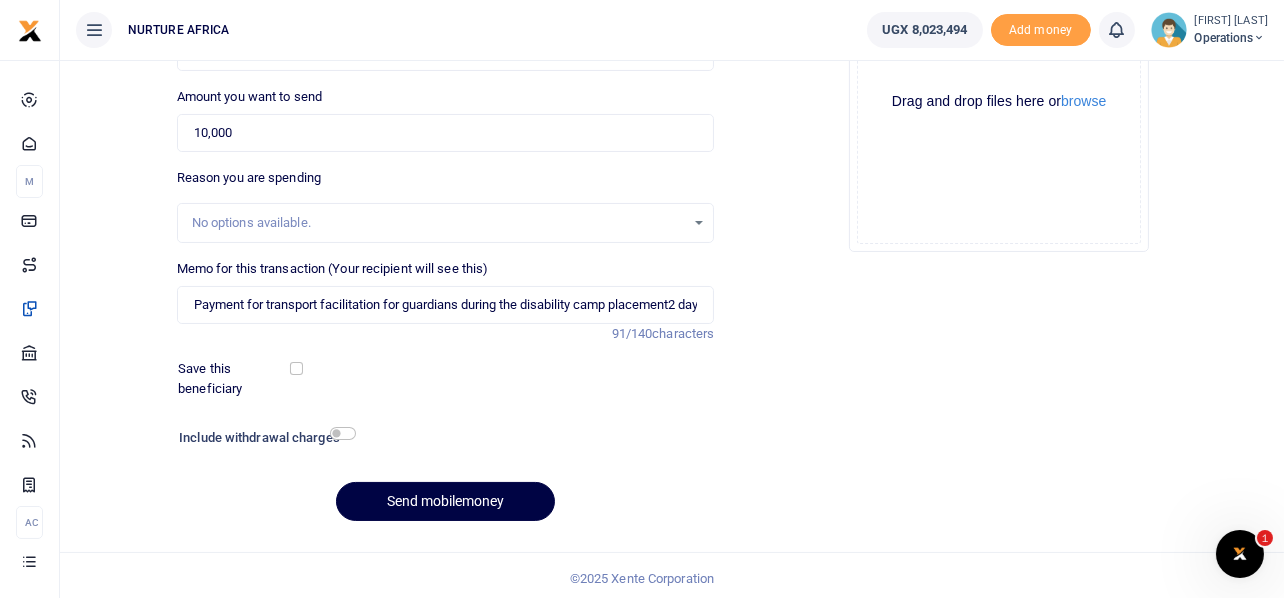 scroll, scrollTop: 287, scrollLeft: 0, axis: vertical 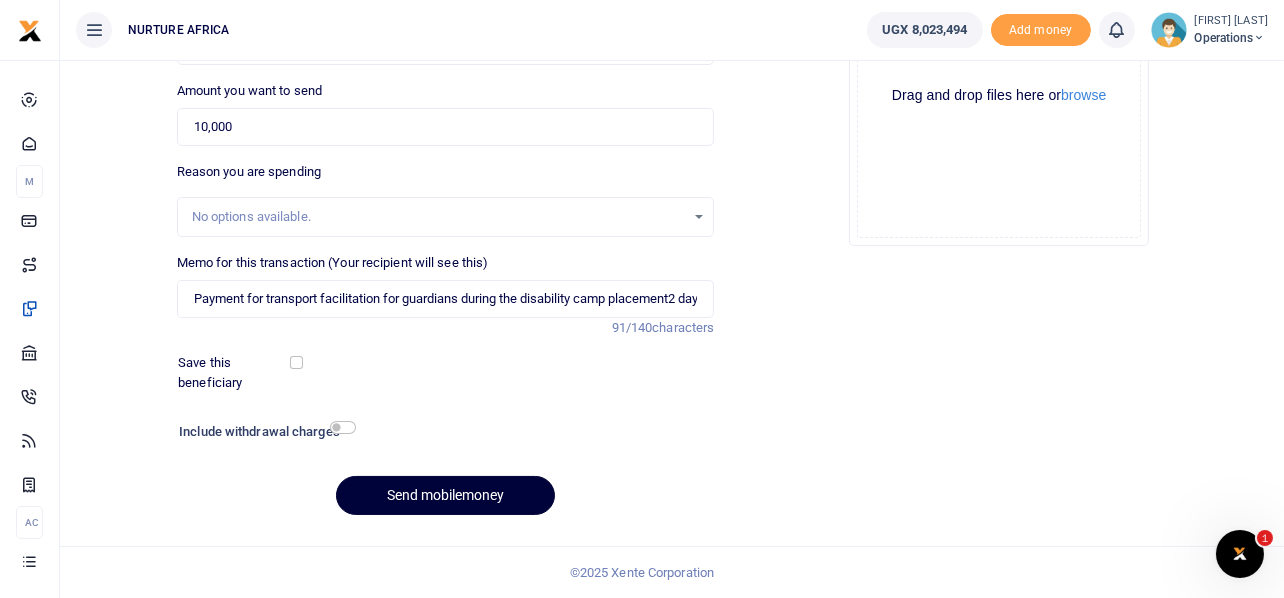 type on "784906498" 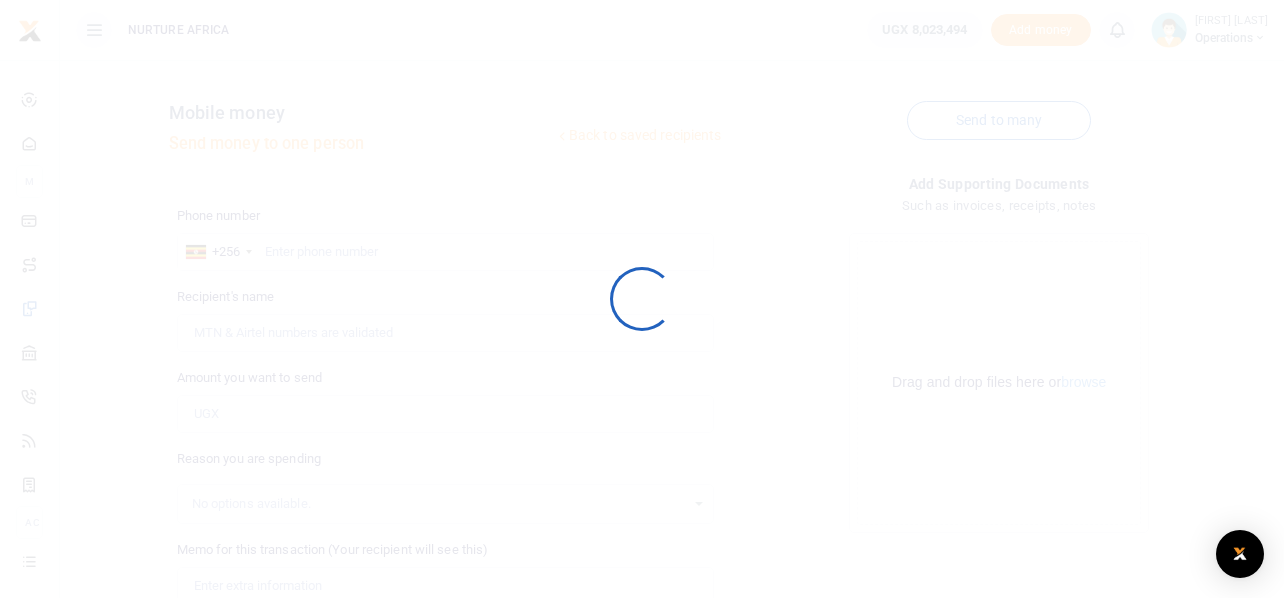 scroll, scrollTop: 0, scrollLeft: 0, axis: both 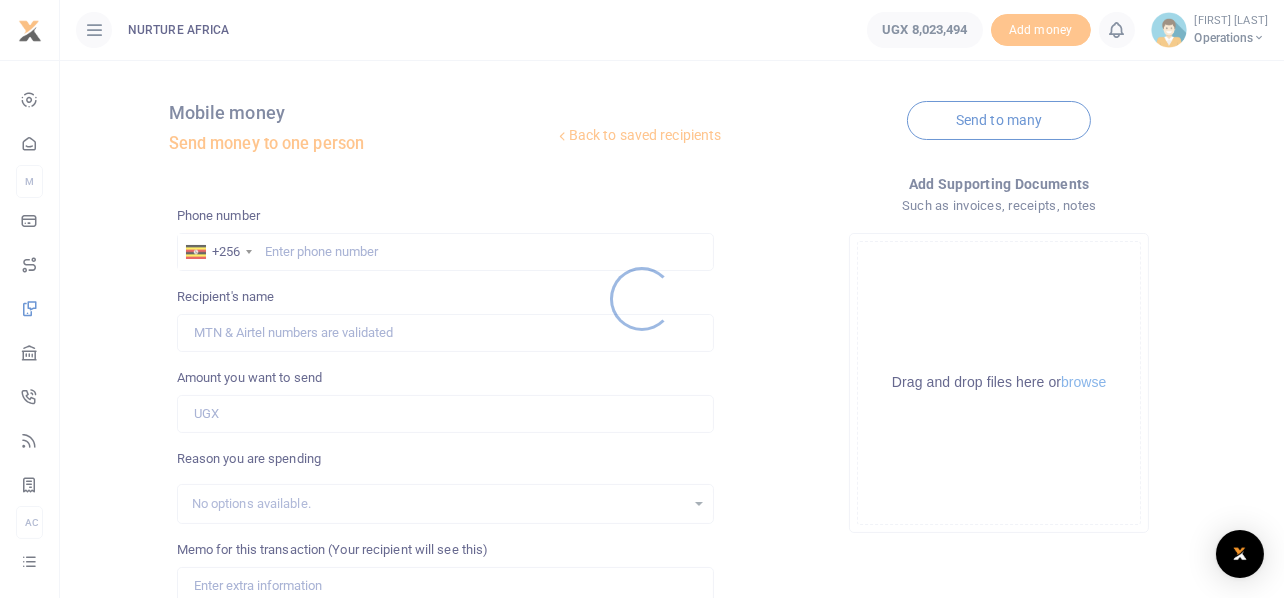 click at bounding box center (642, 299) 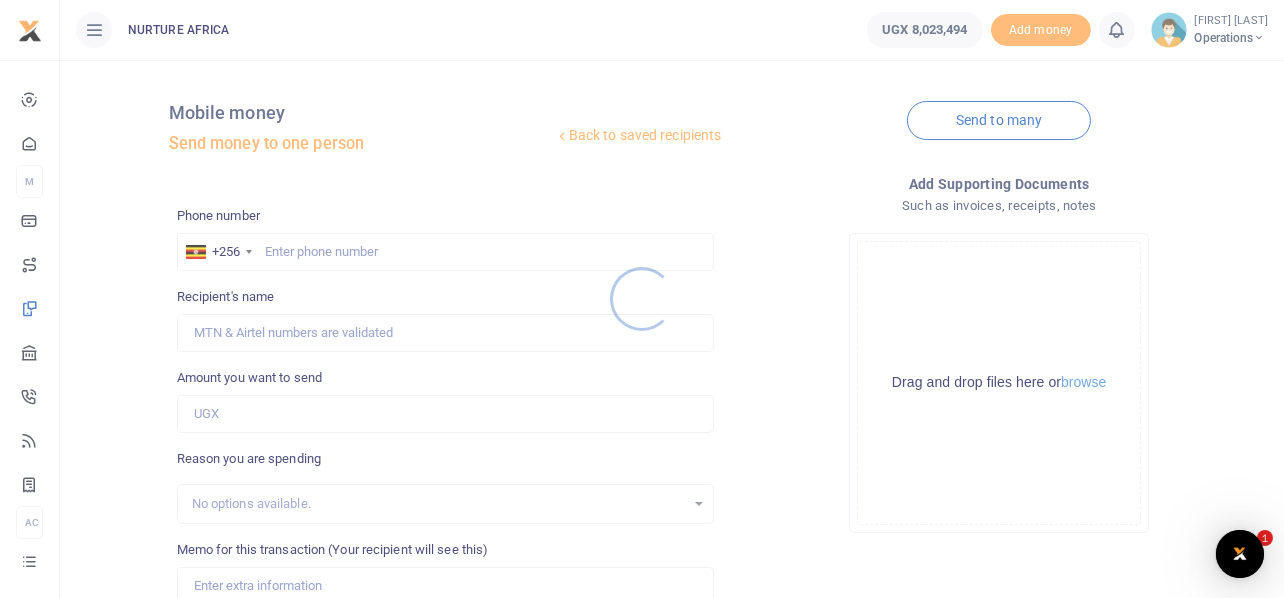 scroll, scrollTop: 0, scrollLeft: 0, axis: both 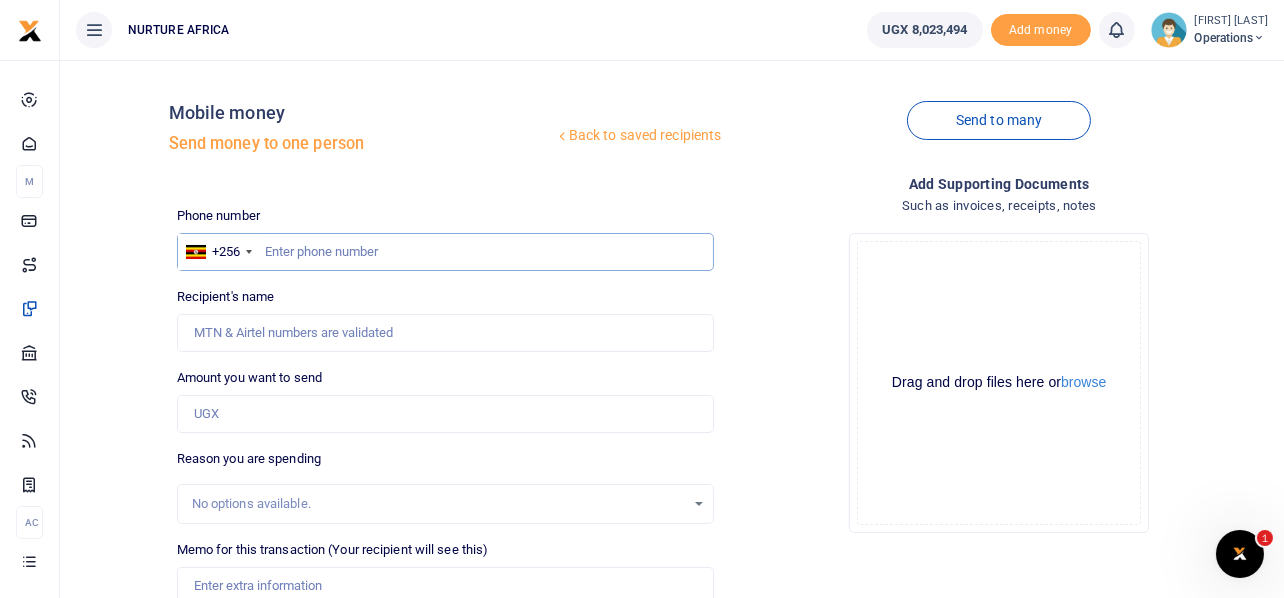 click at bounding box center (446, 252) 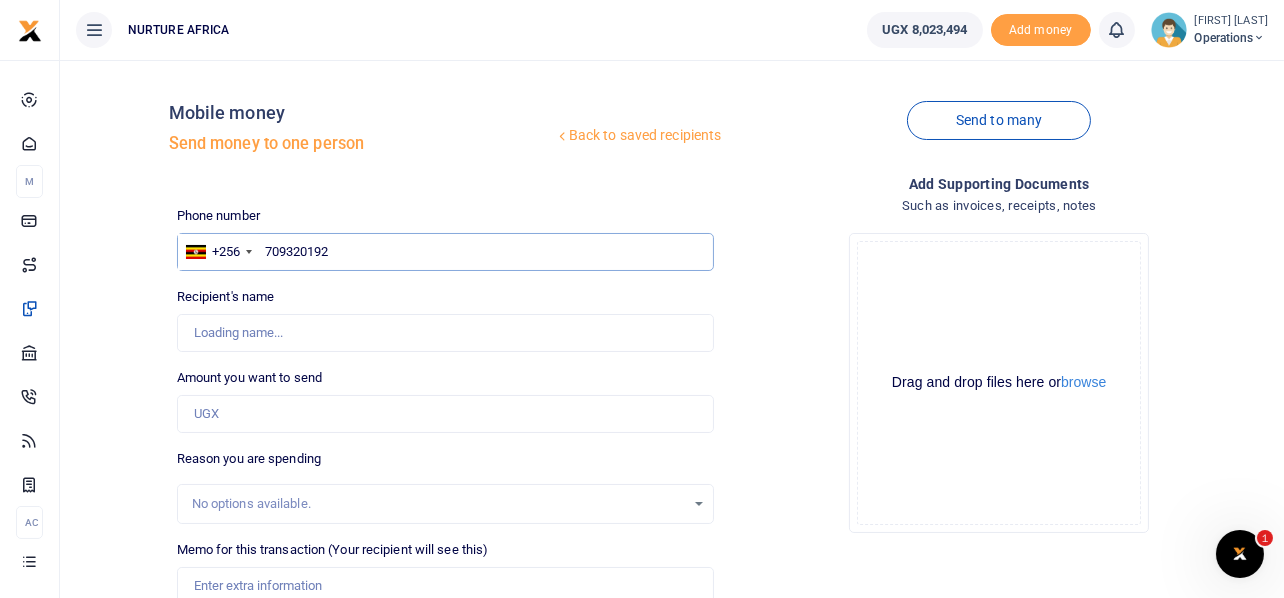 type on "709320192" 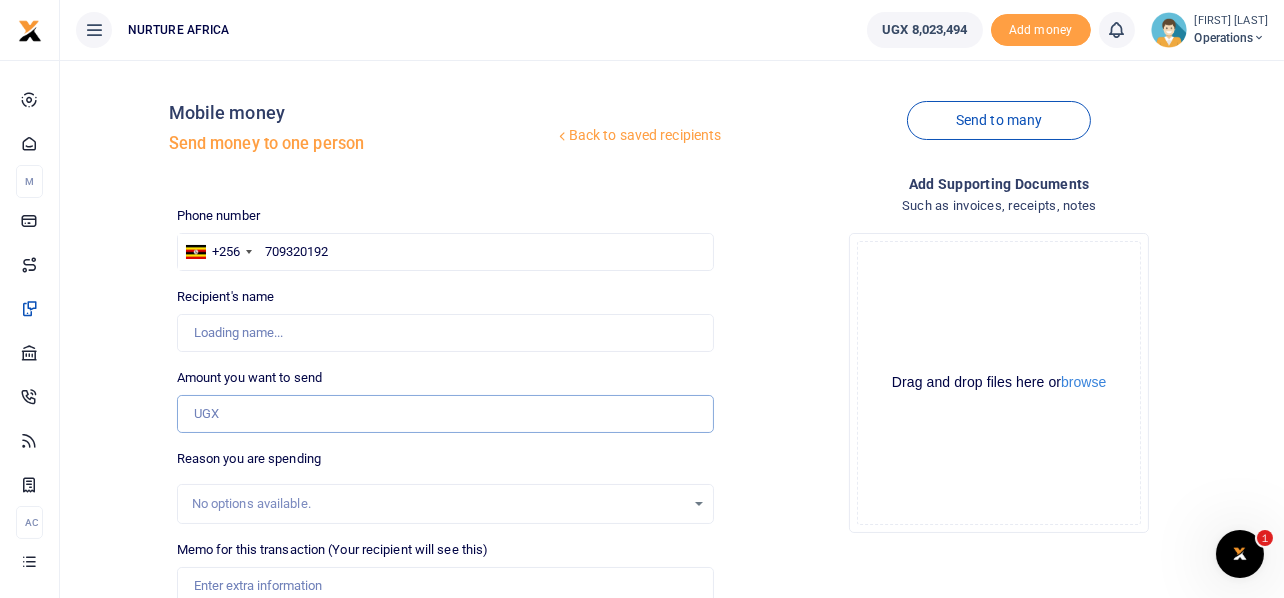 click on "Amount you want to send" at bounding box center (446, 414) 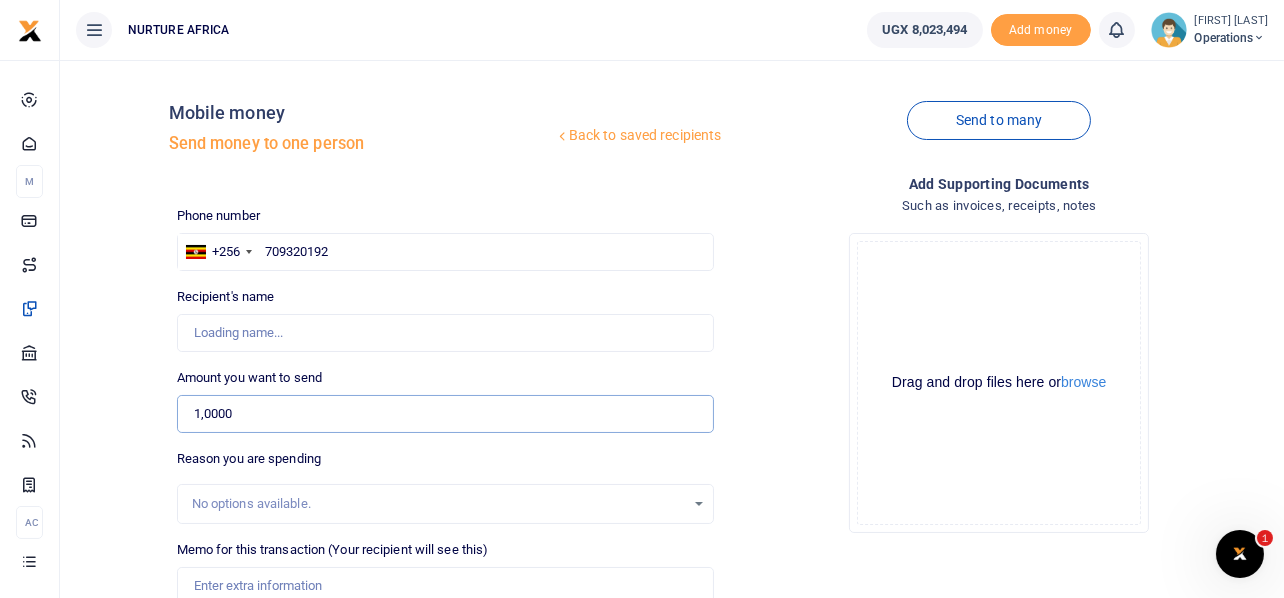 type on "10,000" 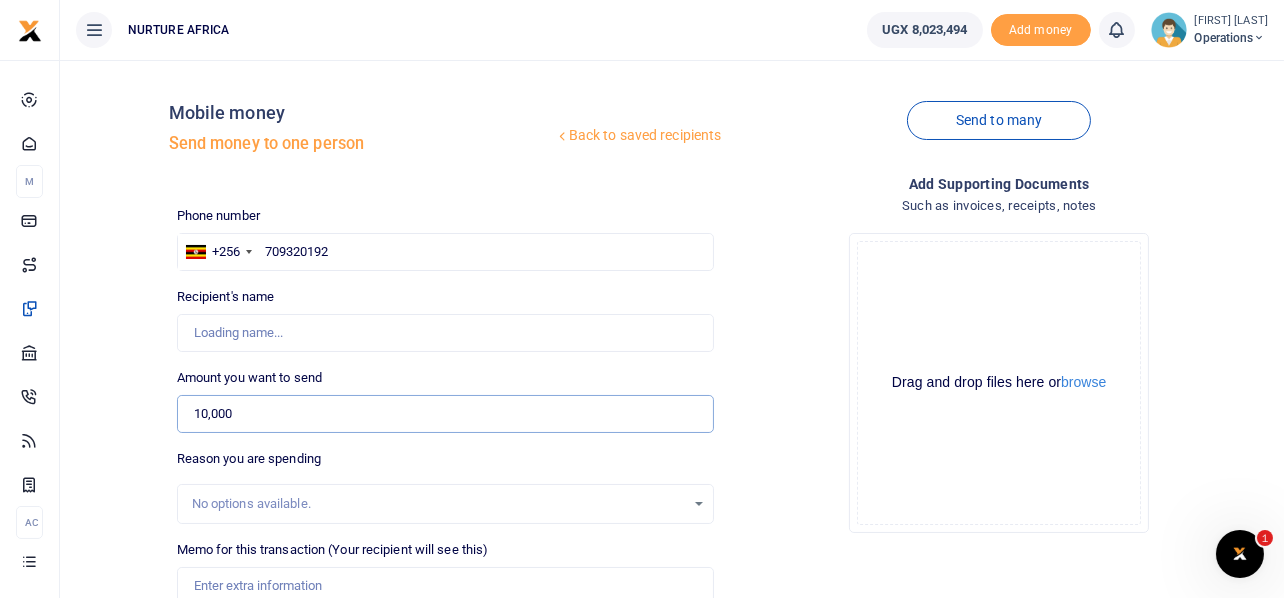 type on "Nuluyati Wanyana" 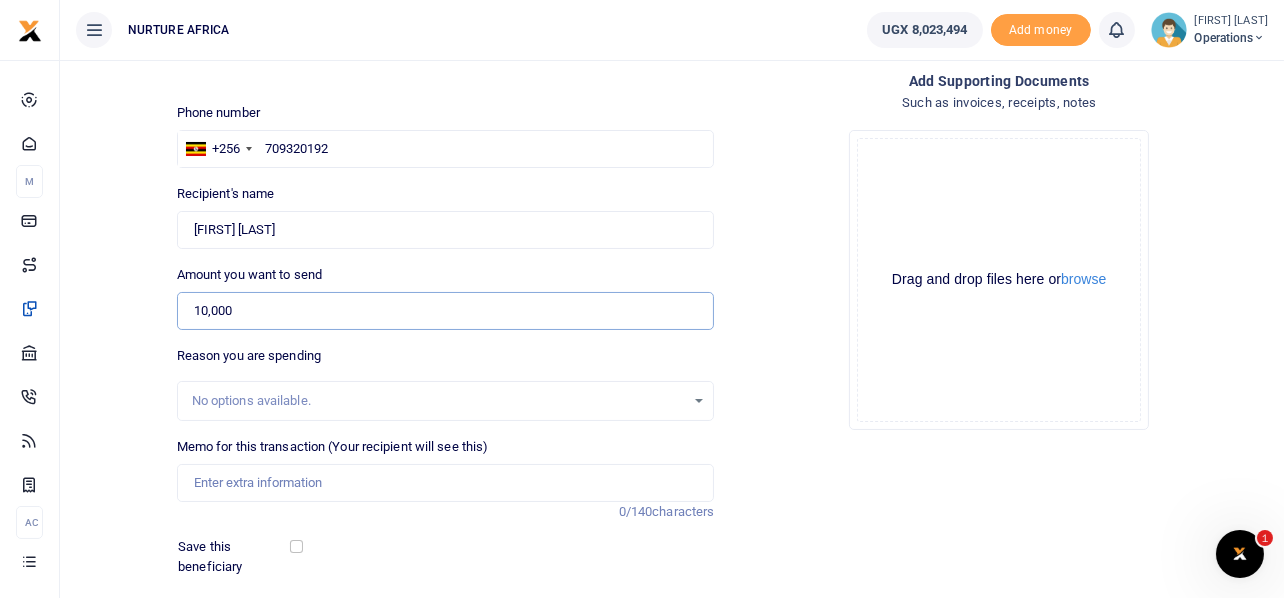 scroll, scrollTop: 106, scrollLeft: 0, axis: vertical 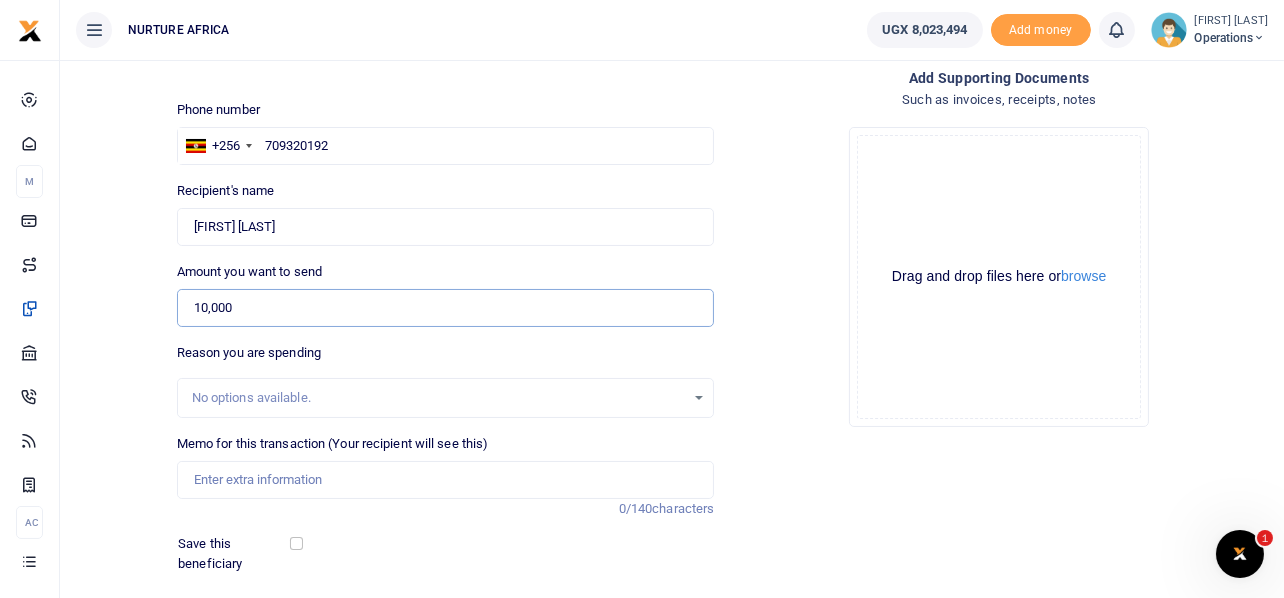 type on "10,000" 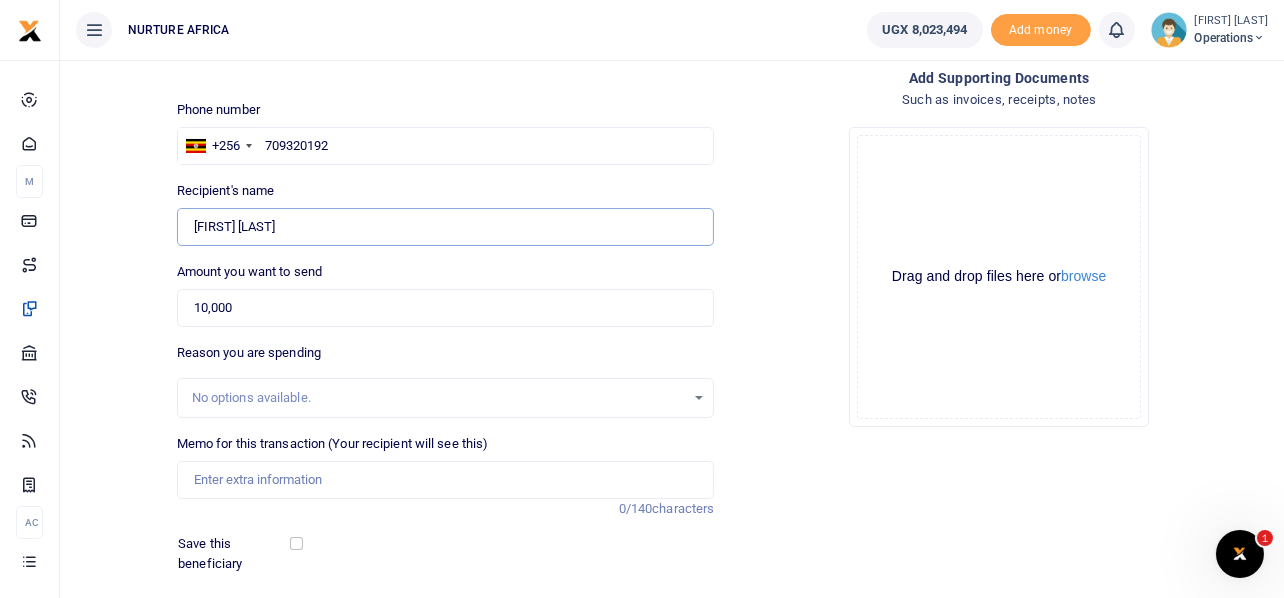 drag, startPoint x: 299, startPoint y: 232, endPoint x: 191, endPoint y: 213, distance: 109.65856 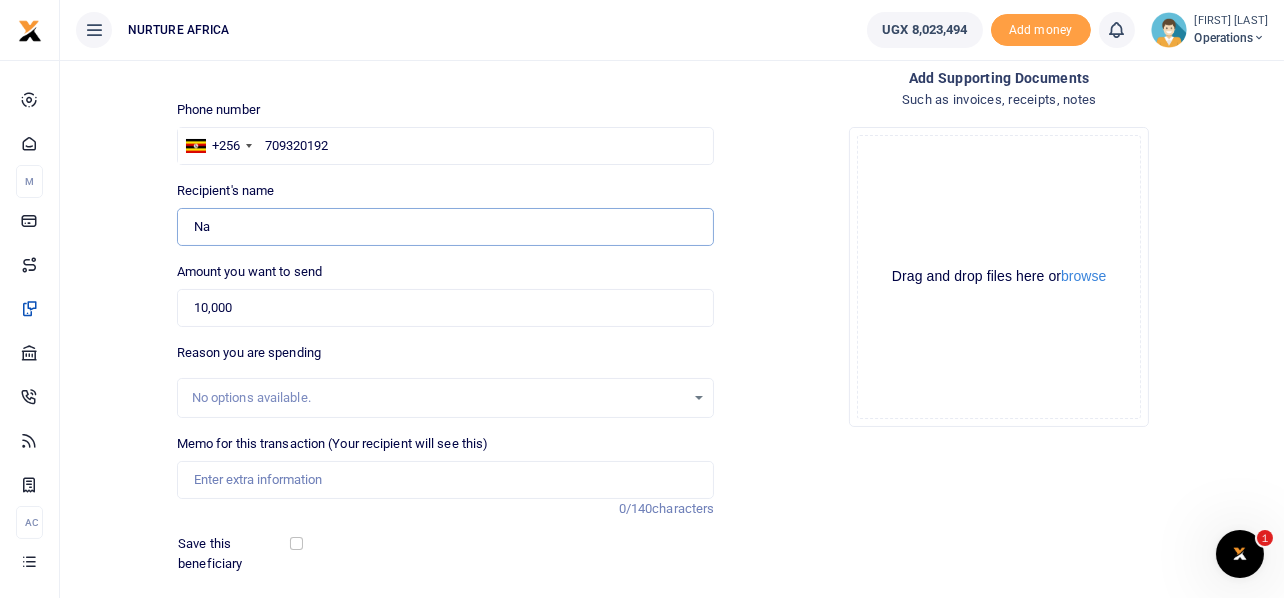 type on "N" 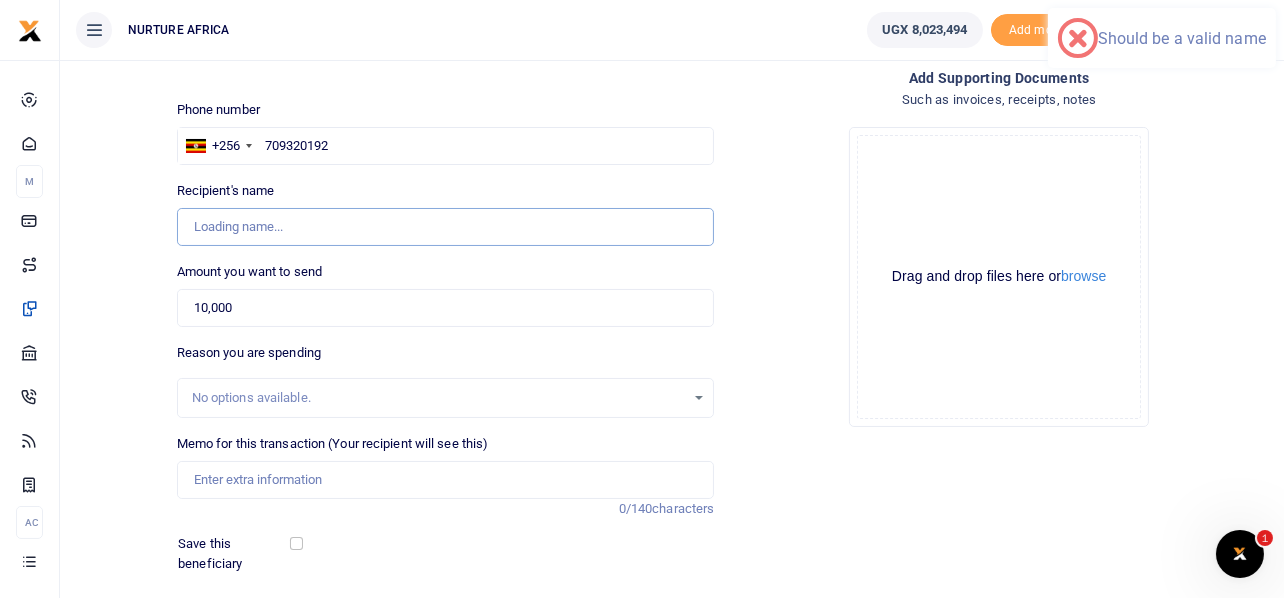 type 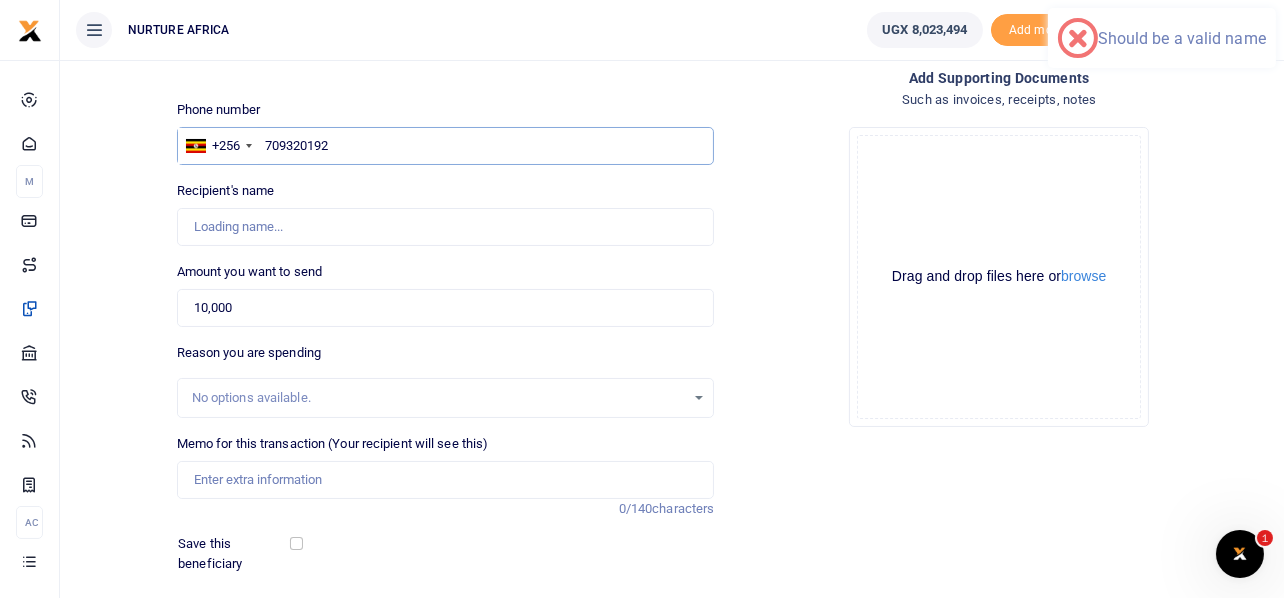 click on "709320192" at bounding box center (446, 146) 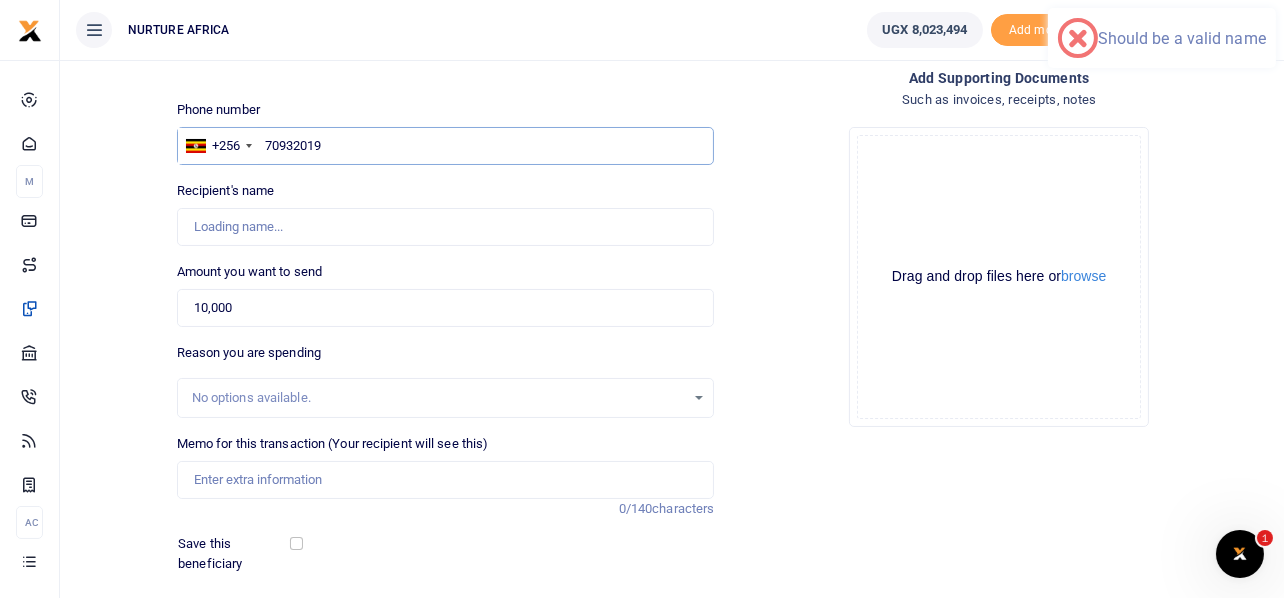 type on "709320192" 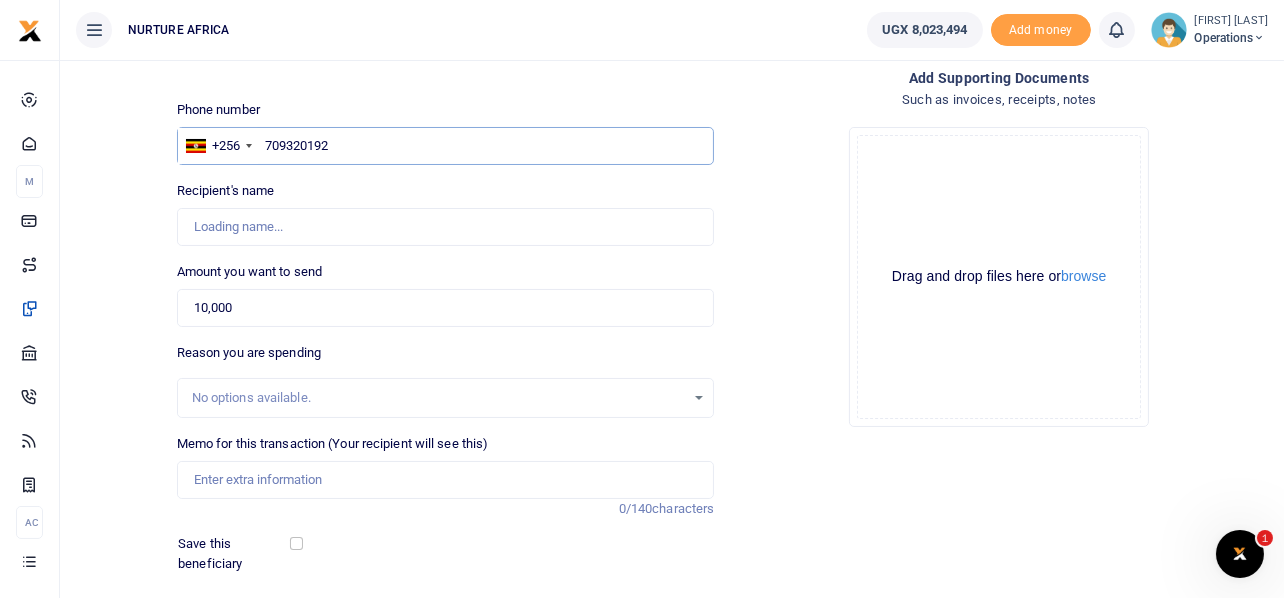 type on "Nuluyati Wanyana" 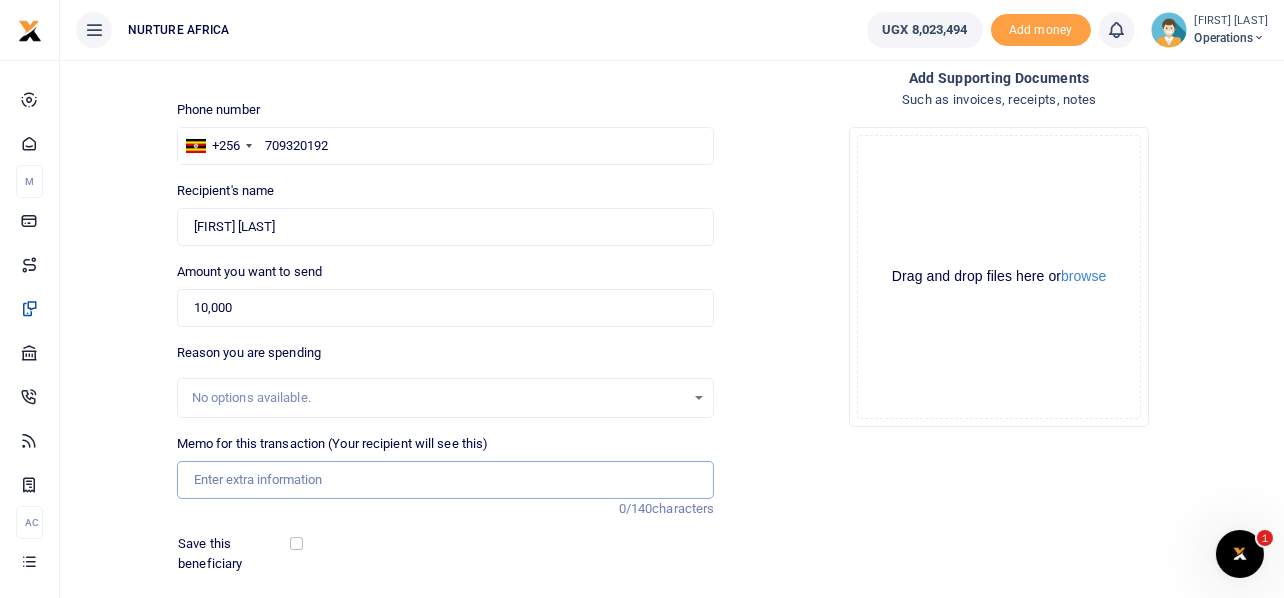 click on "Memo for this transaction (Your recipient will see this)" at bounding box center (446, 480) 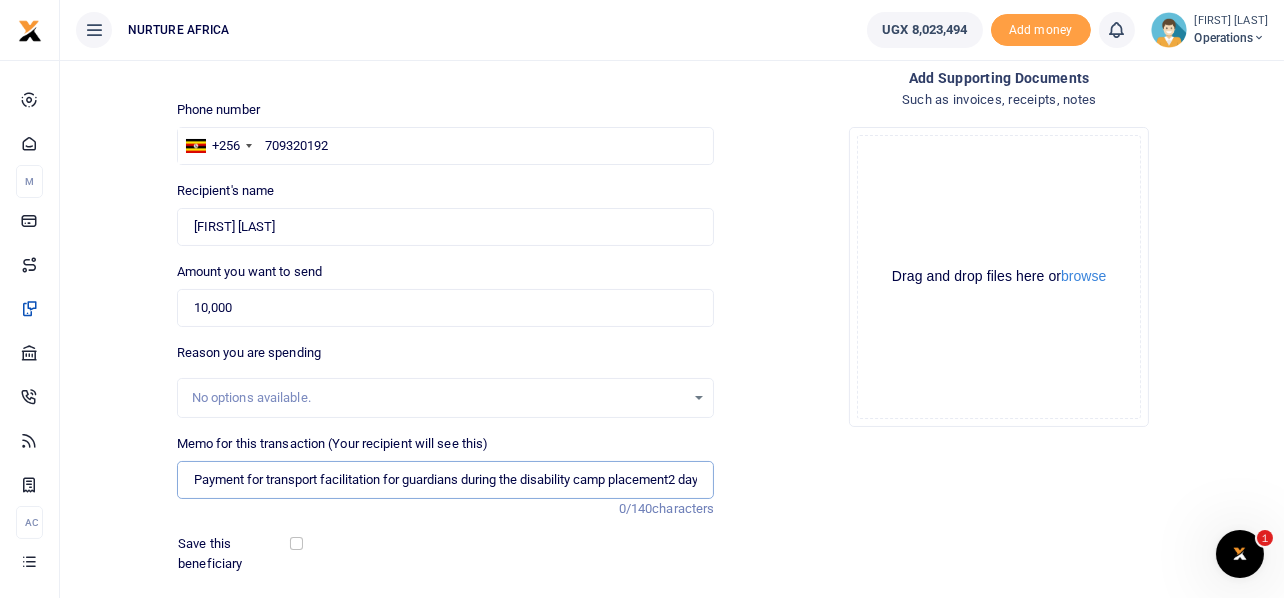 scroll, scrollTop: 0, scrollLeft: 20, axis: horizontal 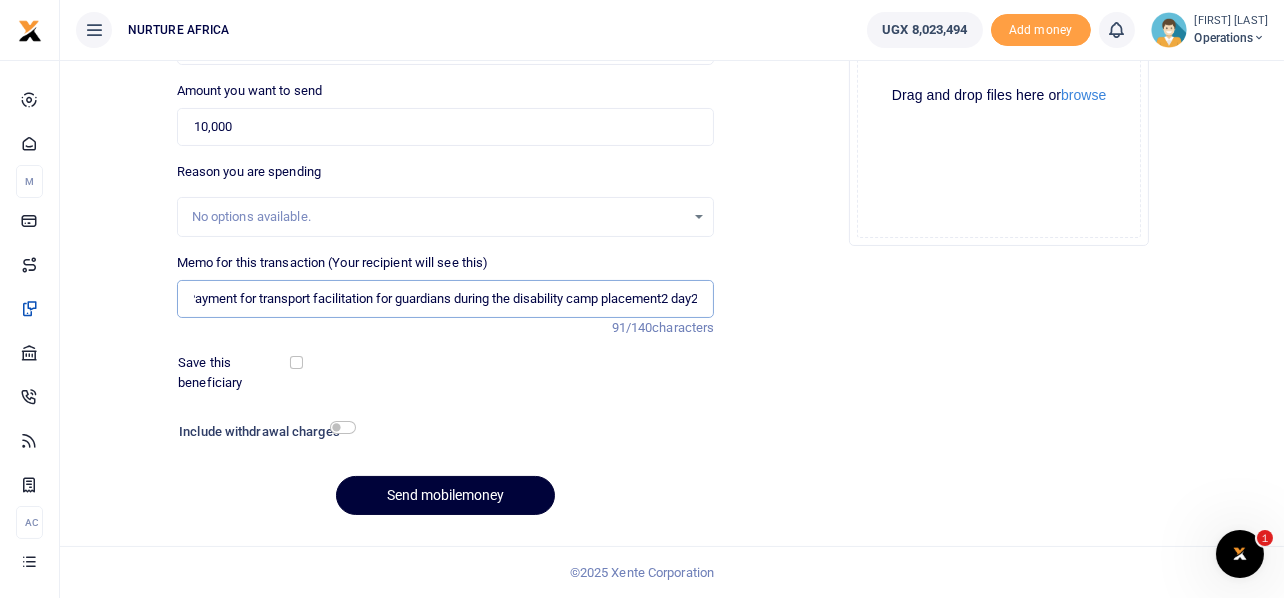 type on "Payment for transport facilitation for guardians during the disability camp placement2 day2" 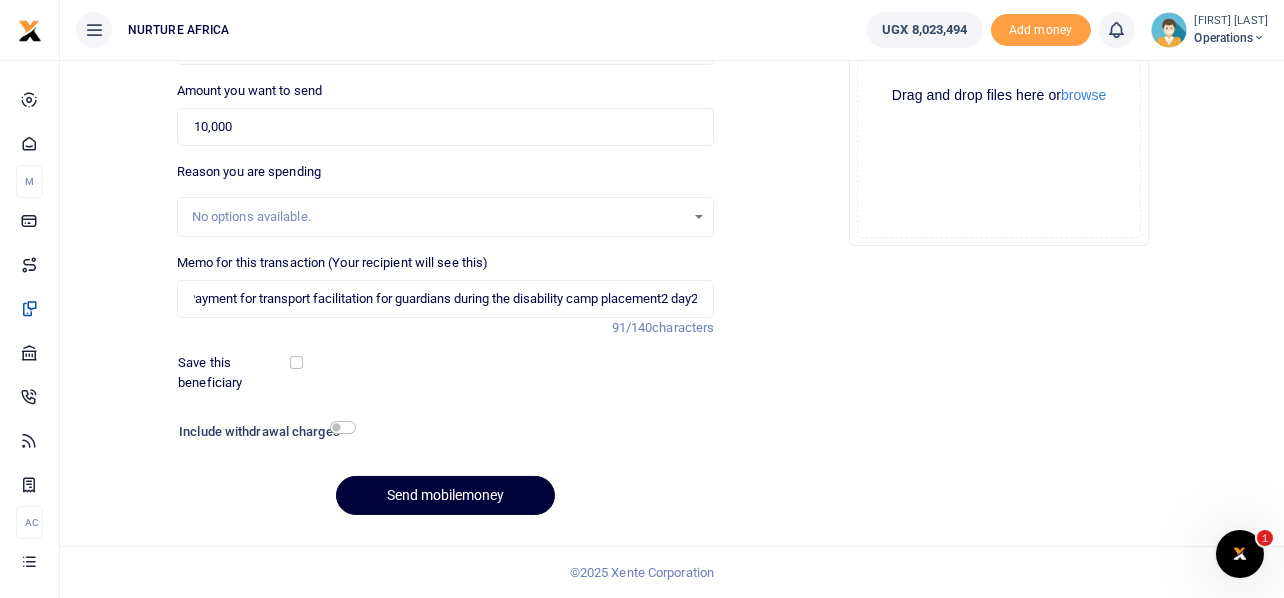 scroll, scrollTop: 0, scrollLeft: 0, axis: both 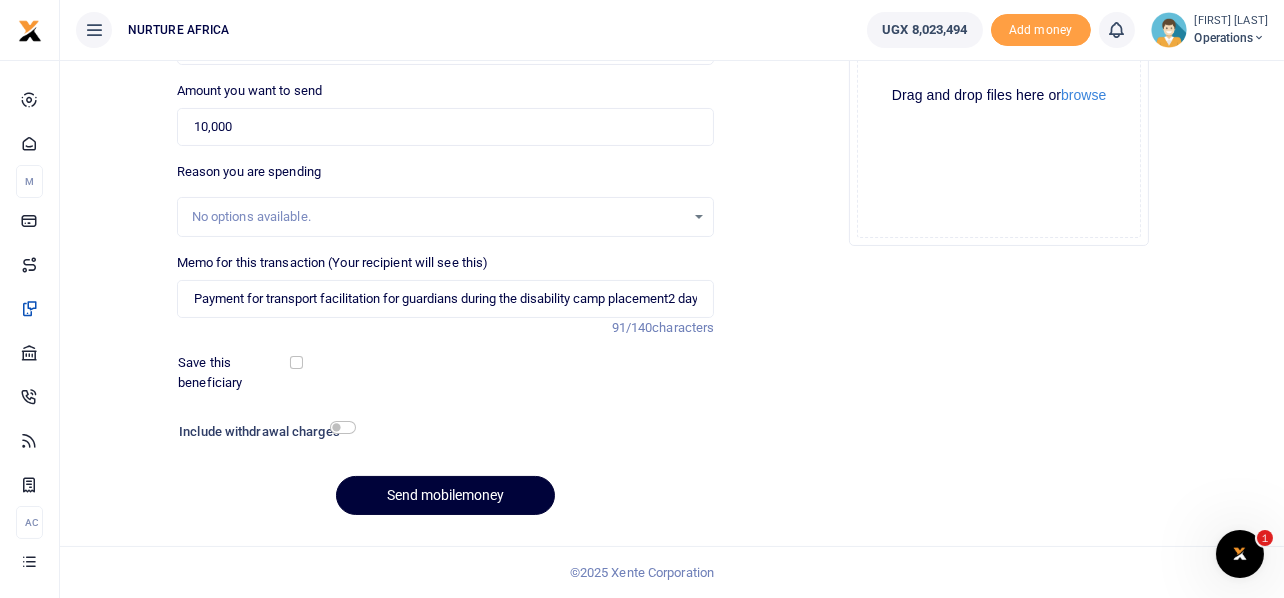 click on "Send mobilemoney" at bounding box center [445, 495] 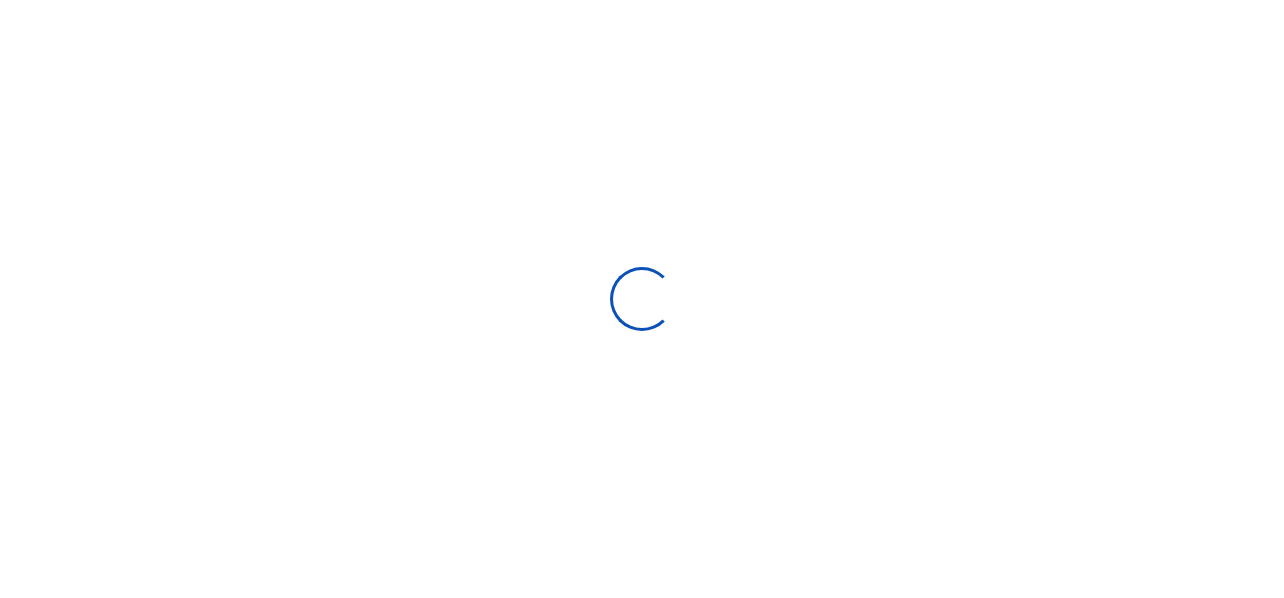 select 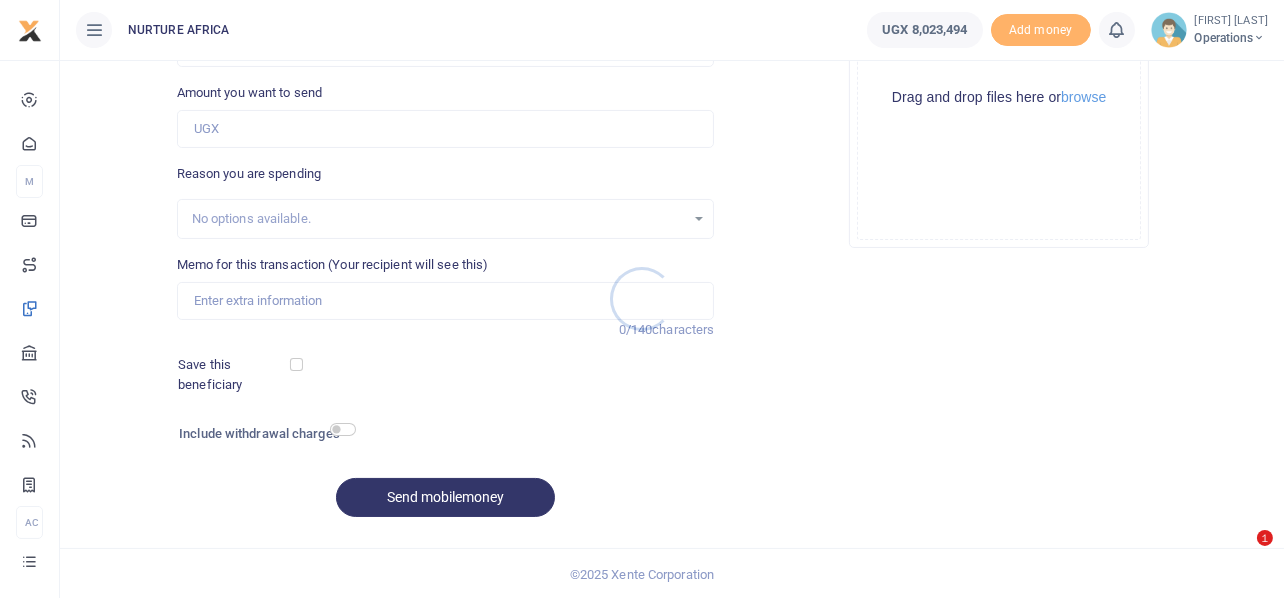 scroll, scrollTop: 0, scrollLeft: 0, axis: both 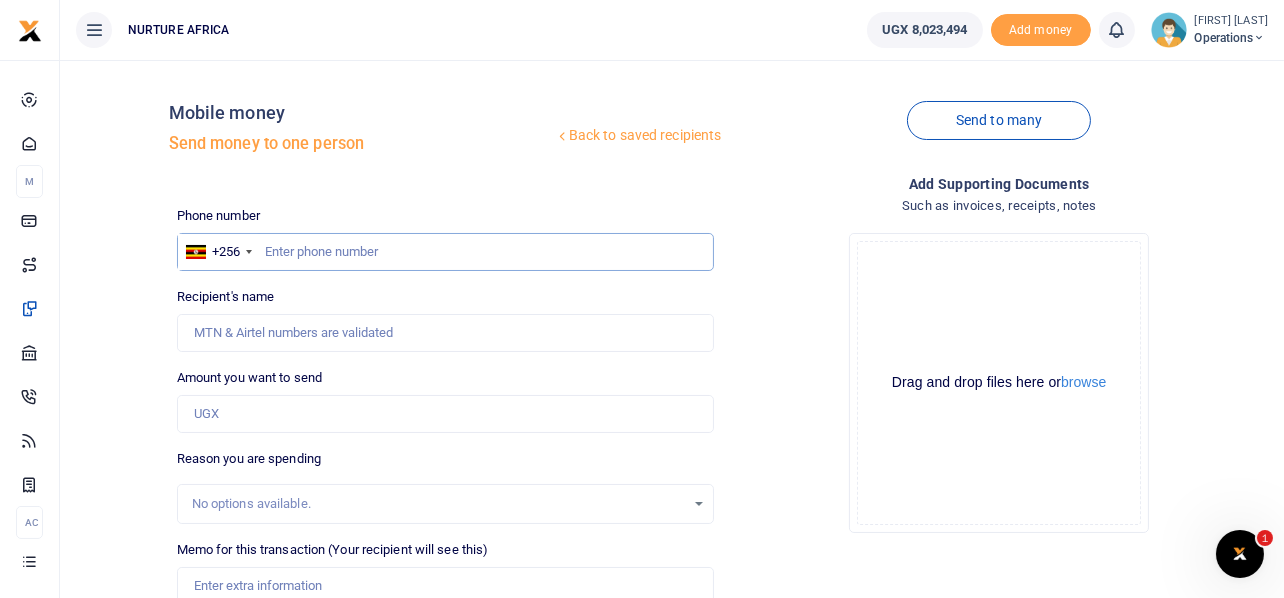 click at bounding box center (446, 252) 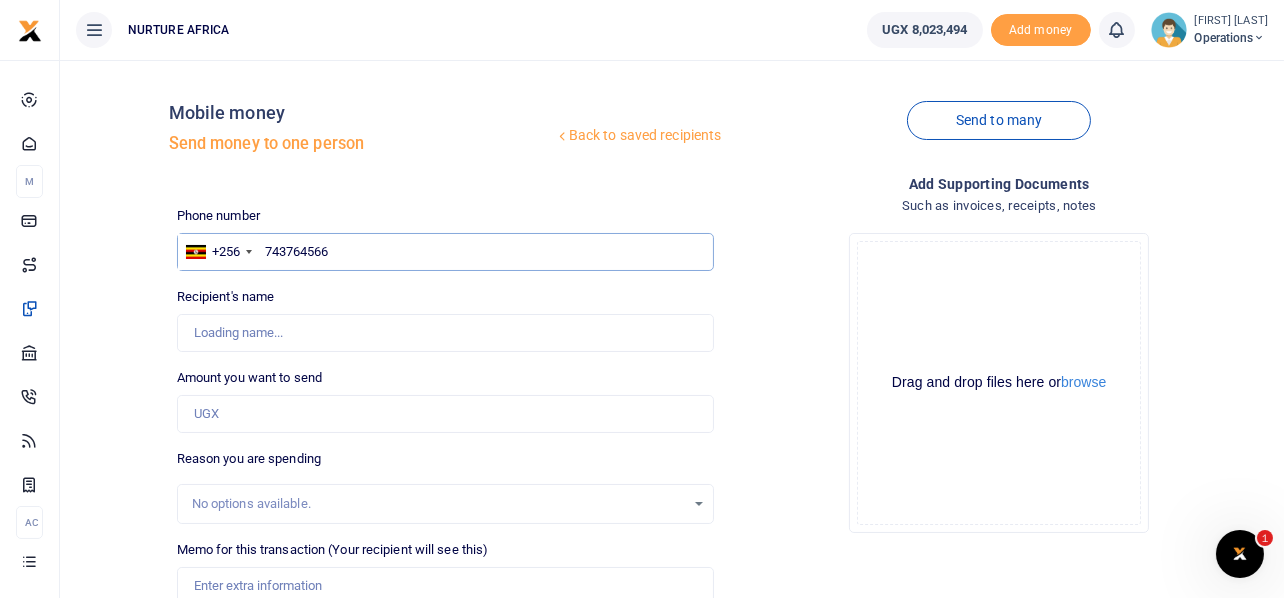 type on "743764566" 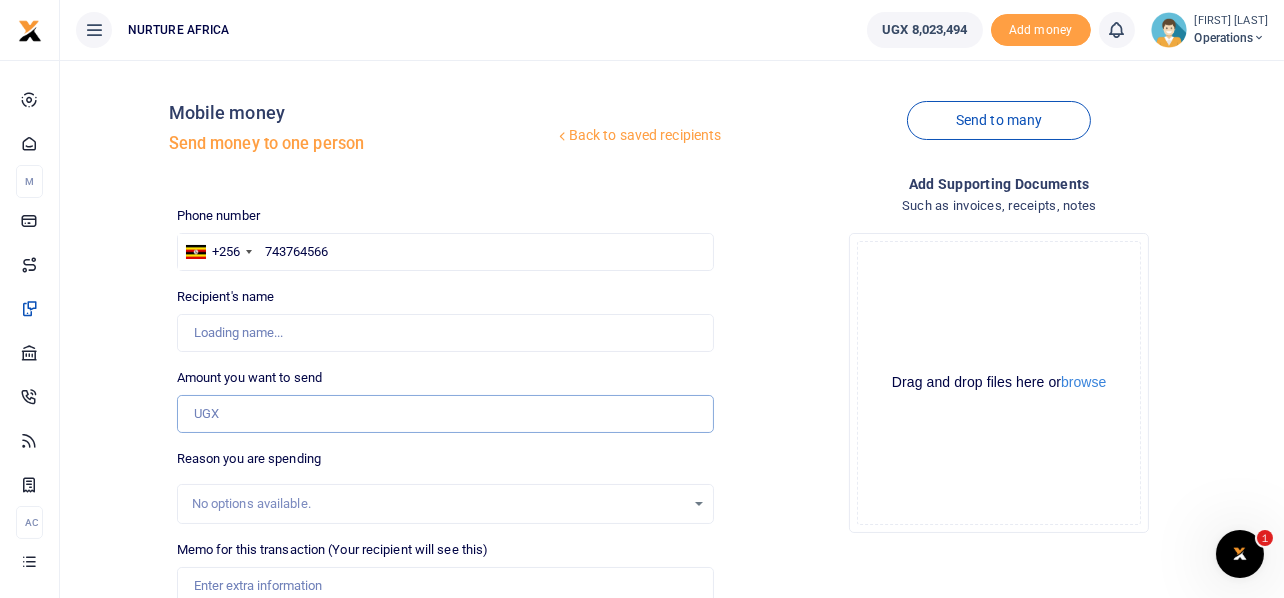click on "Amount you want to send" at bounding box center [446, 414] 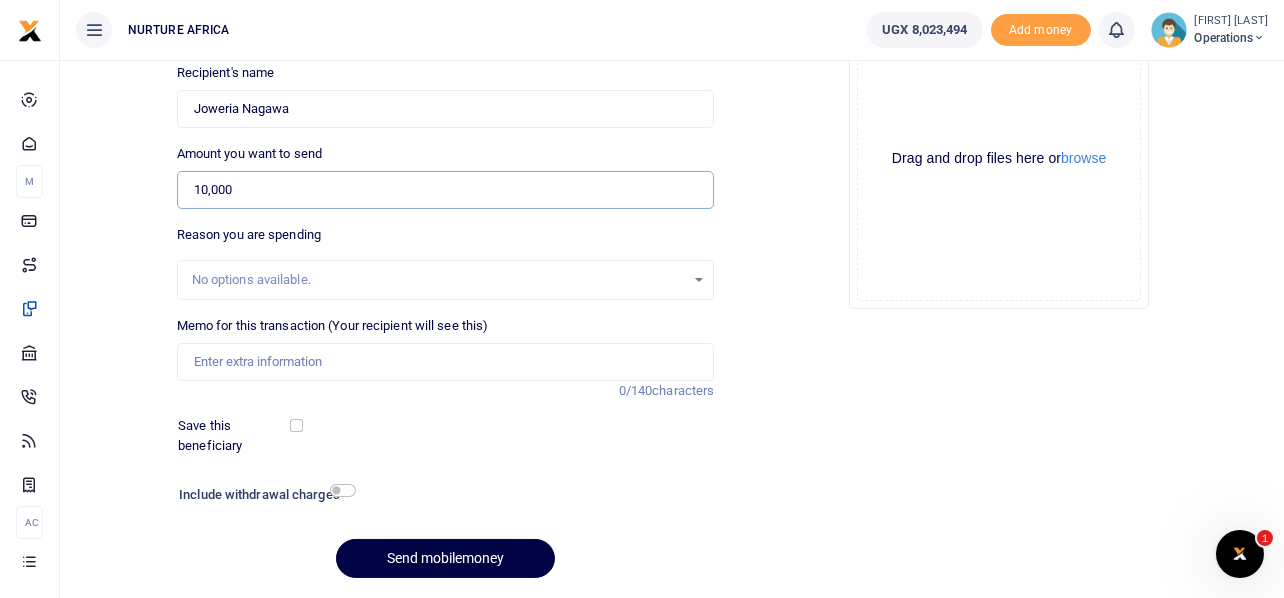 scroll, scrollTop: 231, scrollLeft: 0, axis: vertical 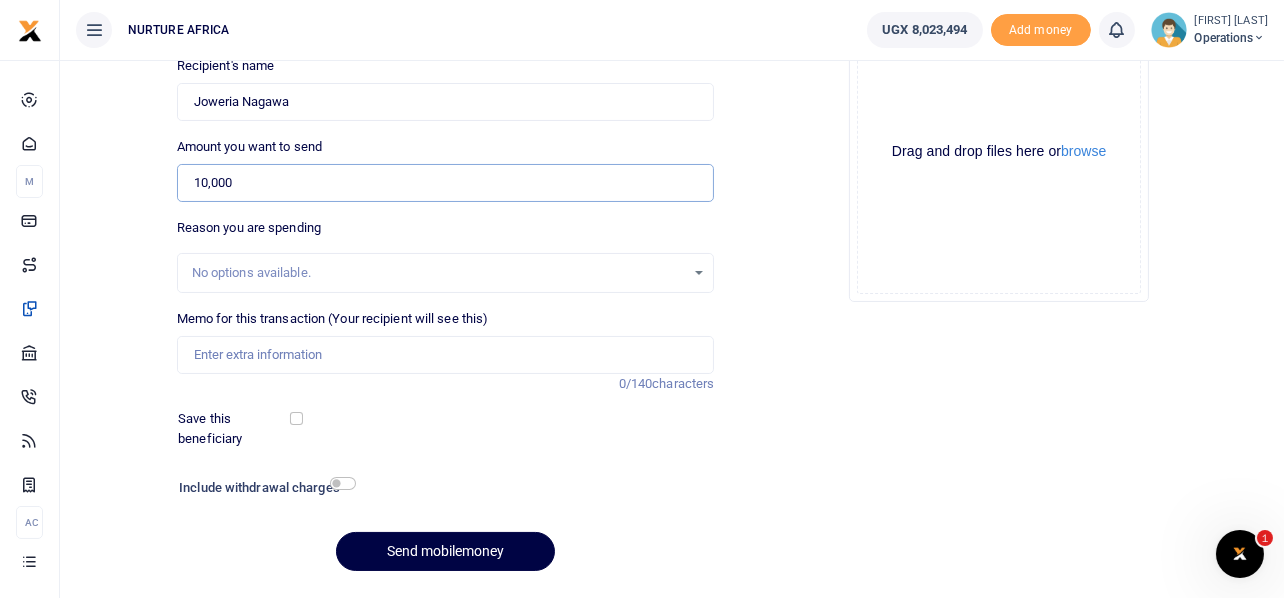 type on "10,000" 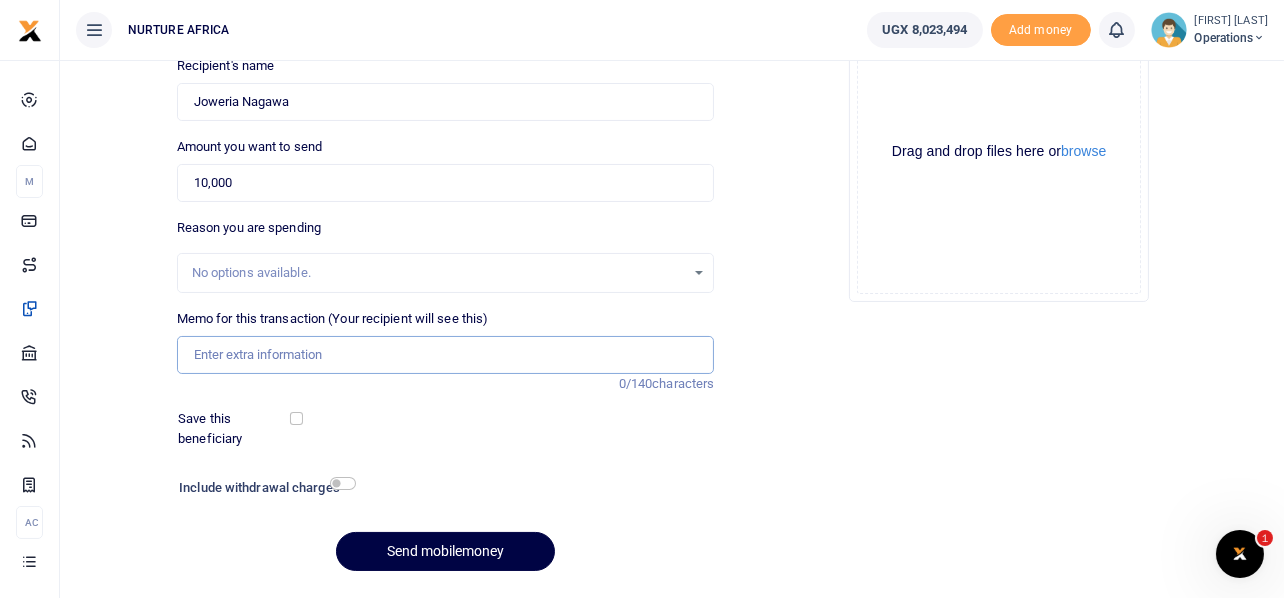 click on "Memo for this transaction (Your recipient will see this)" at bounding box center (446, 355) 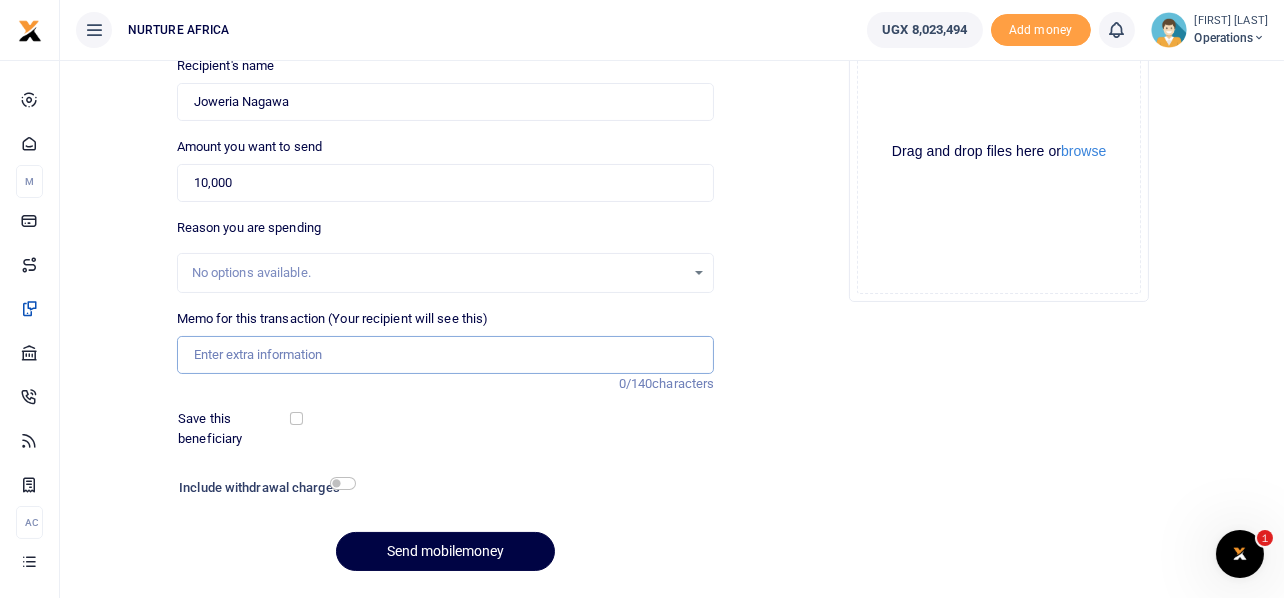 paste on "Payment for transport facilitation for guardians during the disability camp placement2 day2" 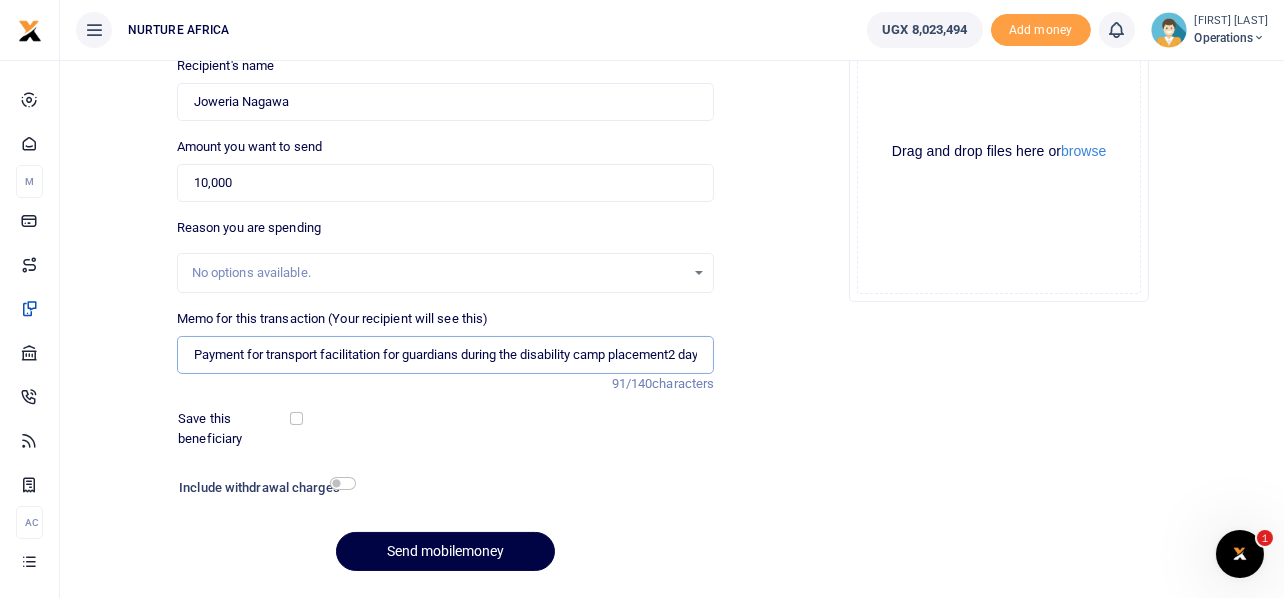 scroll, scrollTop: 0, scrollLeft: 20, axis: horizontal 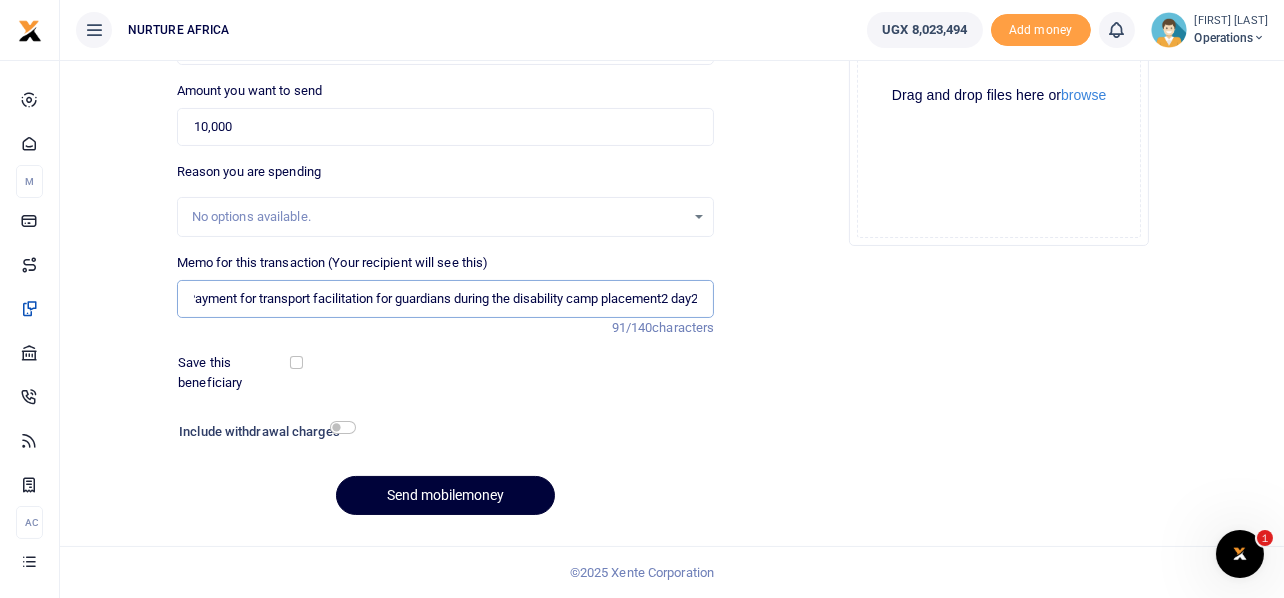 type on "Payment for transport facilitation for guardians during the disability camp placement2 day2" 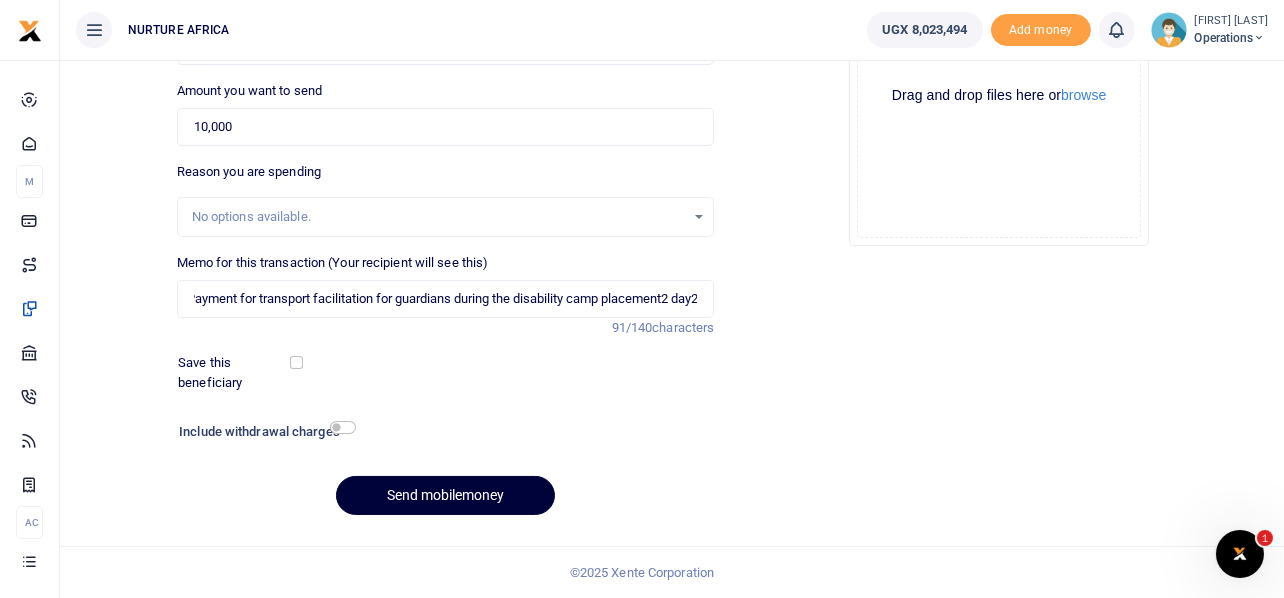 scroll, scrollTop: 0, scrollLeft: 0, axis: both 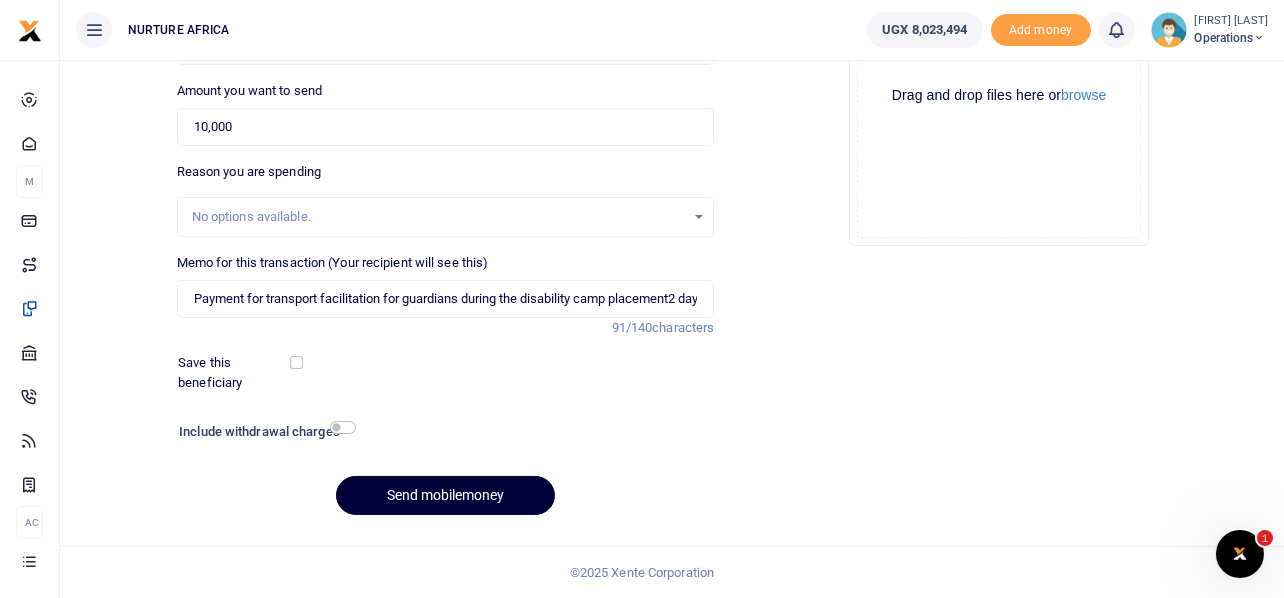 click on "Send mobilemoney" at bounding box center (445, 495) 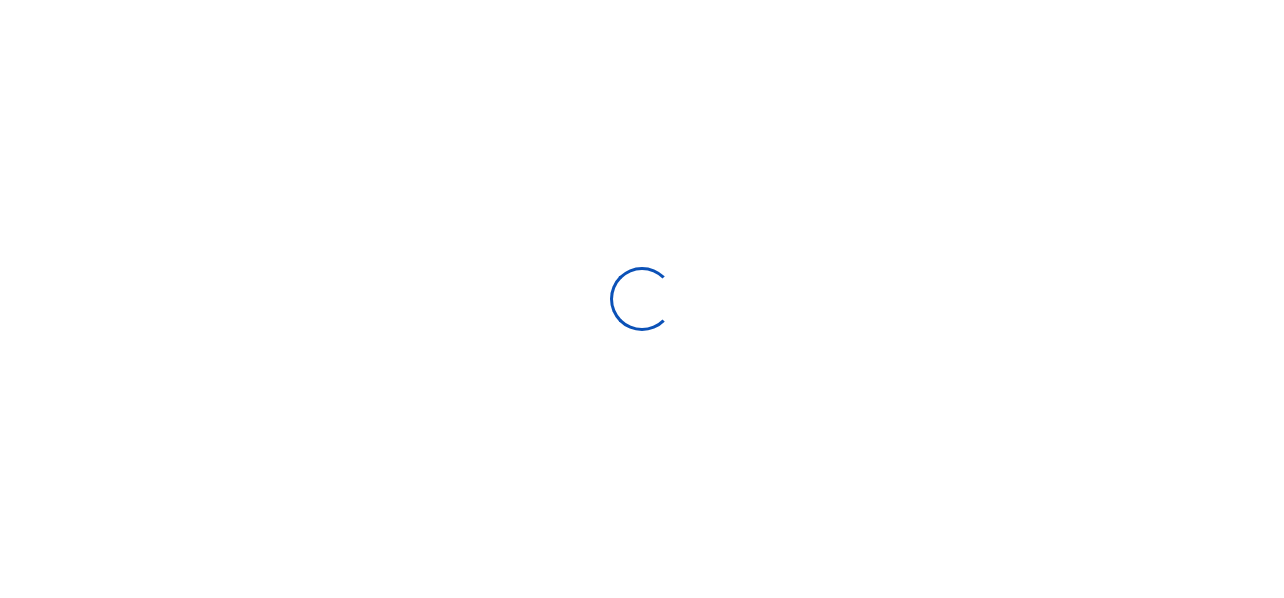 scroll, scrollTop: 285, scrollLeft: 0, axis: vertical 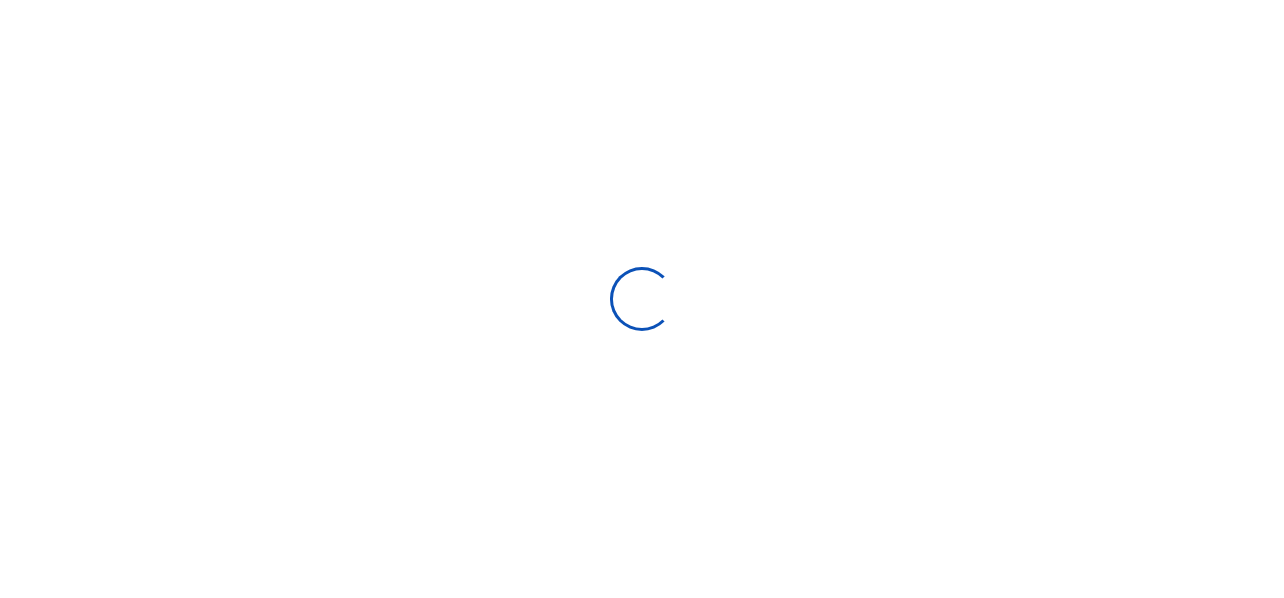 select 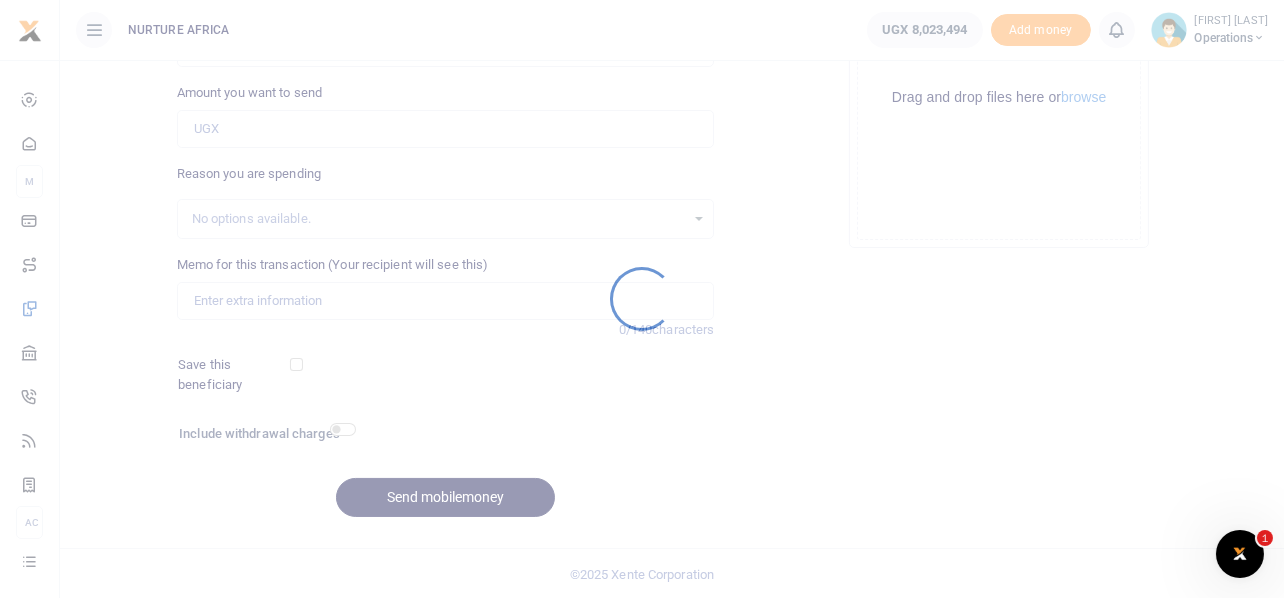 scroll, scrollTop: 0, scrollLeft: 0, axis: both 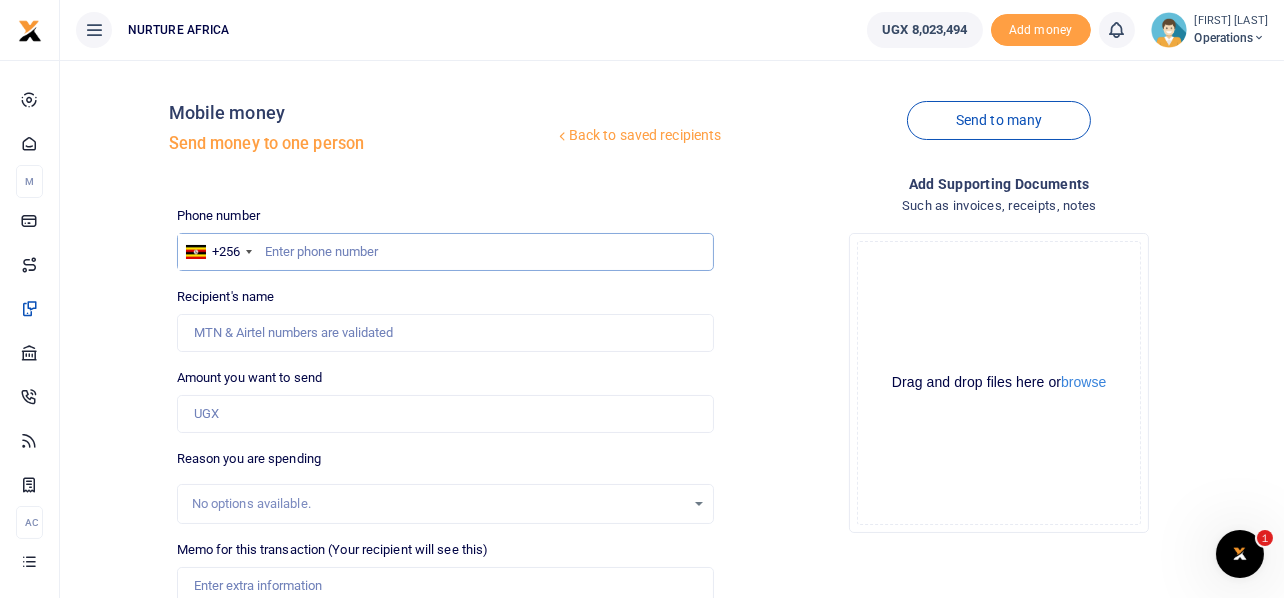 click at bounding box center [446, 252] 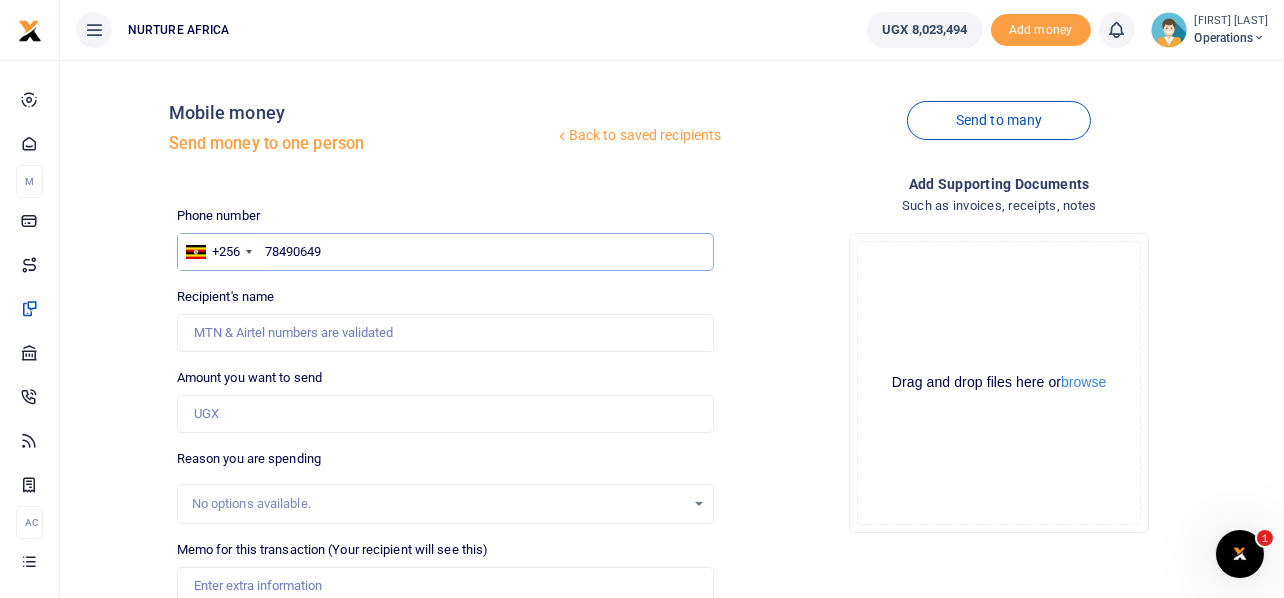 type on "784906498" 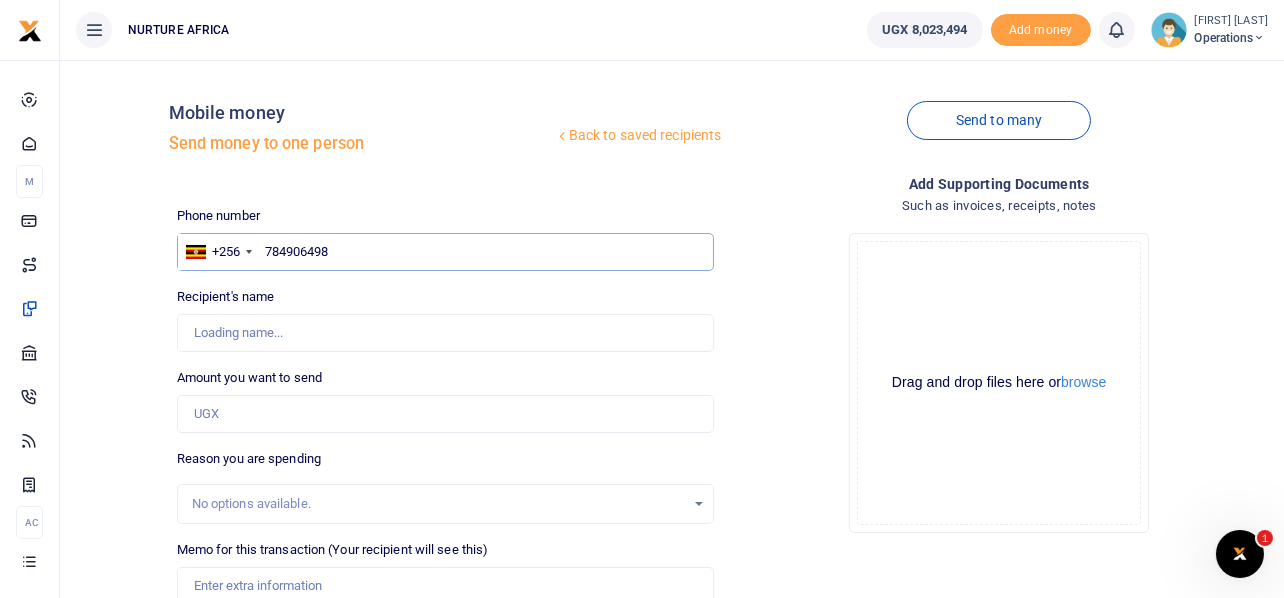 type on "[FIRST] [LAST]" 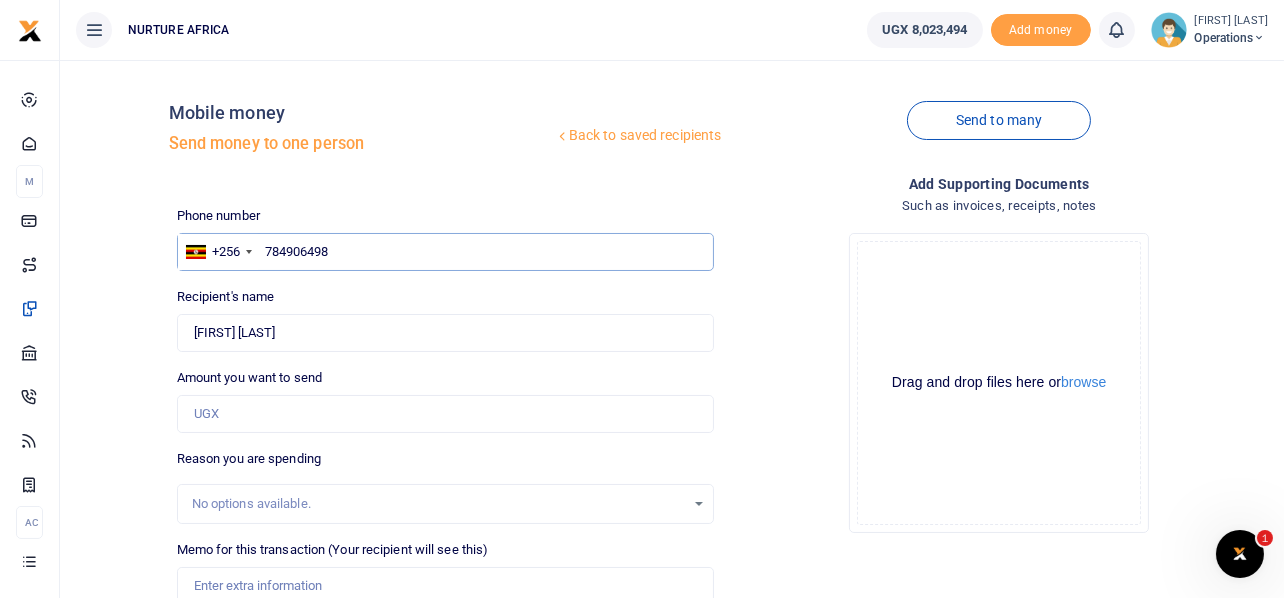 type on "784906498" 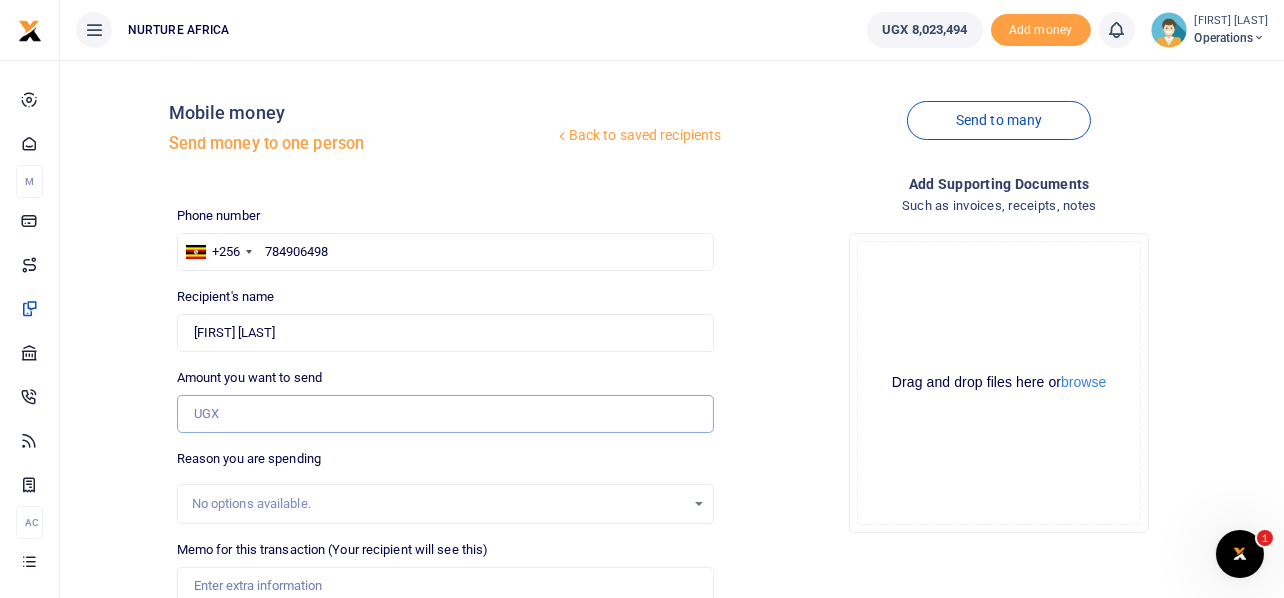 click on "Amount you want to send" at bounding box center [446, 414] 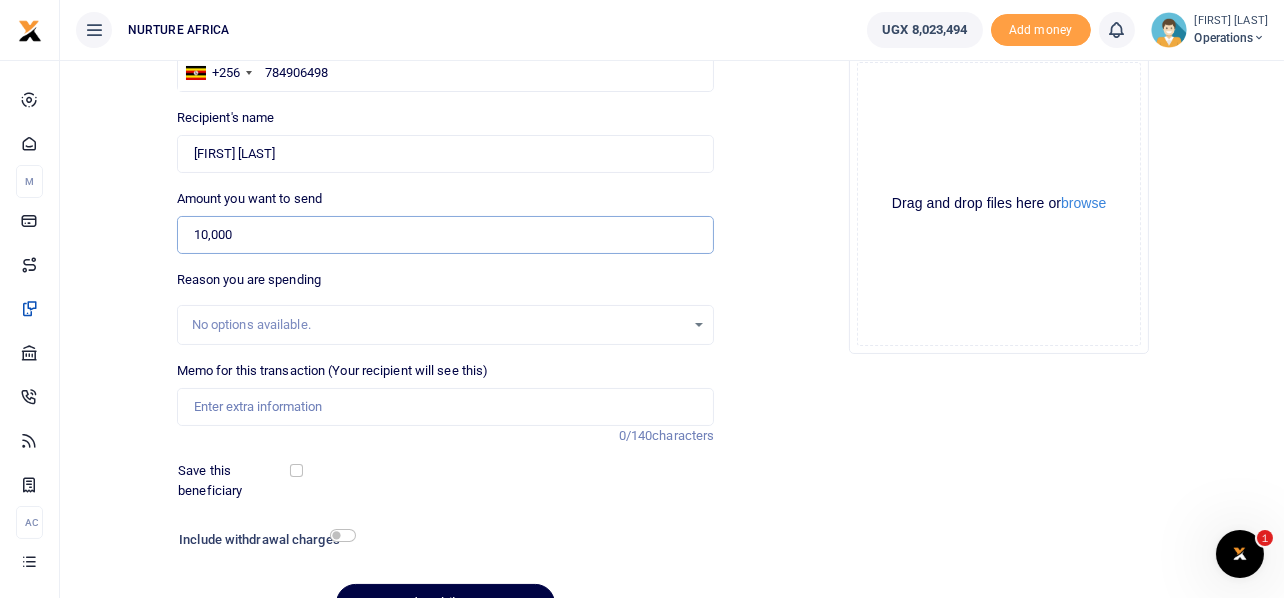 scroll, scrollTop: 181, scrollLeft: 0, axis: vertical 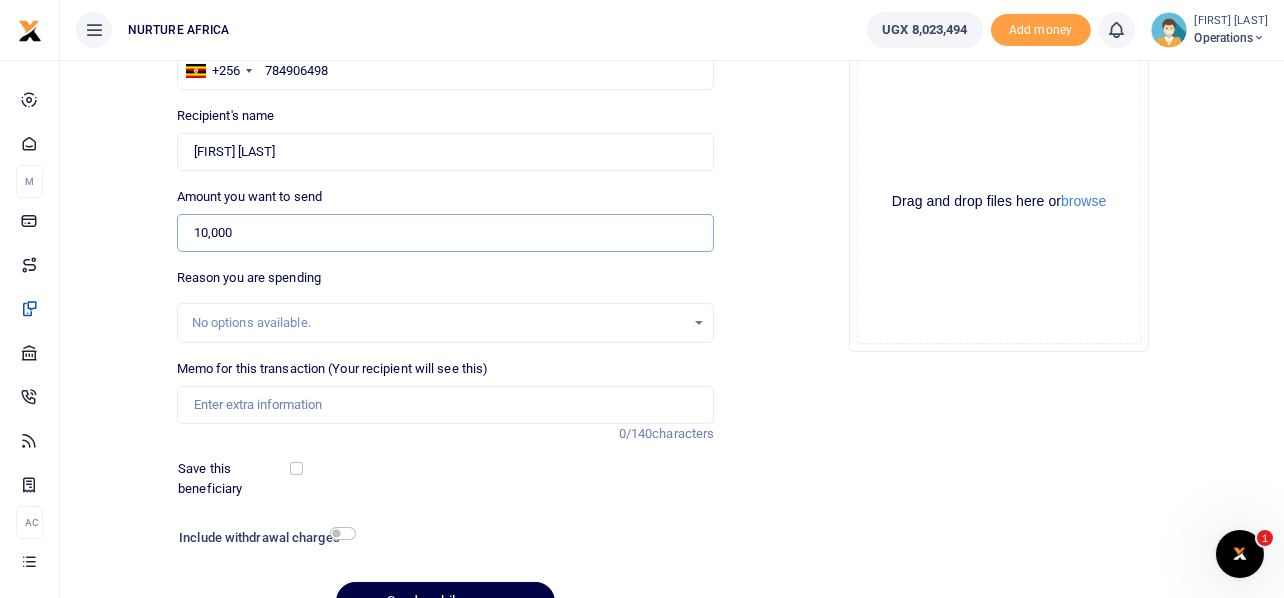 type on "10,000" 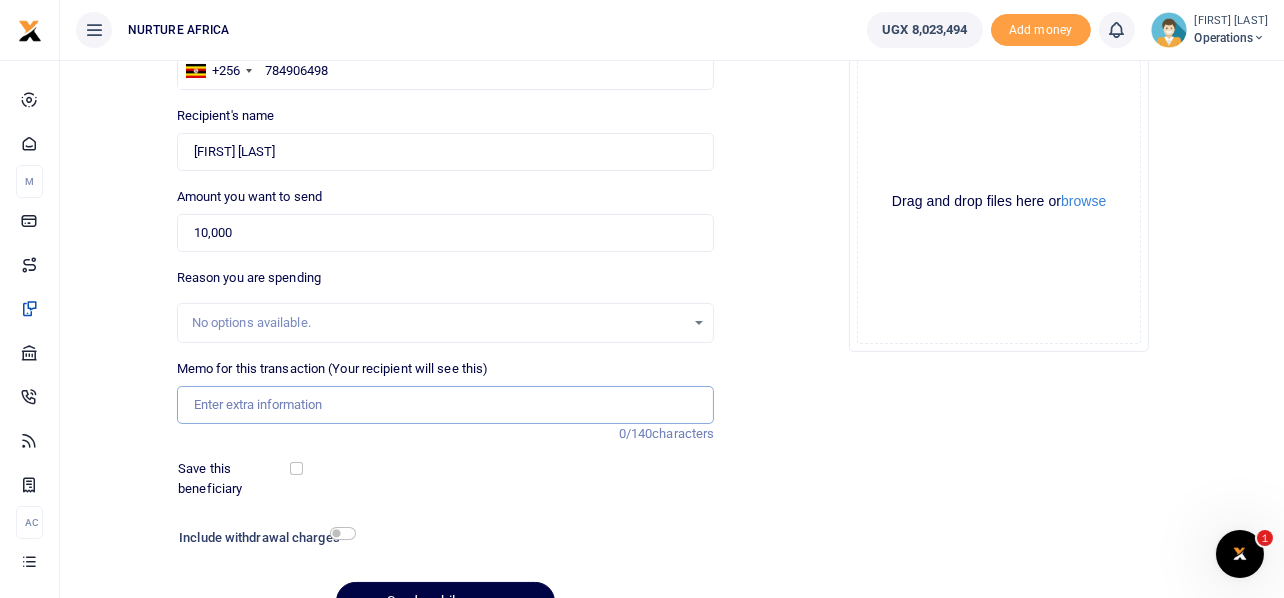 click on "Memo for this transaction (Your recipient will see this)" at bounding box center (446, 405) 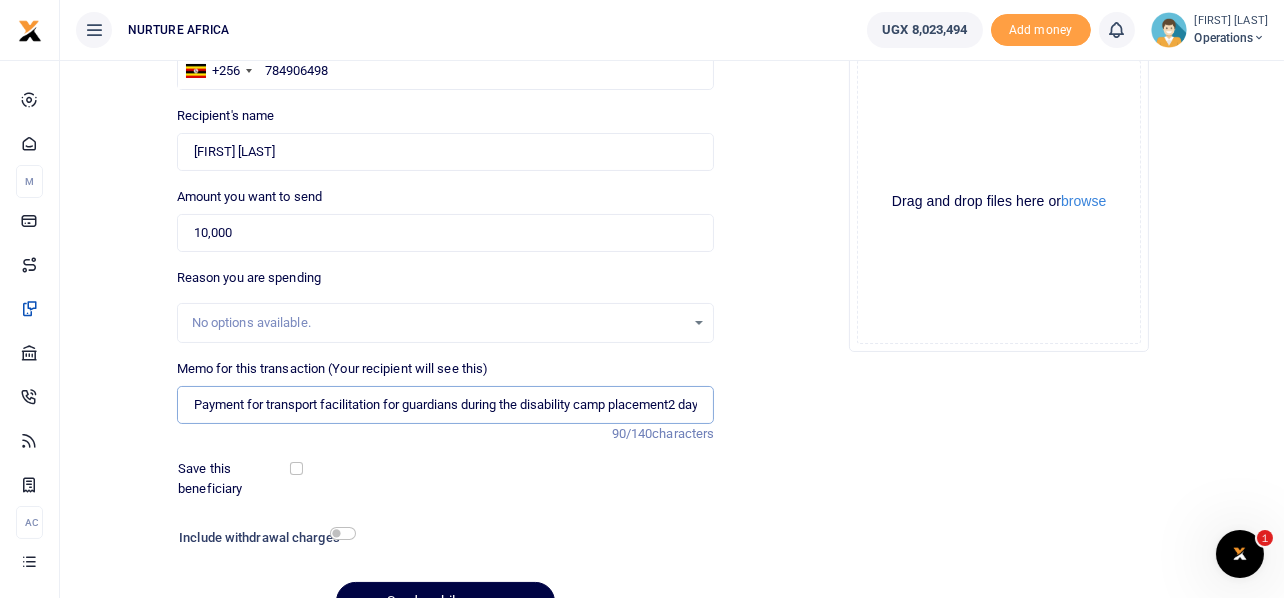scroll, scrollTop: 0, scrollLeft: 20, axis: horizontal 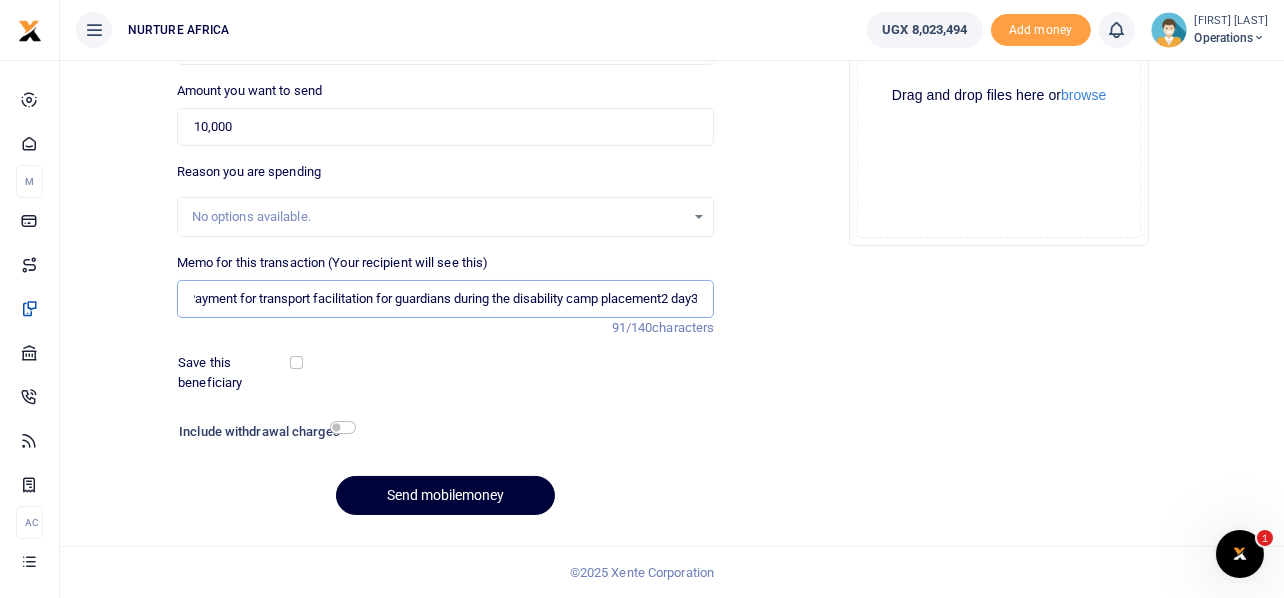 type on "Payment for transport facilitation for guardians during the disability camp placement2 day3" 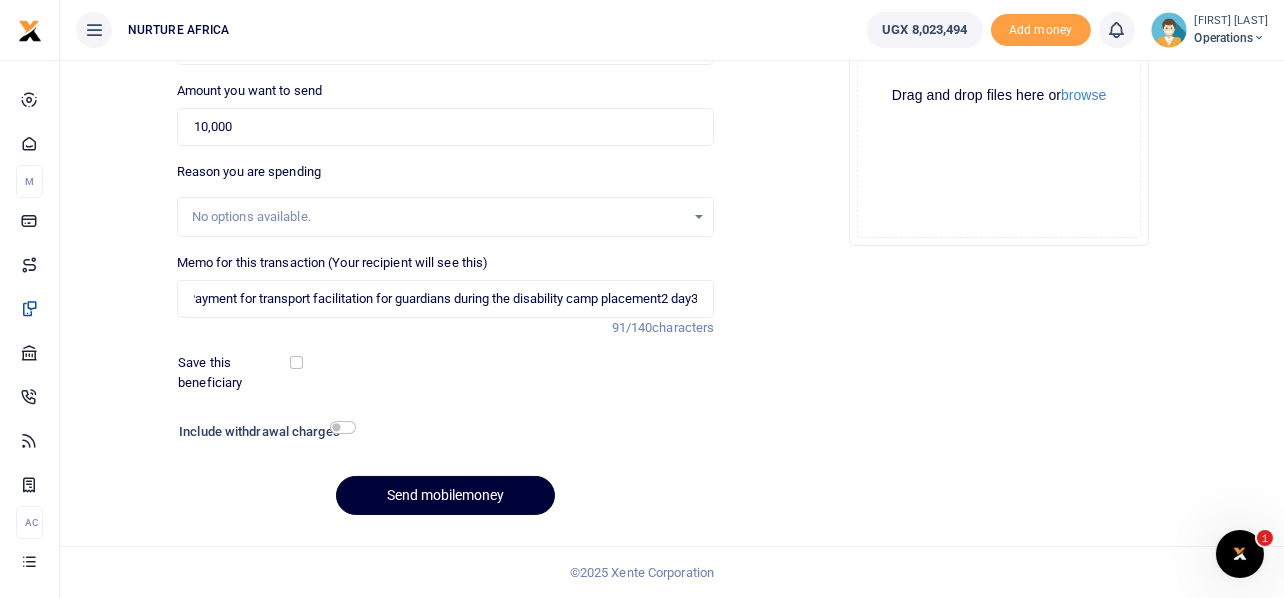 scroll, scrollTop: 0, scrollLeft: 0, axis: both 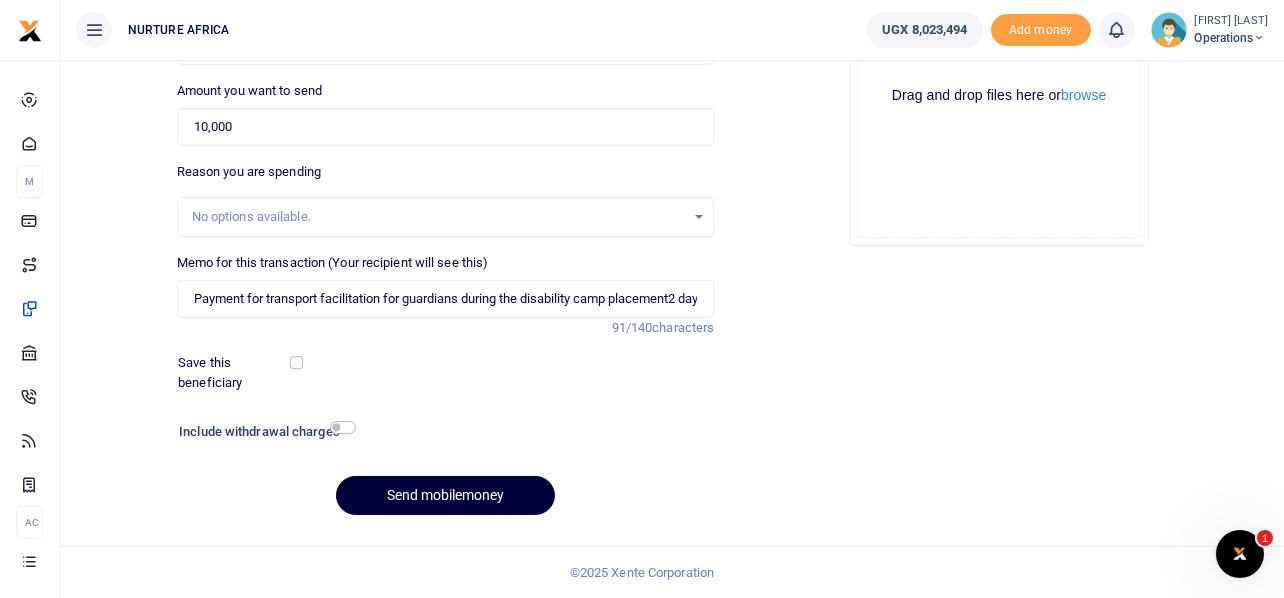 click on "Send mobilemoney" at bounding box center [445, 495] 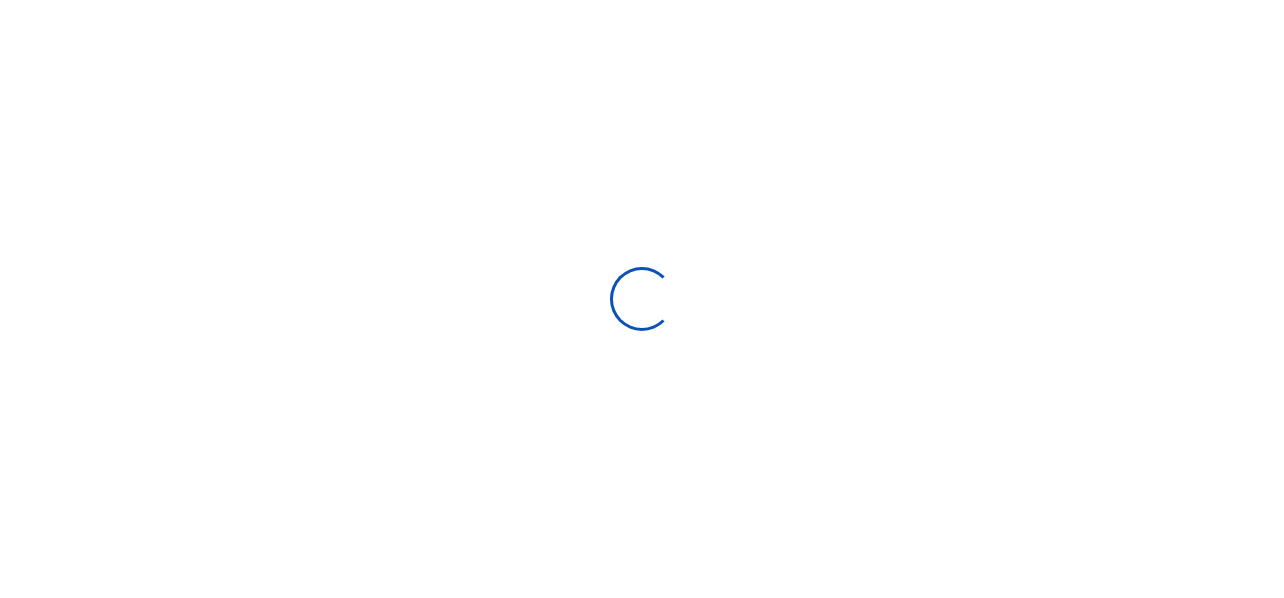 select 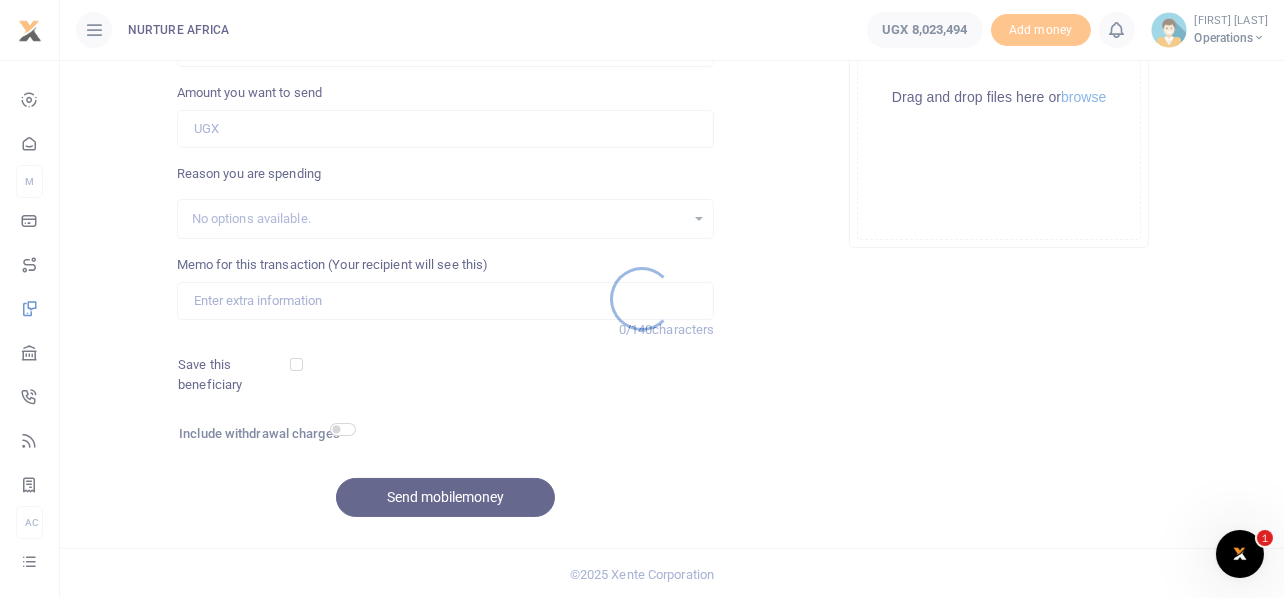 scroll, scrollTop: 0, scrollLeft: 0, axis: both 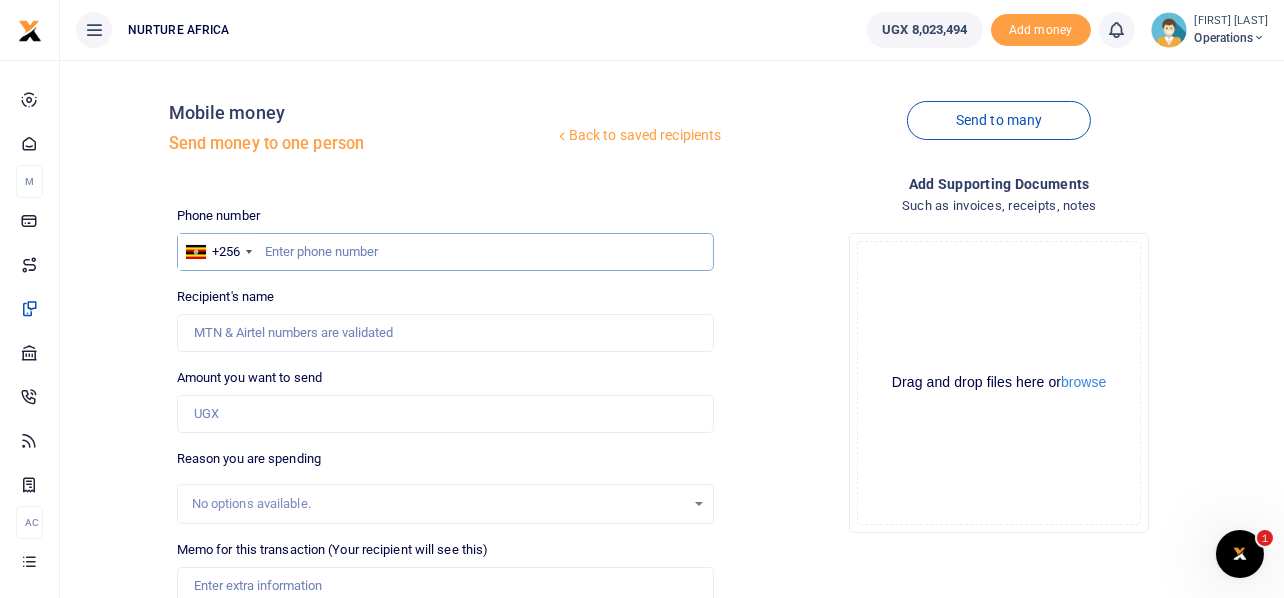 click at bounding box center (446, 252) 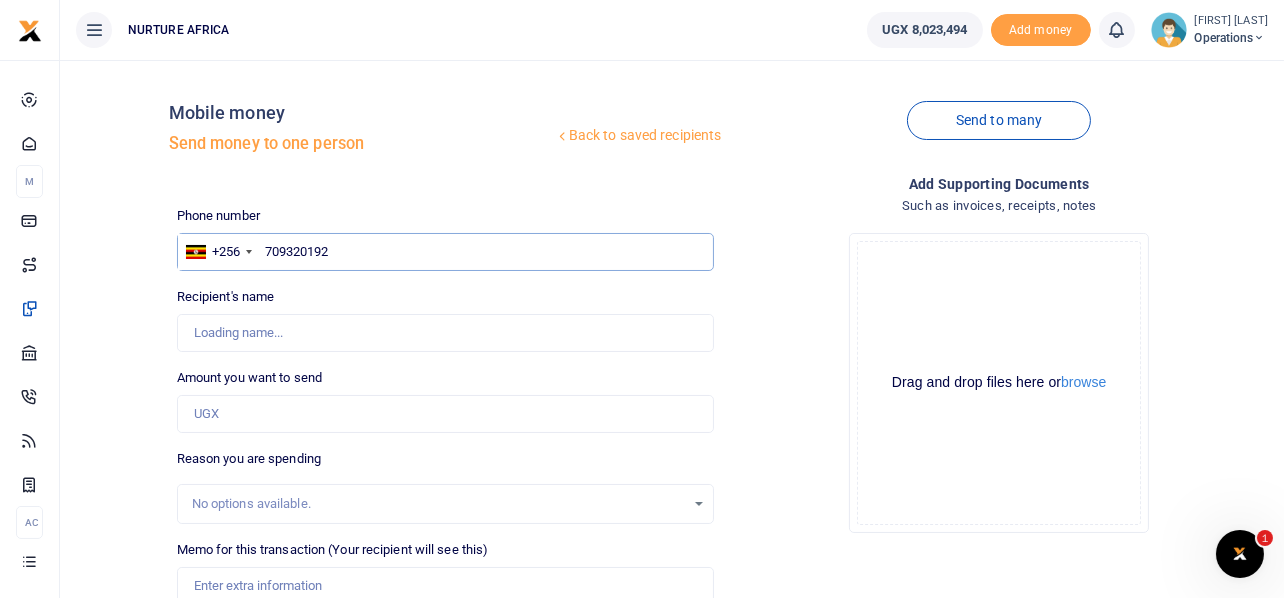 type on "709320192" 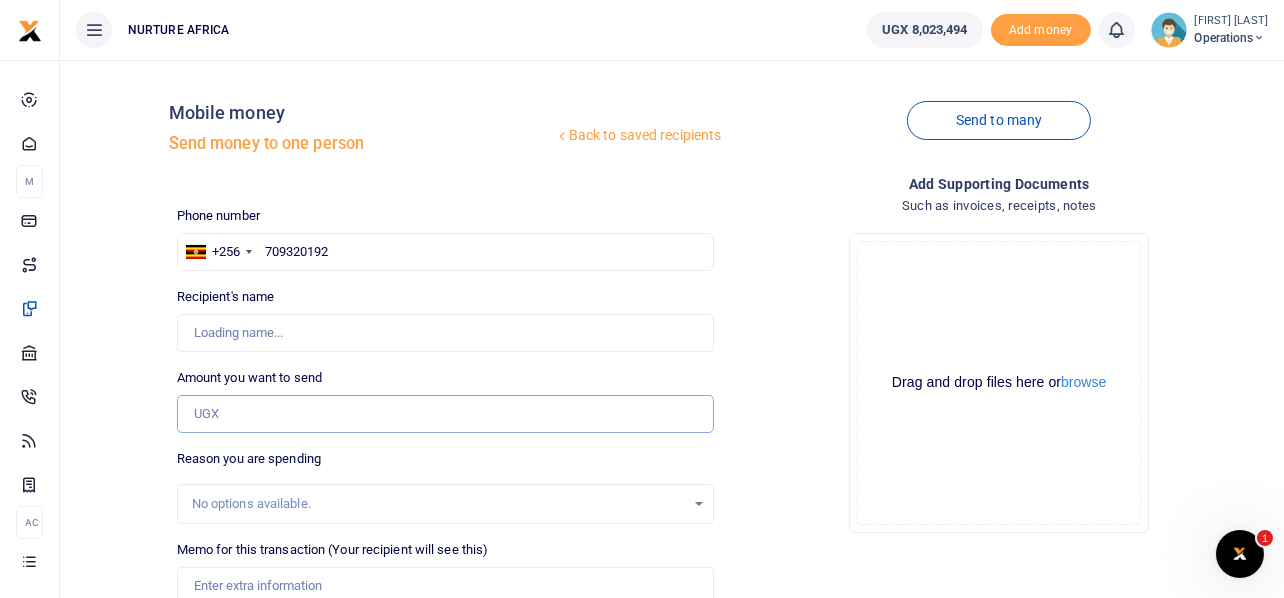 click on "Amount you want to send" at bounding box center [446, 414] 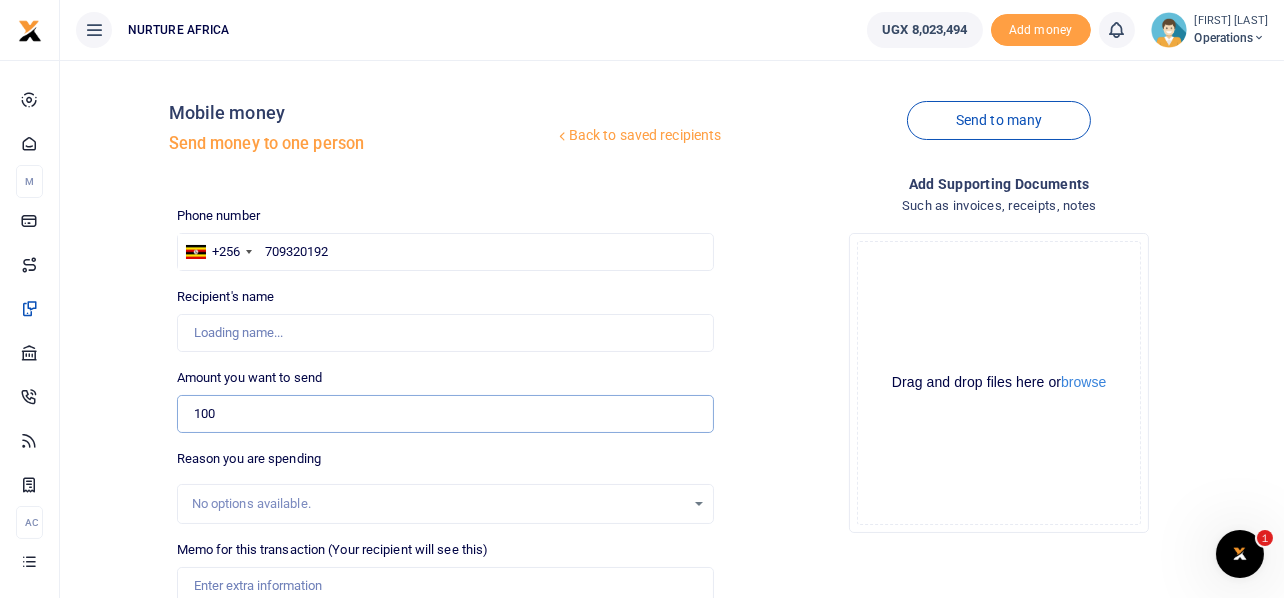type on "1000" 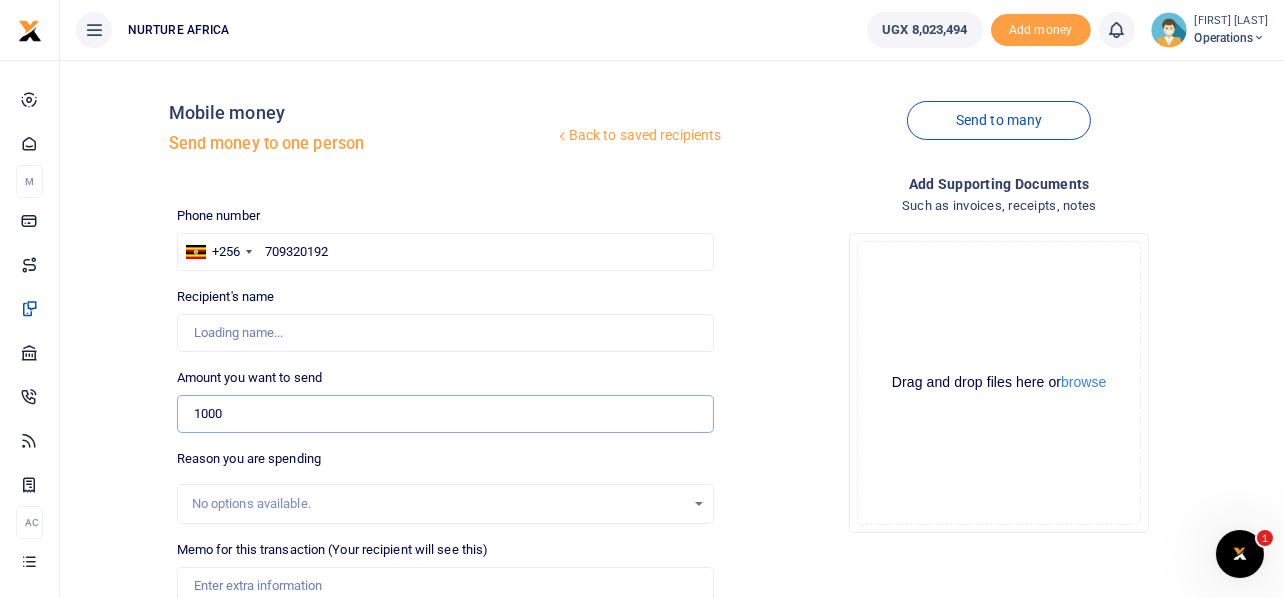 type on "[FIRST] [LAST]" 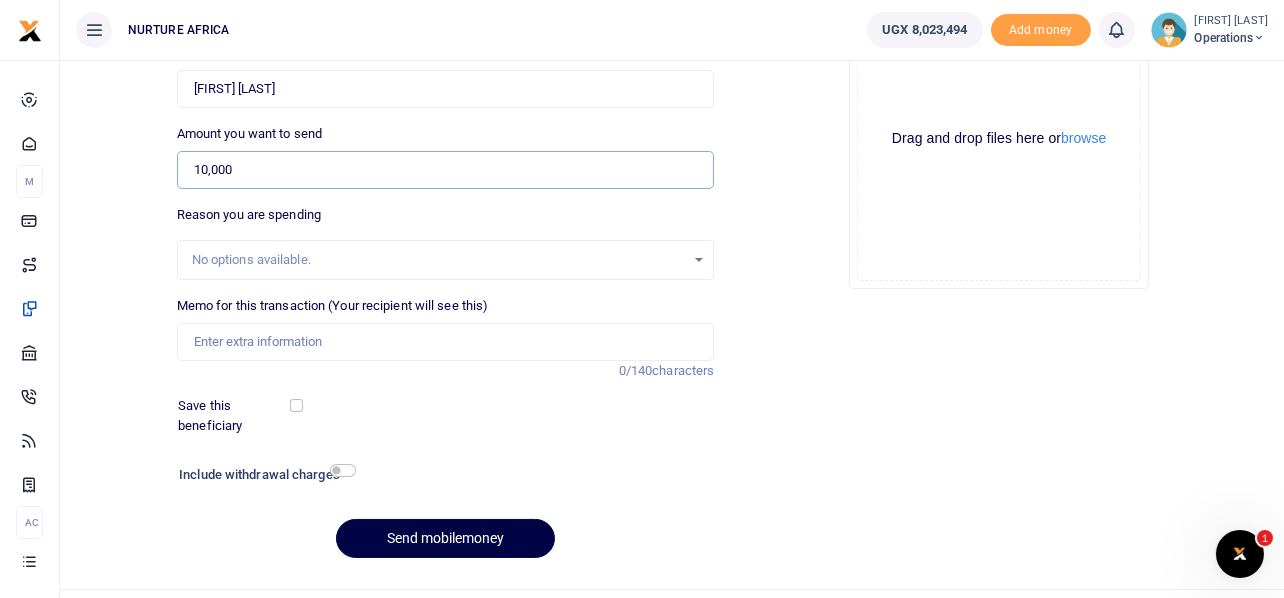 scroll, scrollTop: 245, scrollLeft: 0, axis: vertical 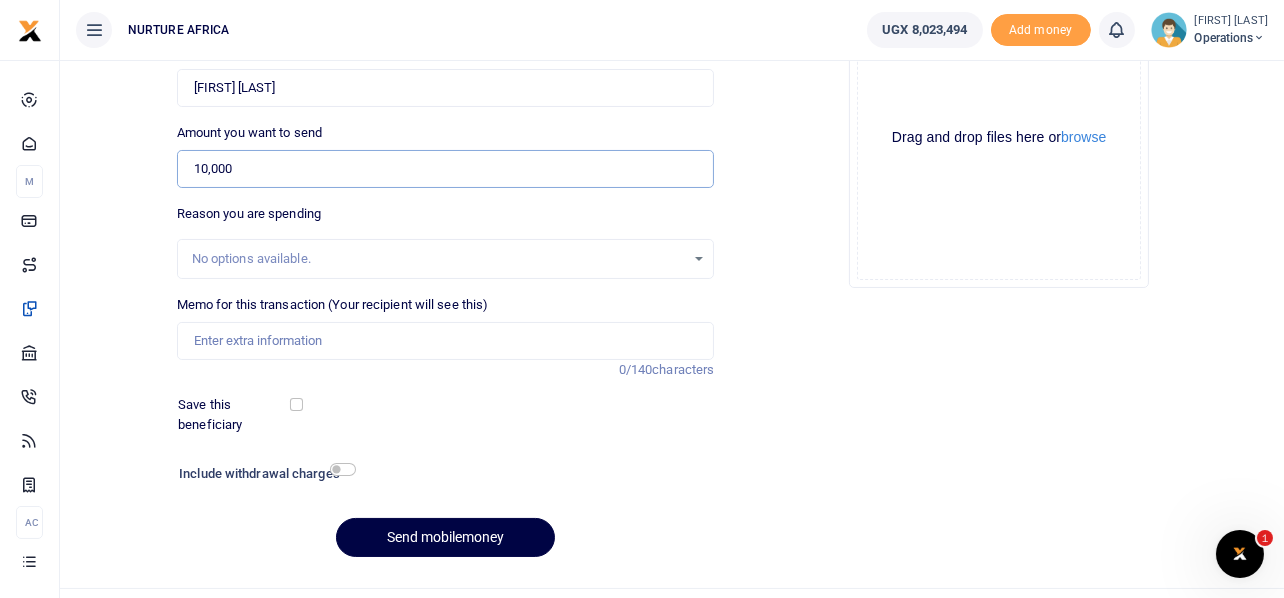 type on "10,000" 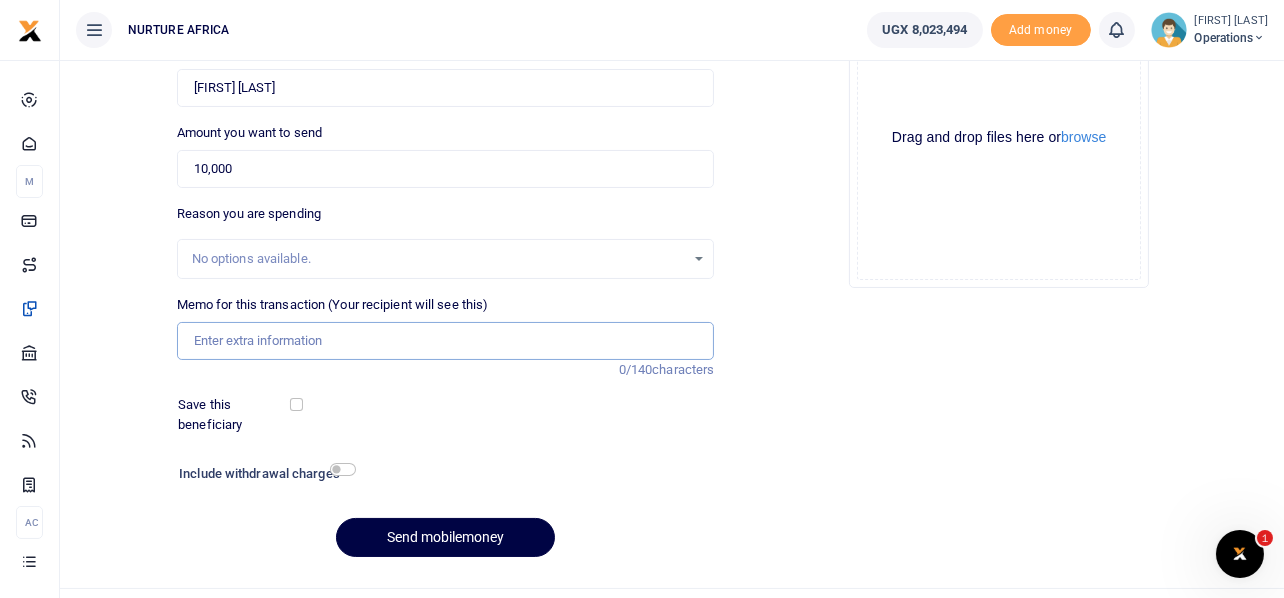 click on "Memo for this transaction (Your recipient will see this)" at bounding box center (446, 341) 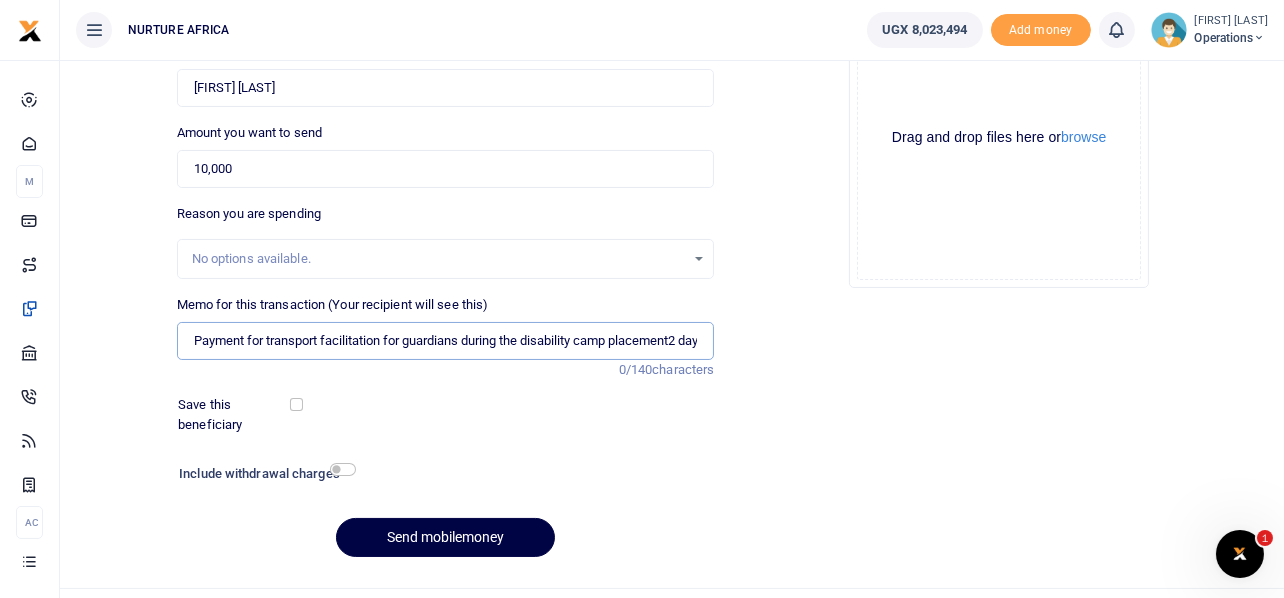 scroll, scrollTop: 0, scrollLeft: 20, axis: horizontal 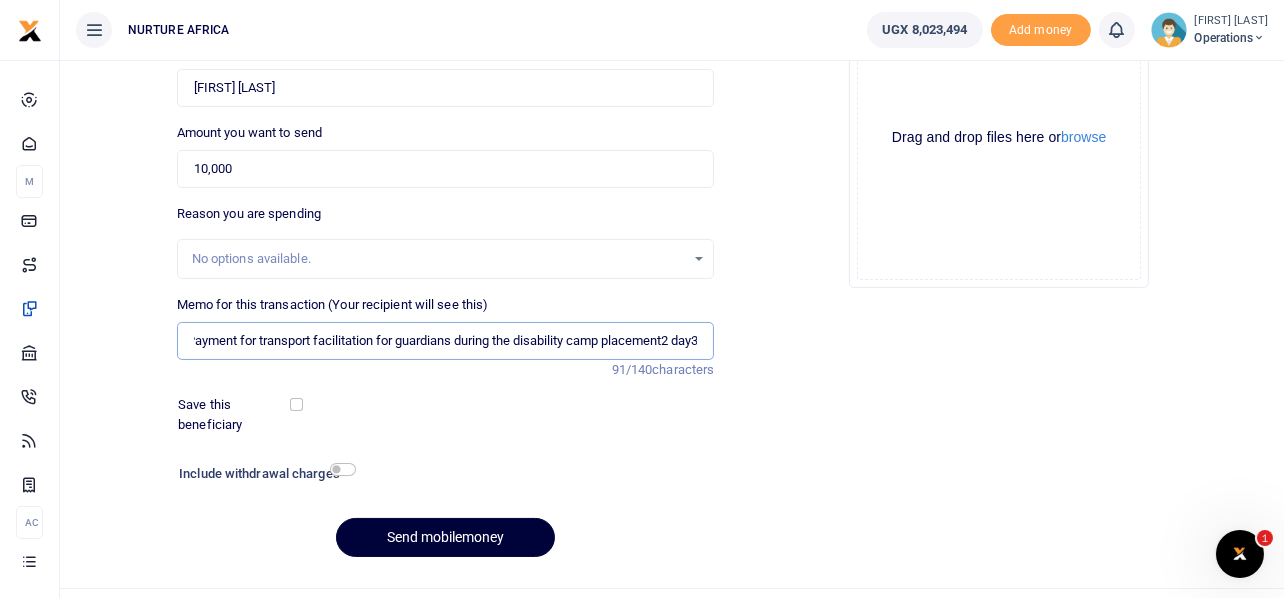 type on "Payment for transport facilitation for guardians during the disability camp placement2 day3" 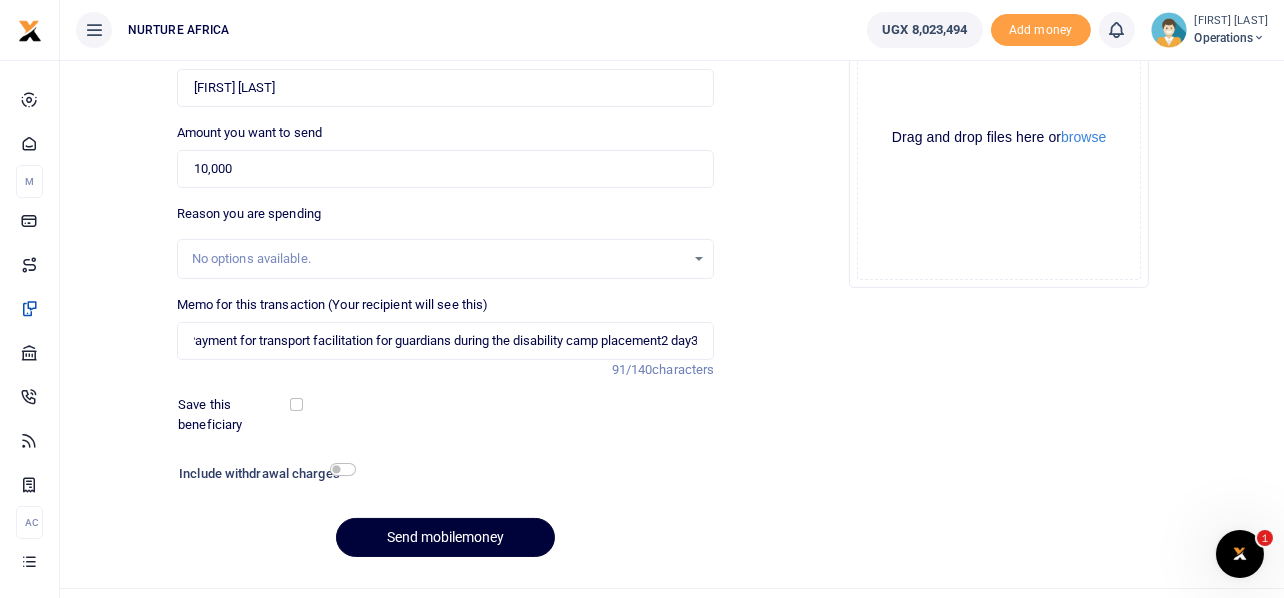 scroll, scrollTop: 0, scrollLeft: 0, axis: both 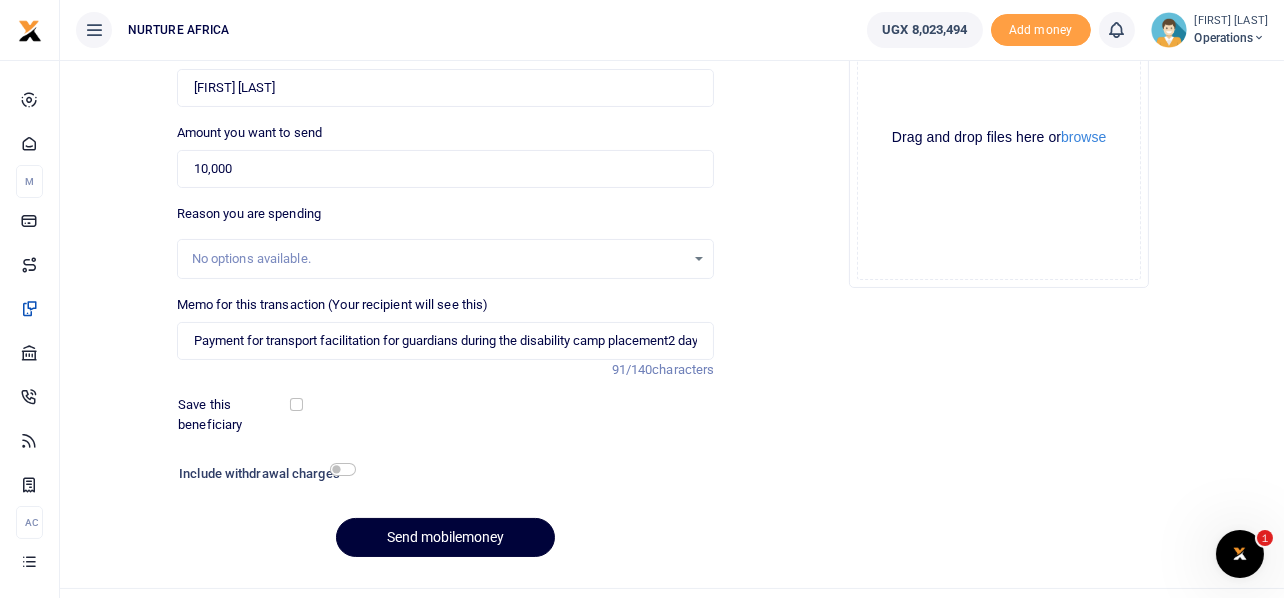 click on "Send mobilemoney" at bounding box center (445, 537) 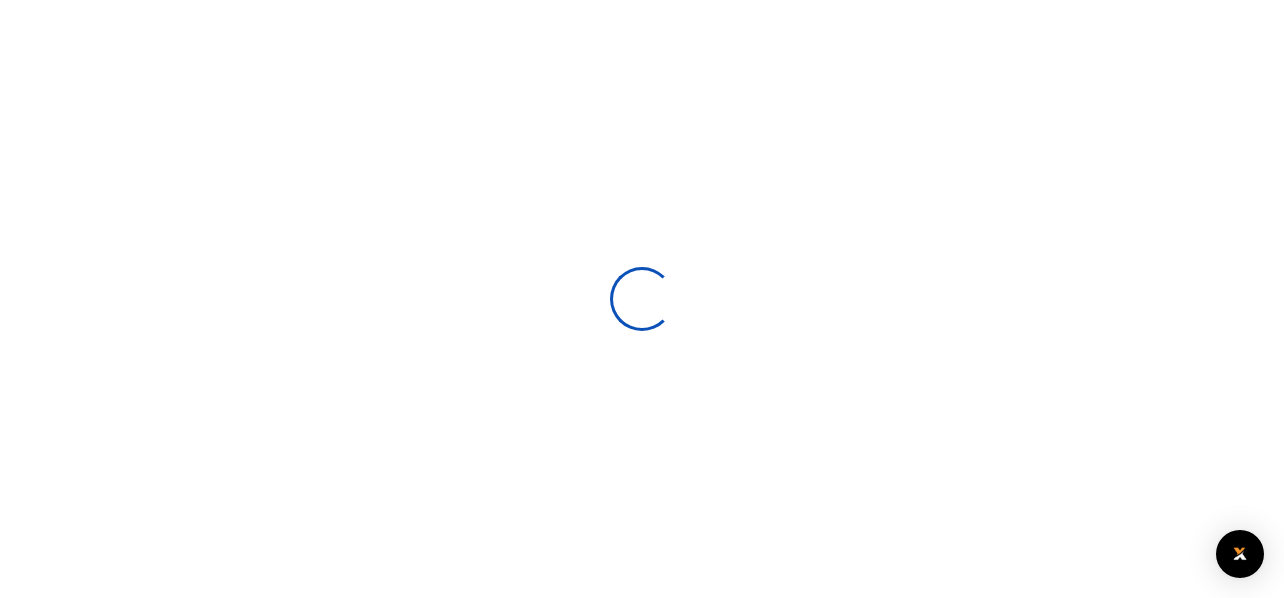 scroll, scrollTop: 245, scrollLeft: 0, axis: vertical 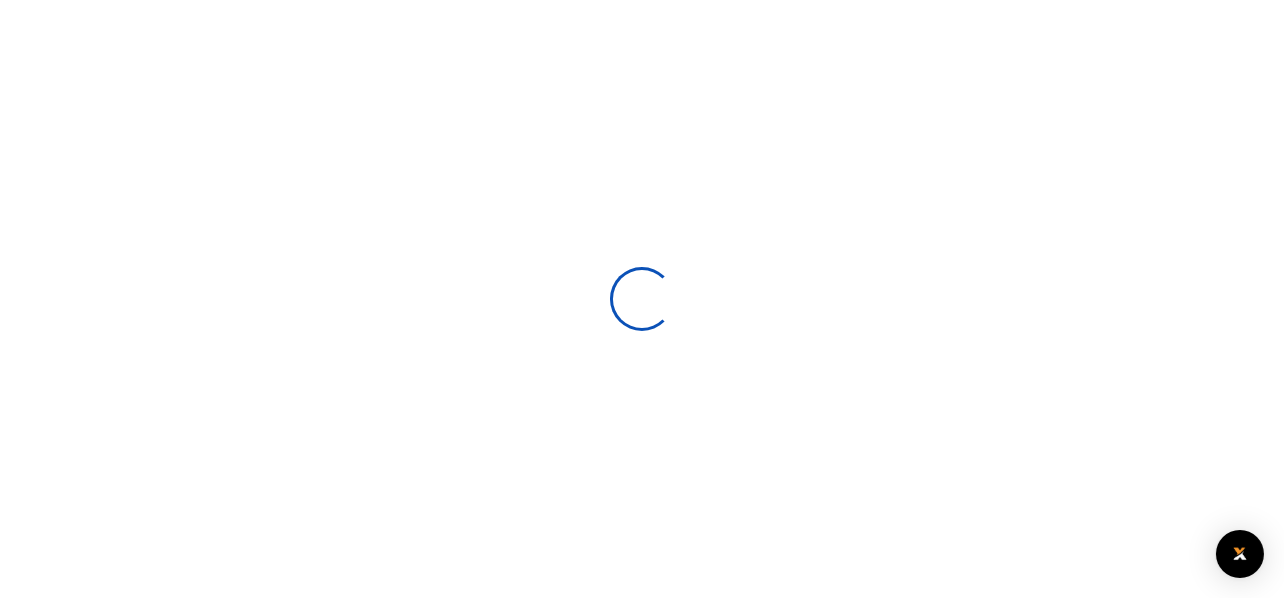 select 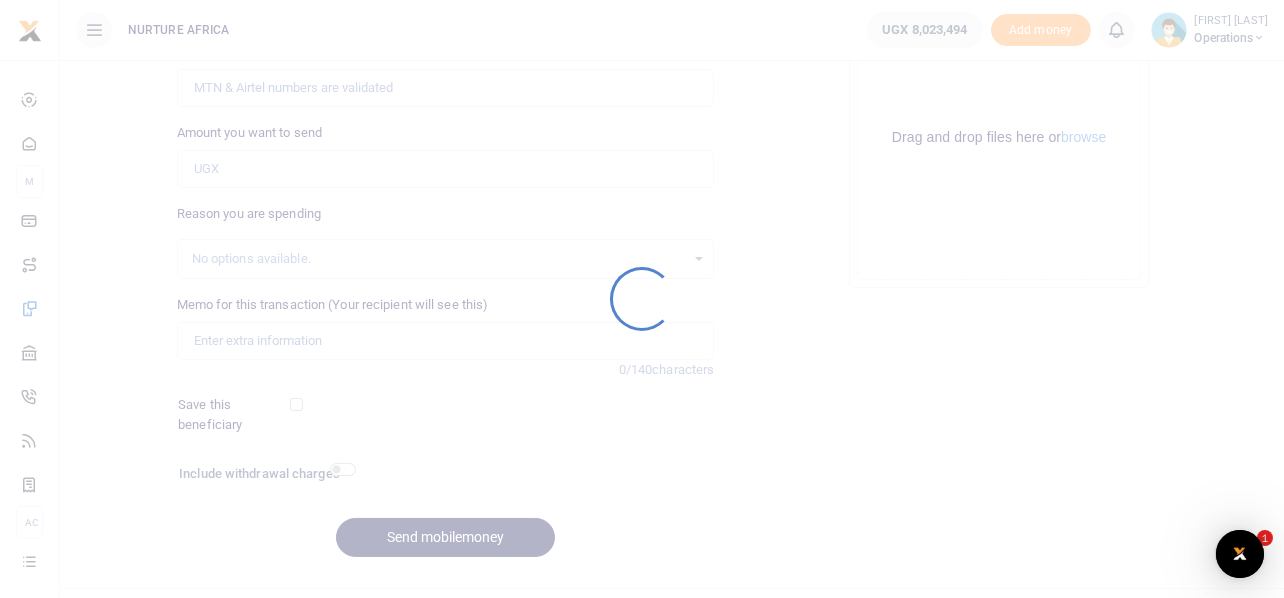 scroll, scrollTop: 0, scrollLeft: 0, axis: both 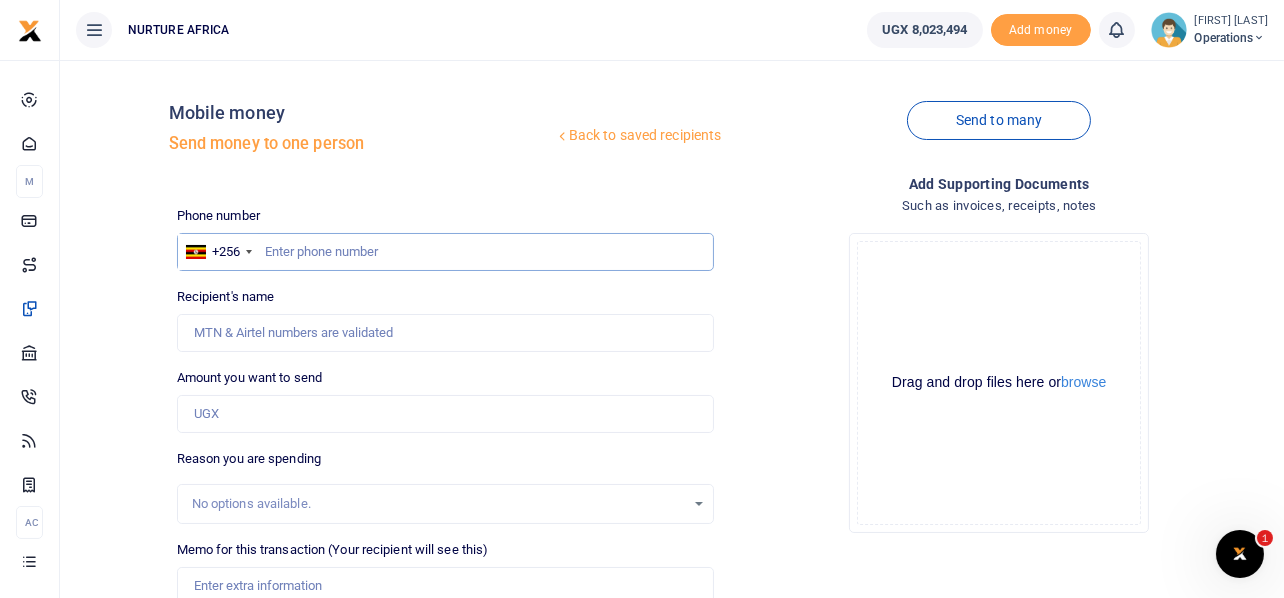 click at bounding box center [446, 252] 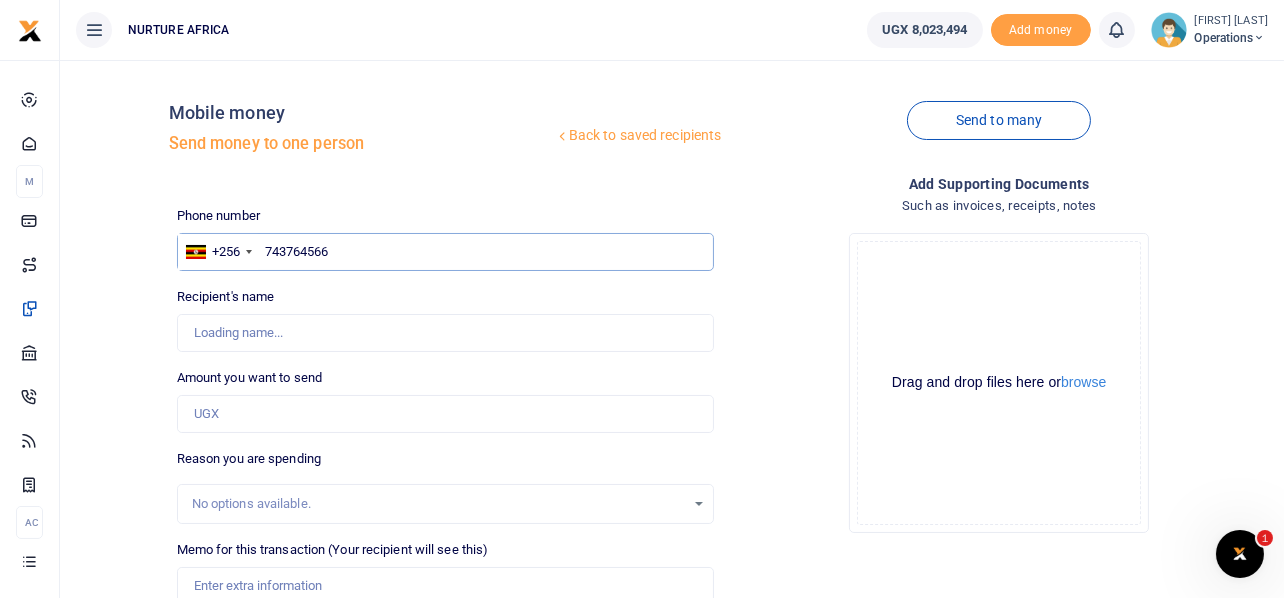 type on "743764566" 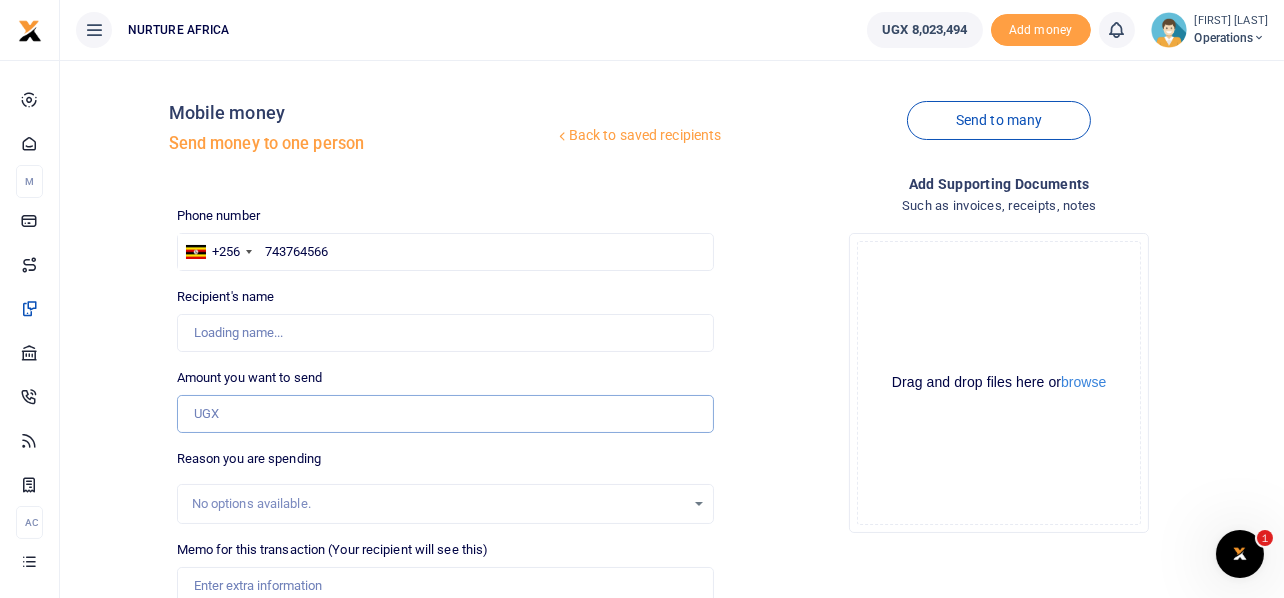 click on "Amount you want to send" at bounding box center (446, 414) 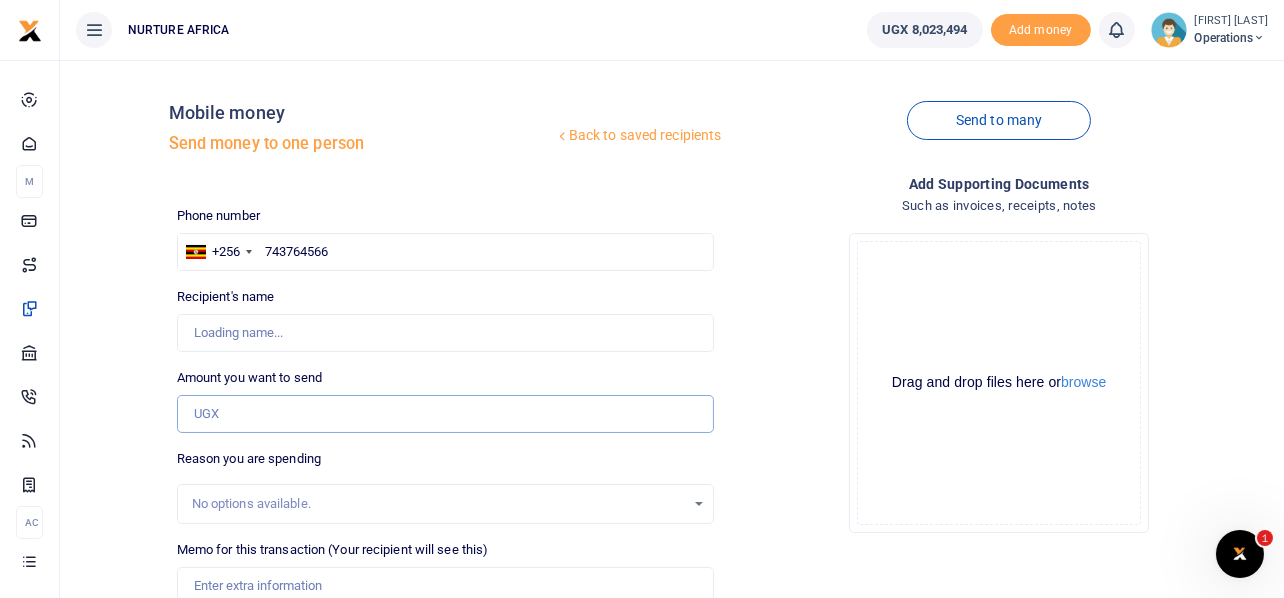 type on "Joweria Nagawa" 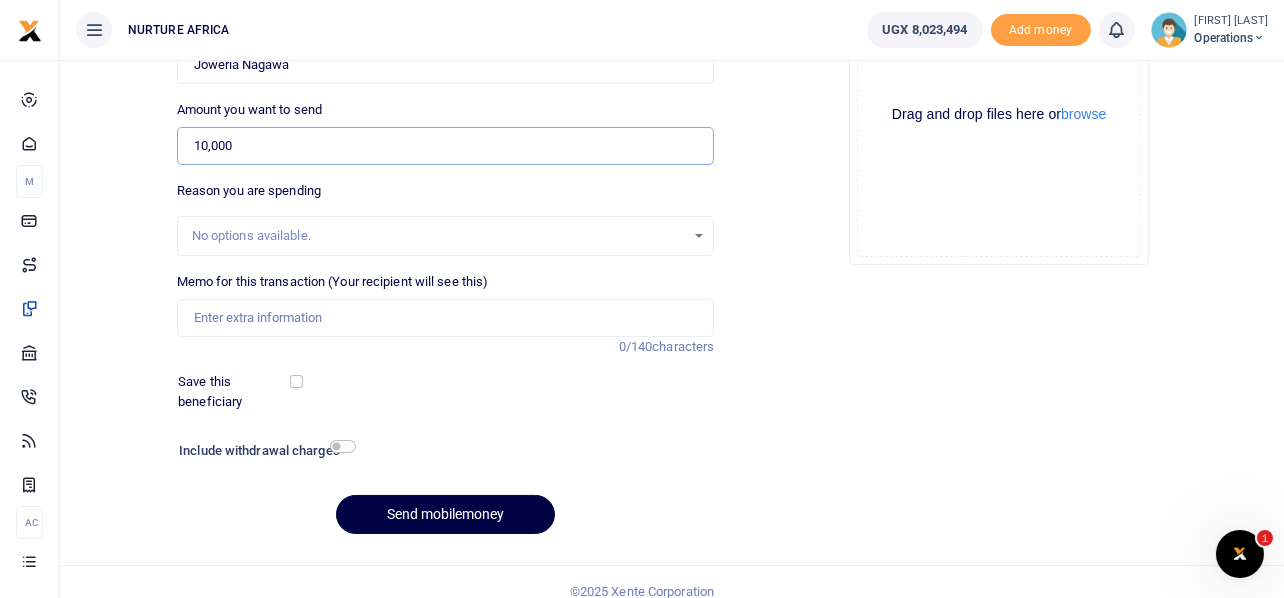 scroll, scrollTop: 270, scrollLeft: 0, axis: vertical 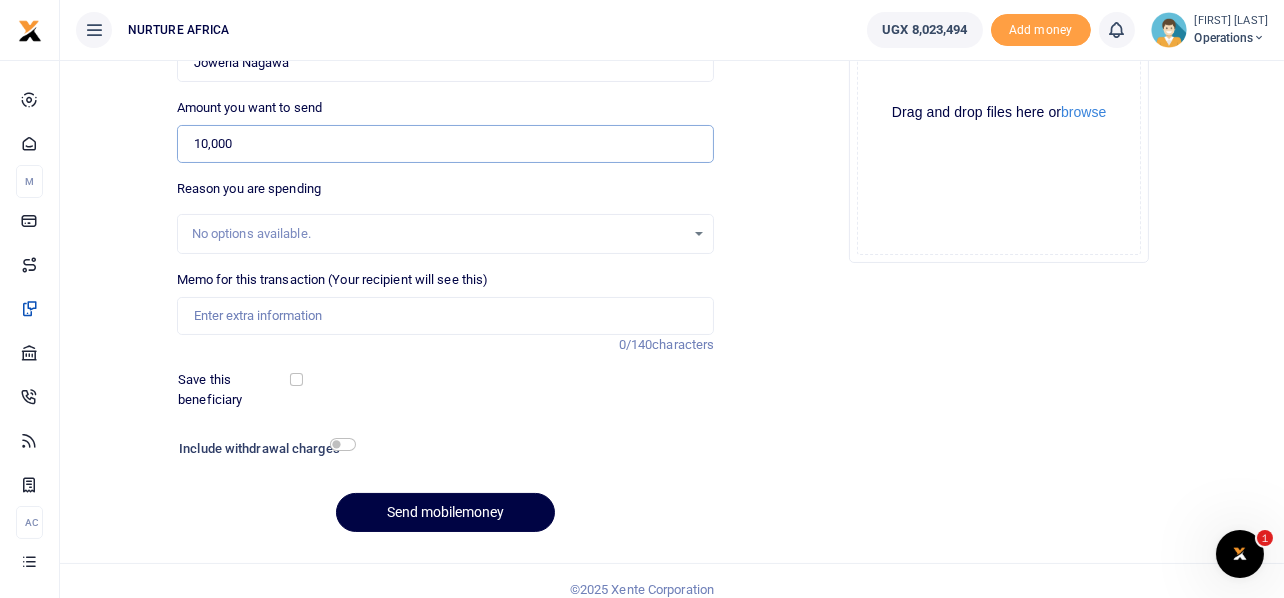 type on "10,000" 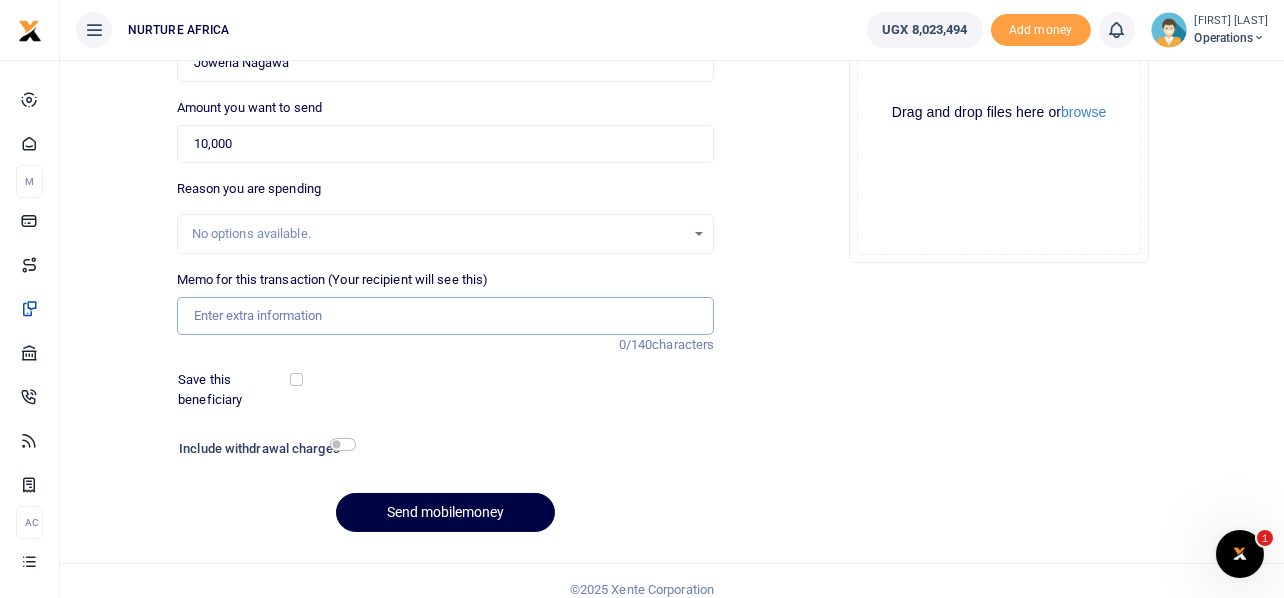 click on "Memo for this transaction (Your recipient will see this)" at bounding box center (446, 316) 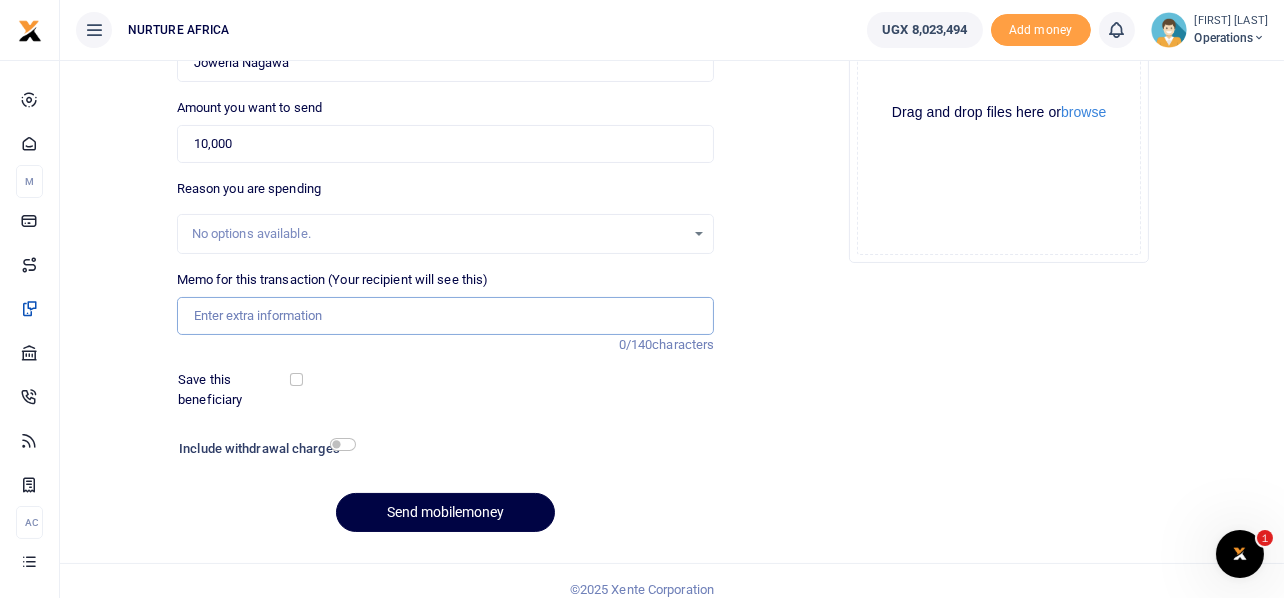 paste on "Payment for transport facilitation for guardians during the disability camp placement2 day3" 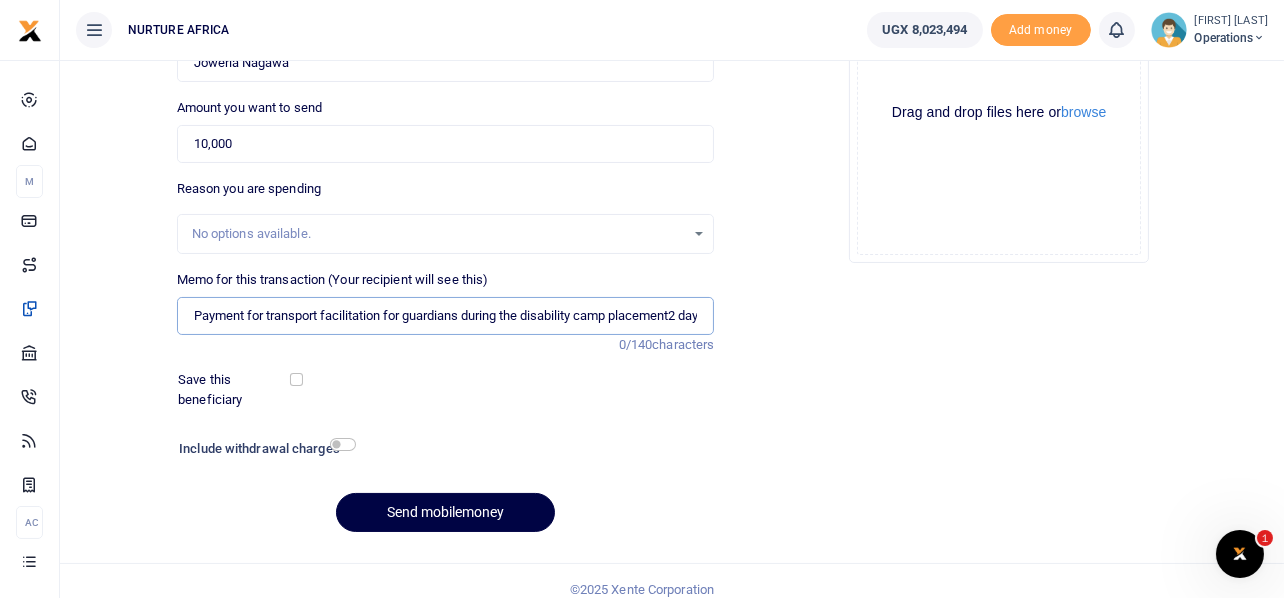 scroll, scrollTop: 0, scrollLeft: 20, axis: horizontal 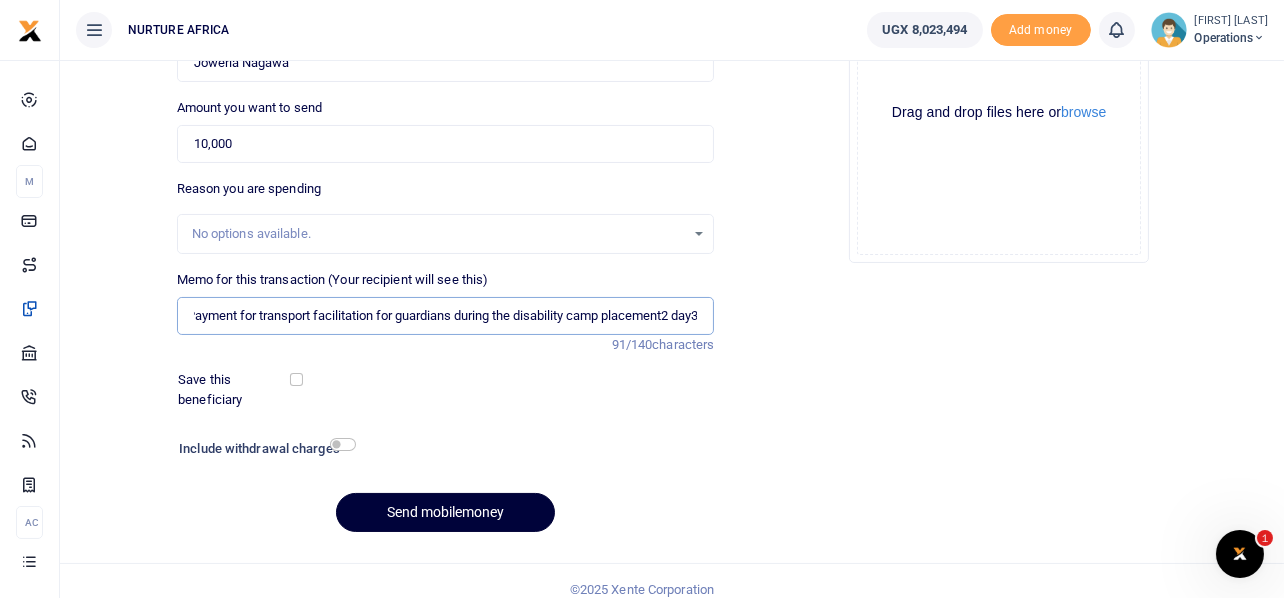 type on "Payment for transport facilitation for guardians during the disability camp placement2 day3" 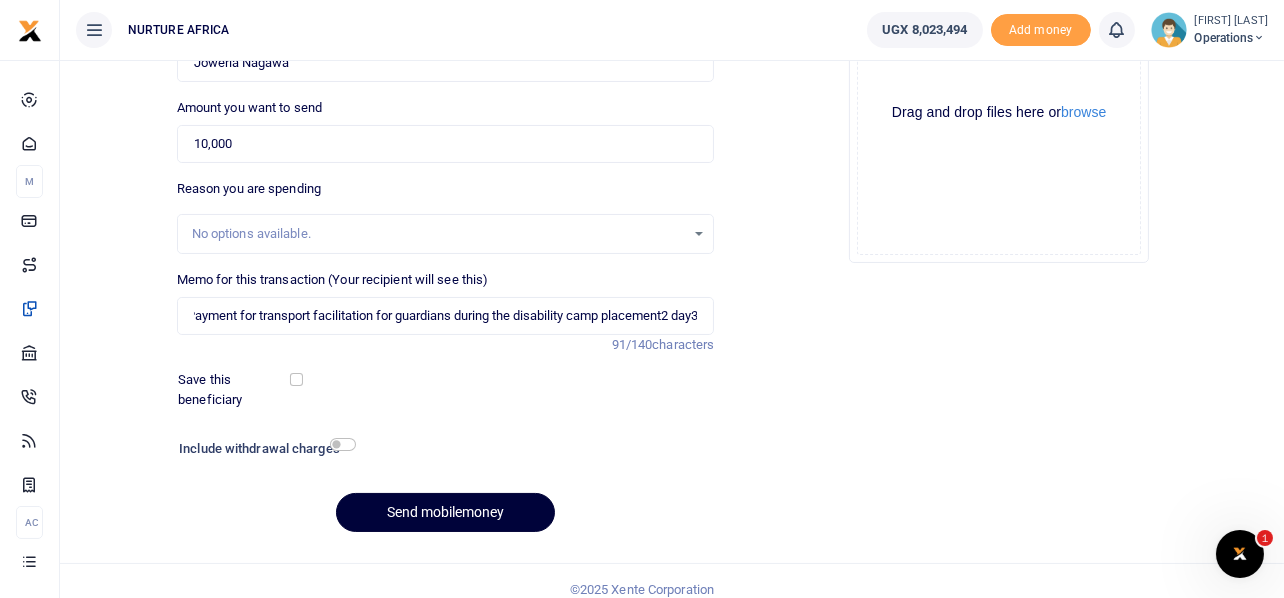 scroll, scrollTop: 0, scrollLeft: 0, axis: both 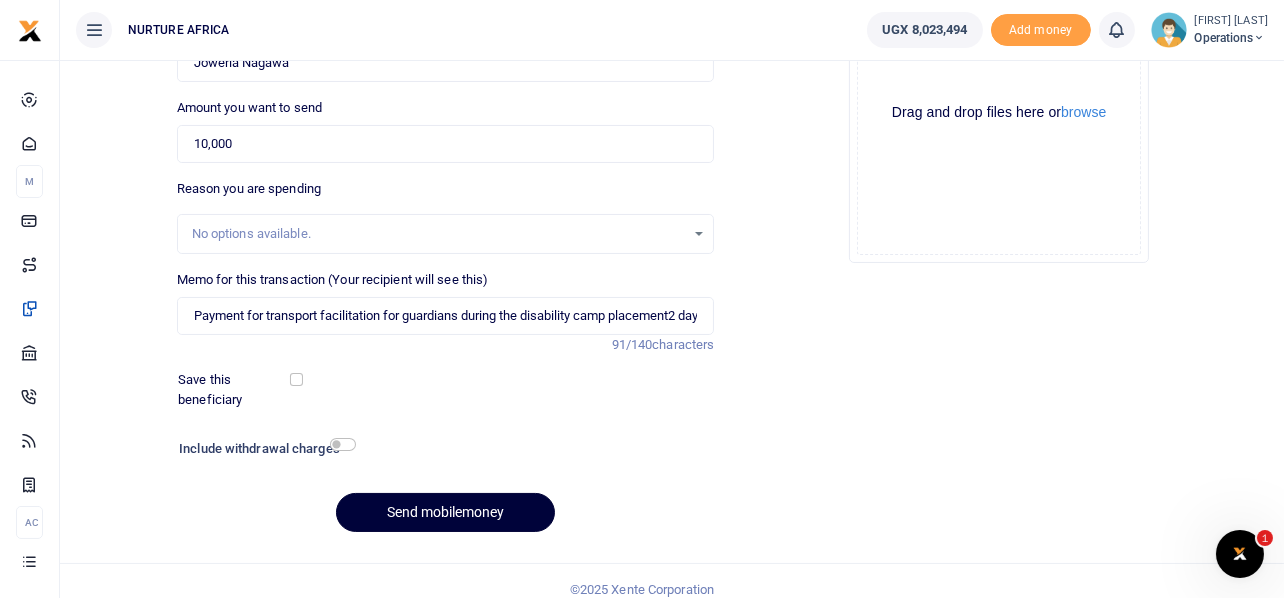 click on "Send mobilemoney" at bounding box center [445, 512] 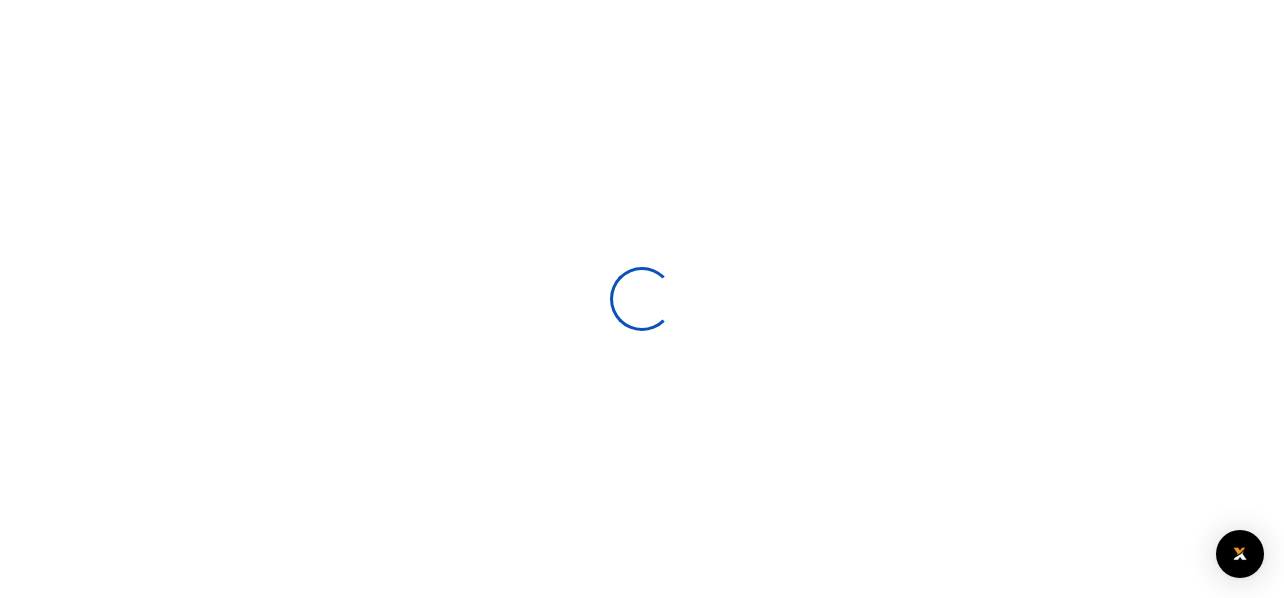 select 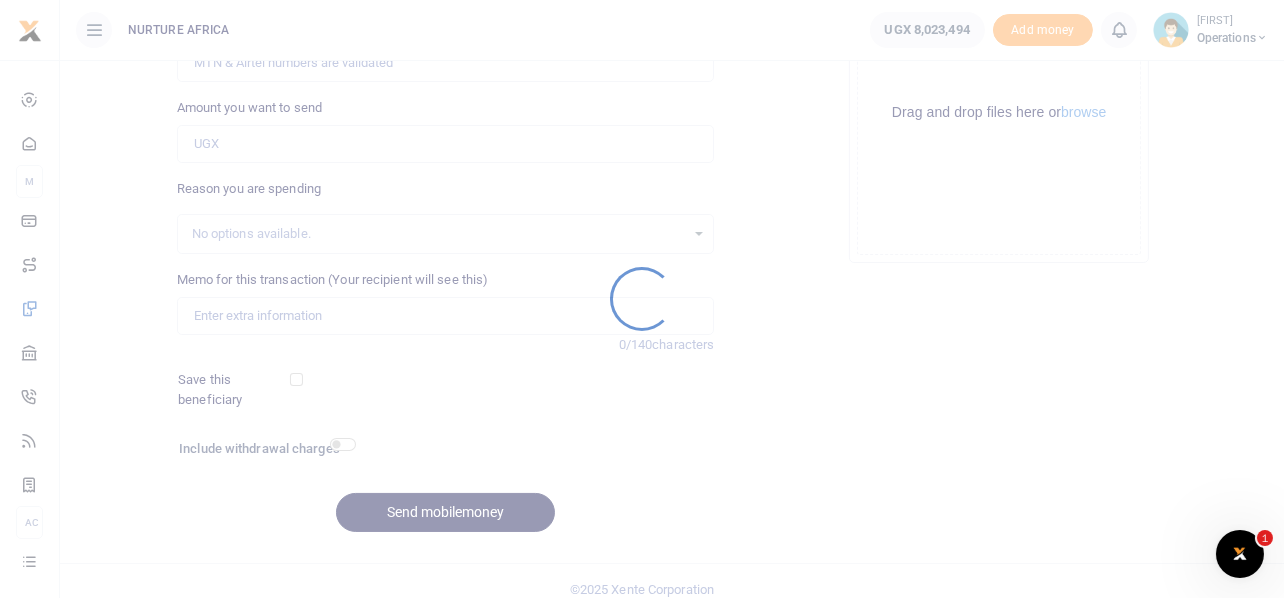 scroll, scrollTop: 0, scrollLeft: 0, axis: both 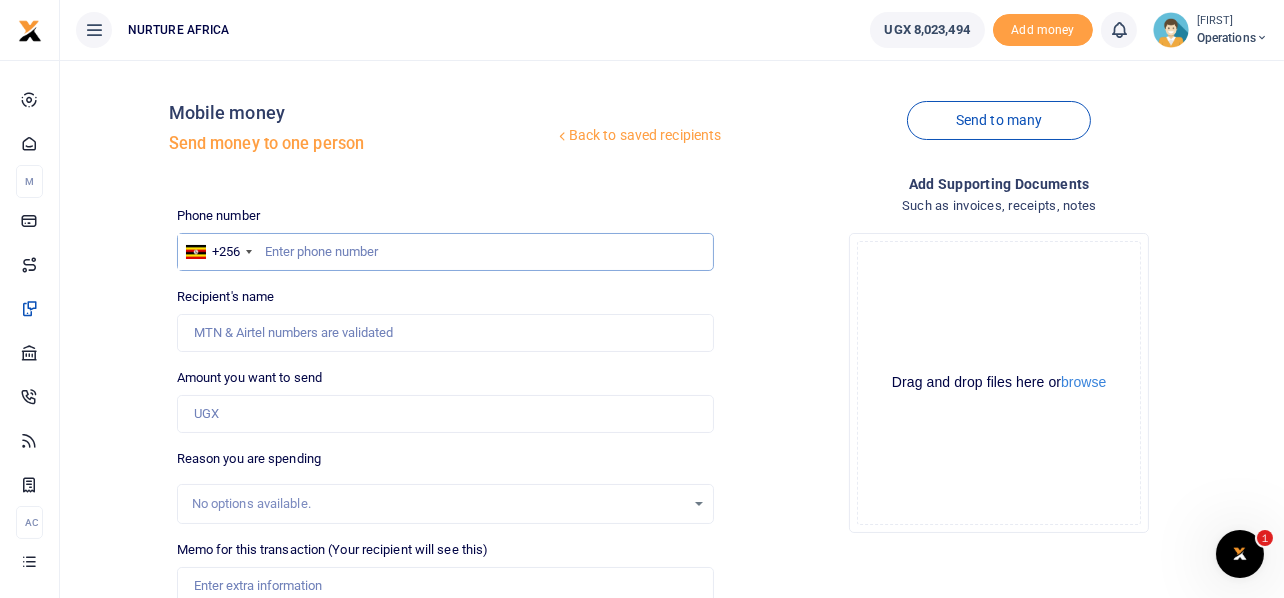 click at bounding box center (446, 252) 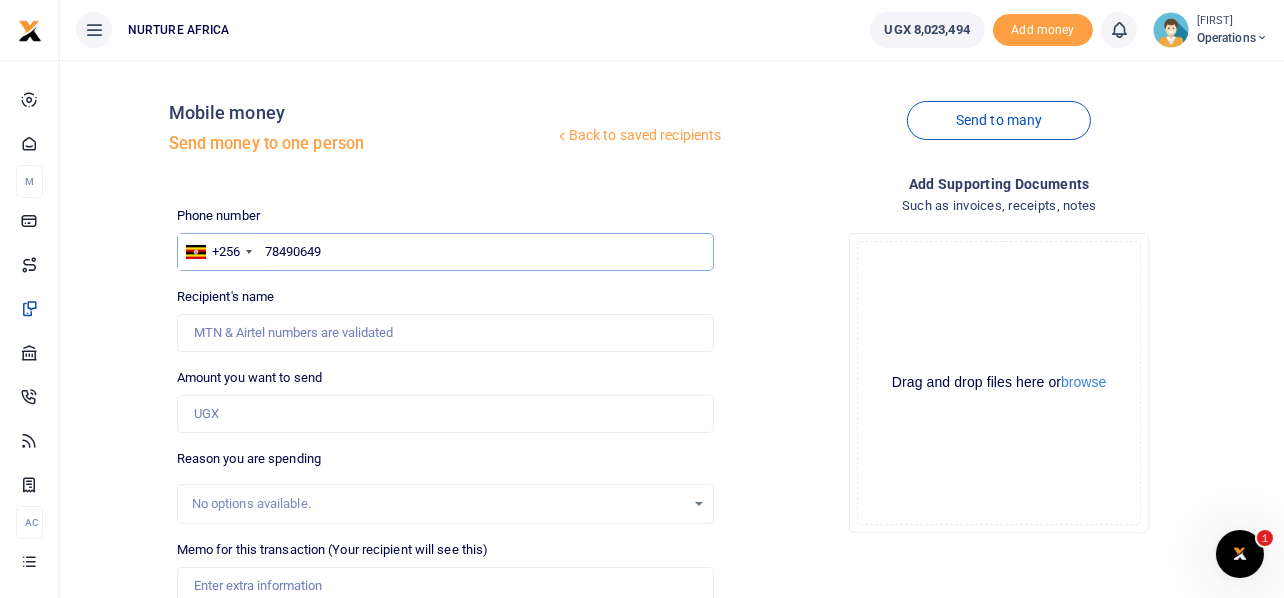 type on "784906498" 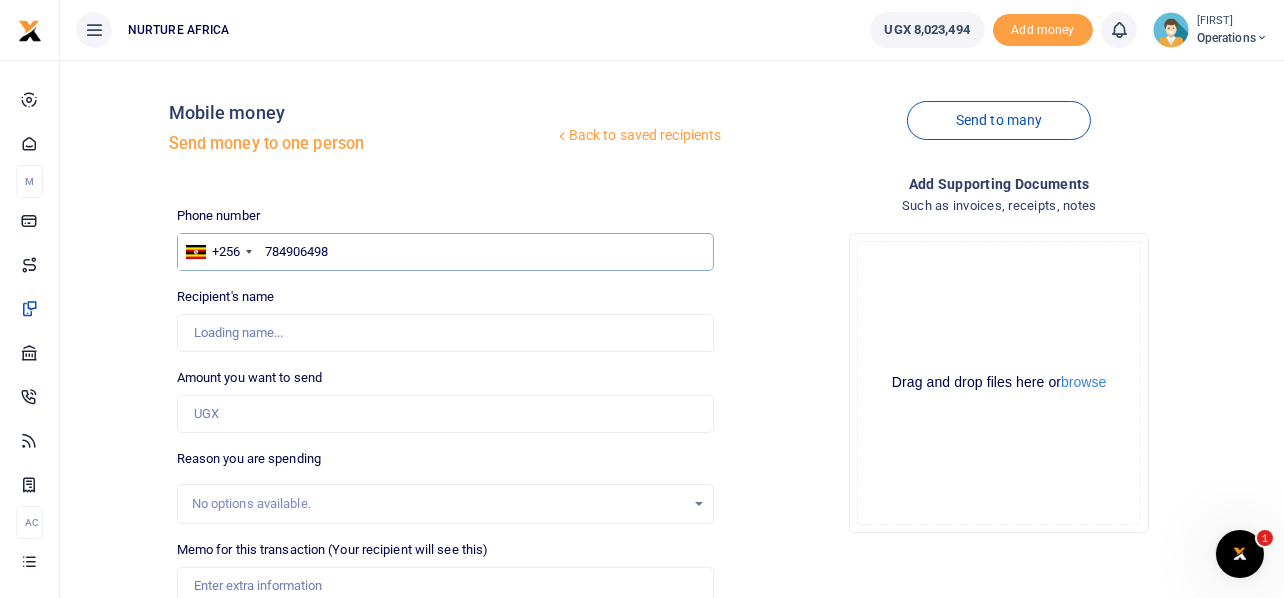 type on "[FIRST] [LAST]" 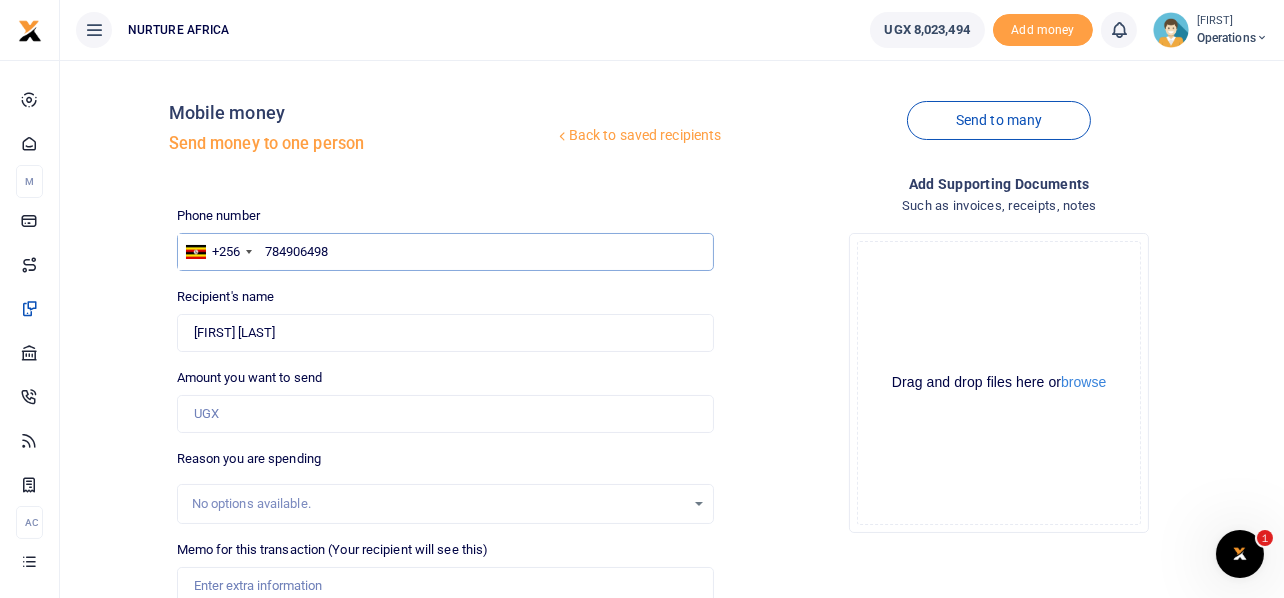 type on "784906498" 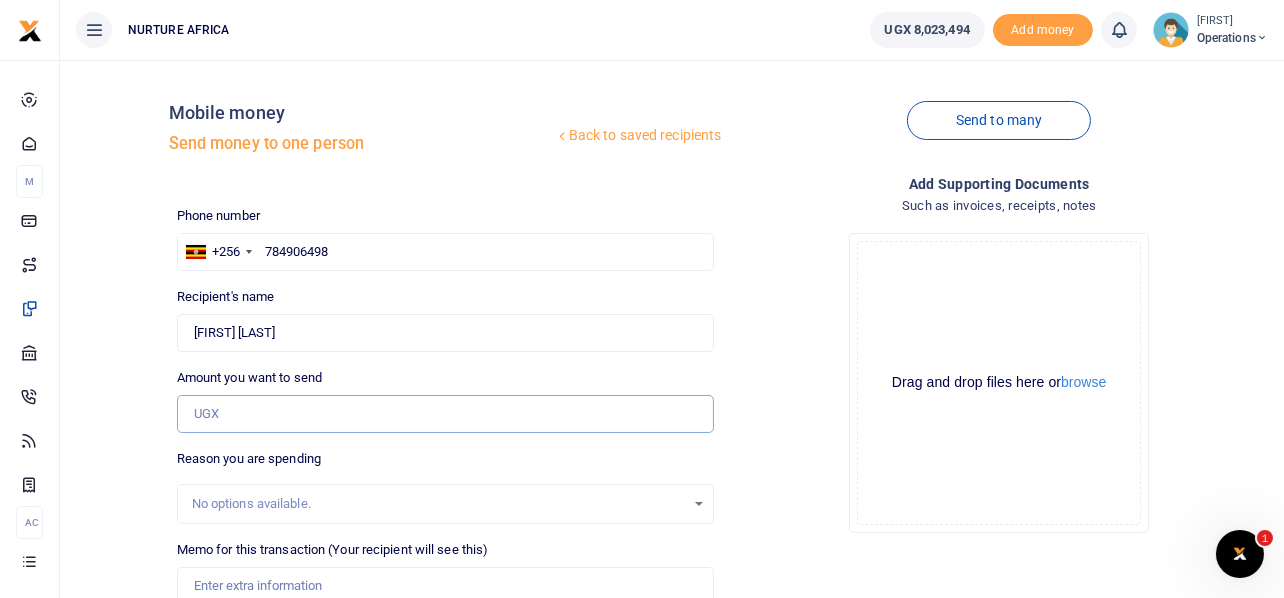 click on "Amount you want to send" at bounding box center [446, 414] 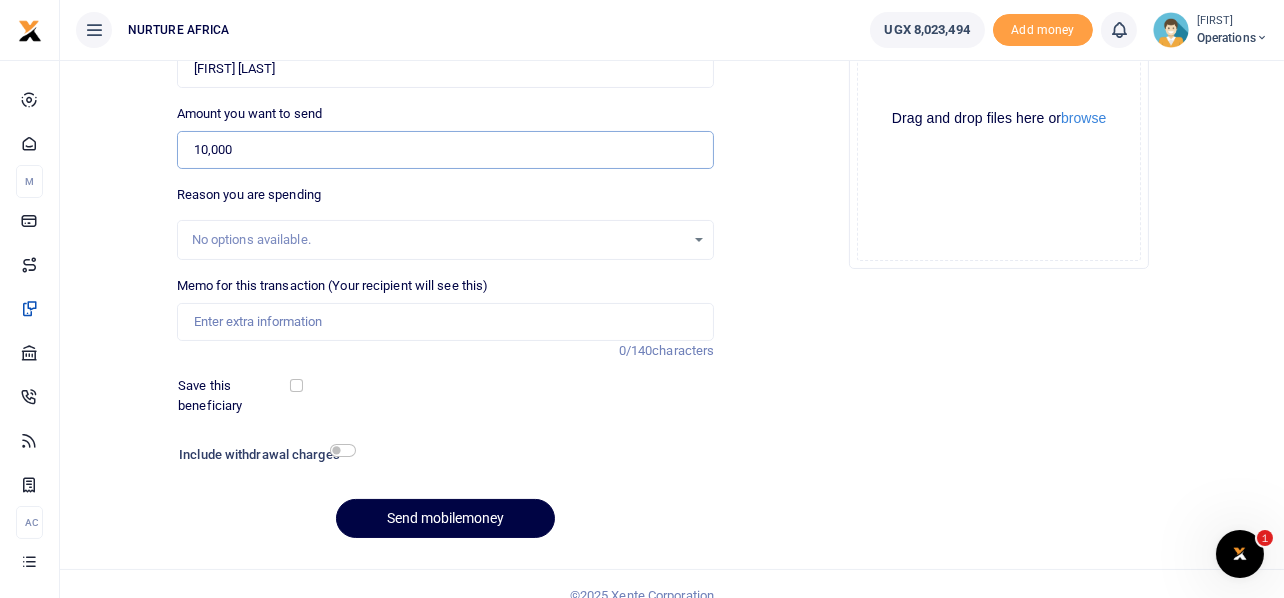 scroll, scrollTop: 287, scrollLeft: 0, axis: vertical 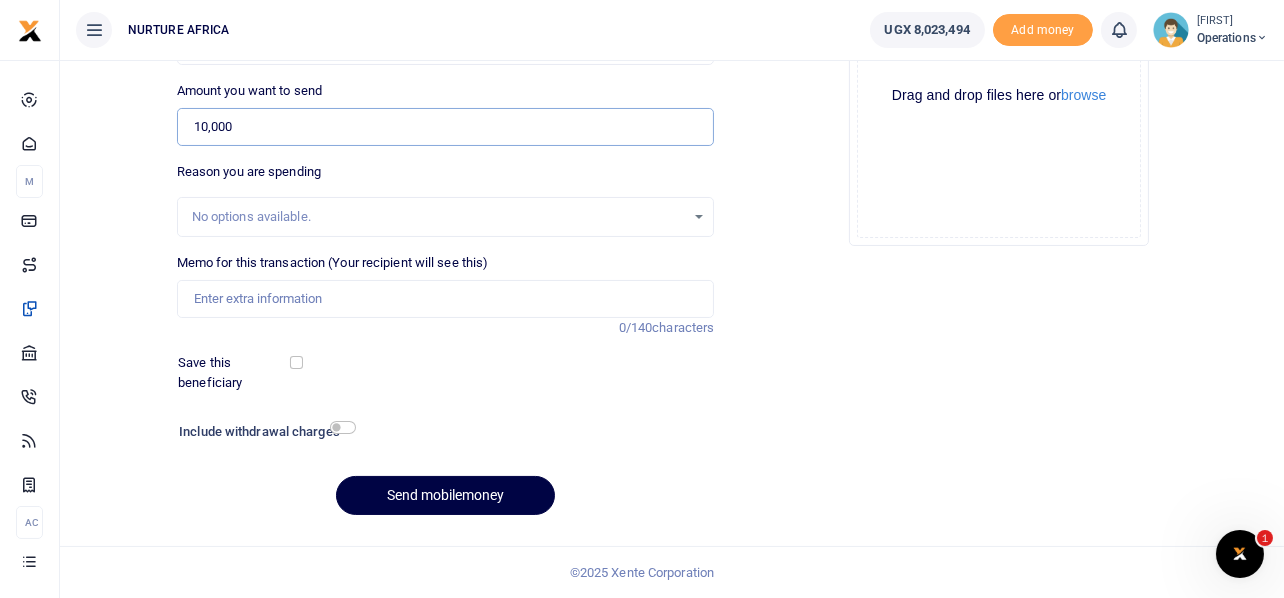 type on "10,000" 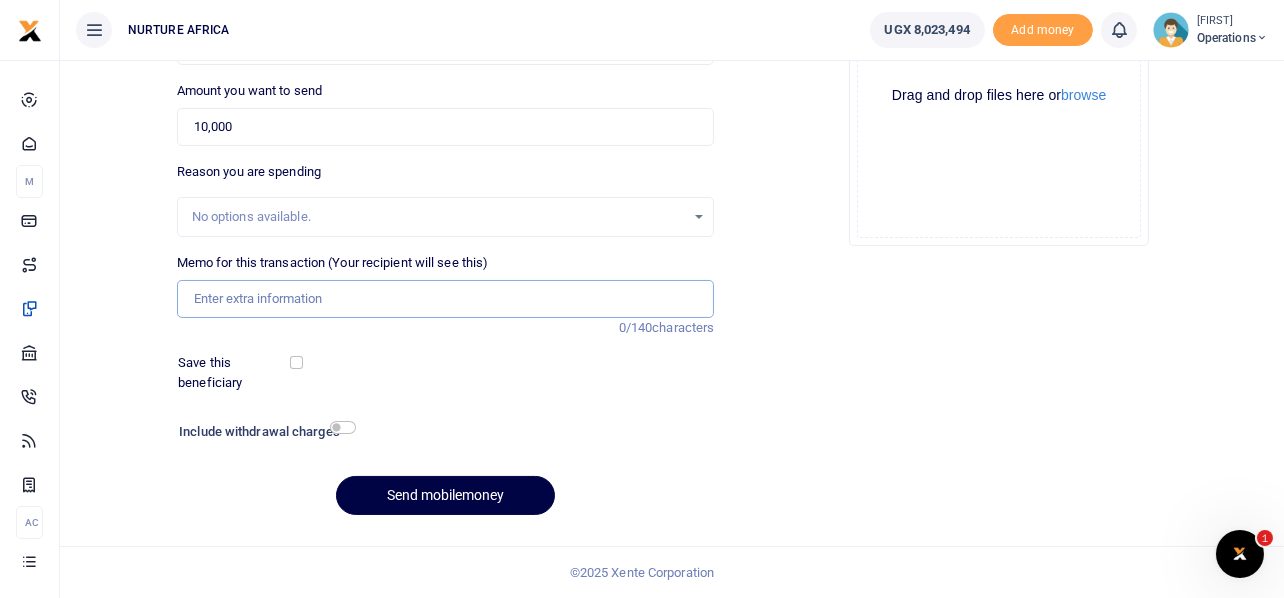 click on "Memo for this transaction (Your recipient will see this)" at bounding box center (446, 299) 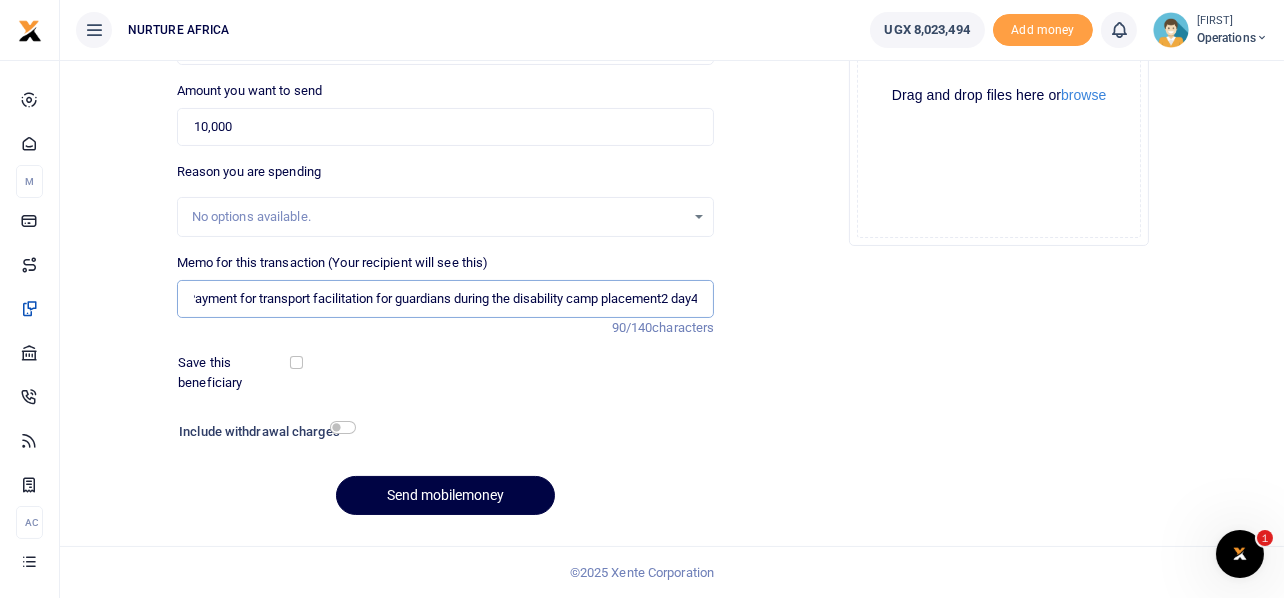 scroll, scrollTop: 0, scrollLeft: 20, axis: horizontal 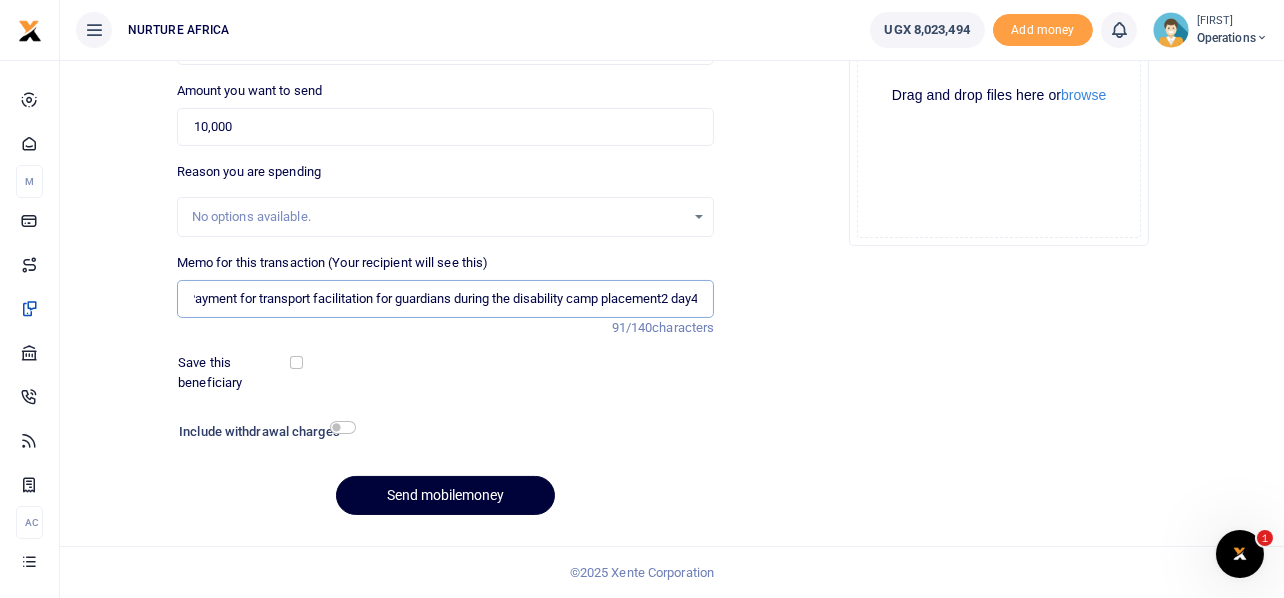 type on "Payment for transport facilitation for guardians during the disability camp placement2 day4" 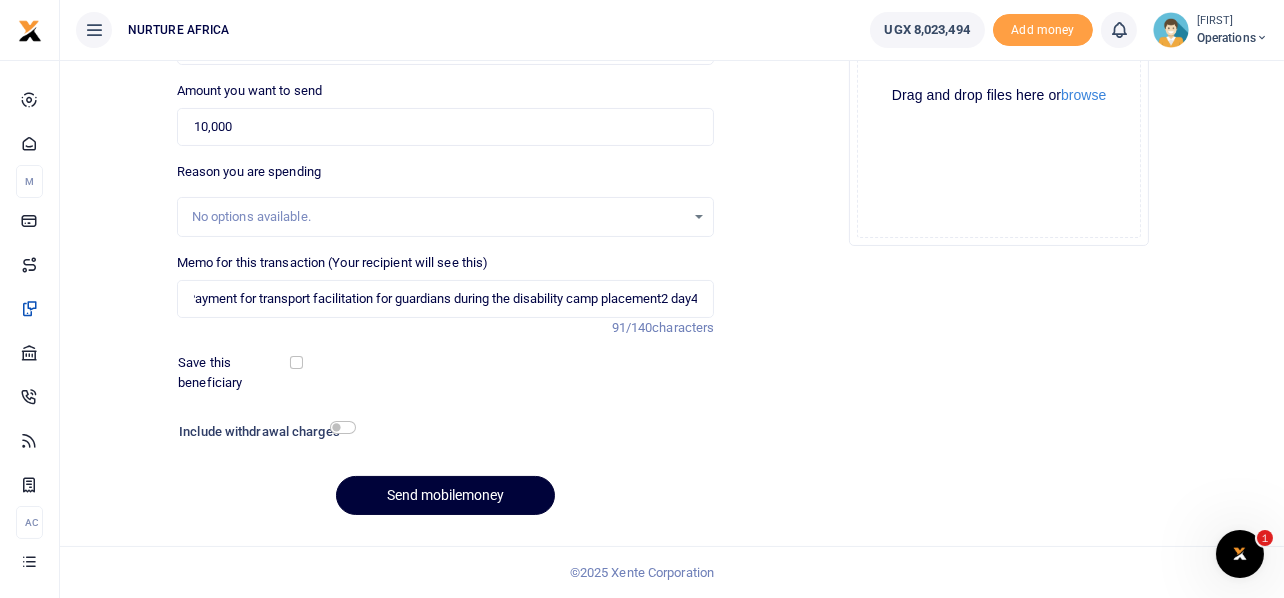 scroll, scrollTop: 0, scrollLeft: 0, axis: both 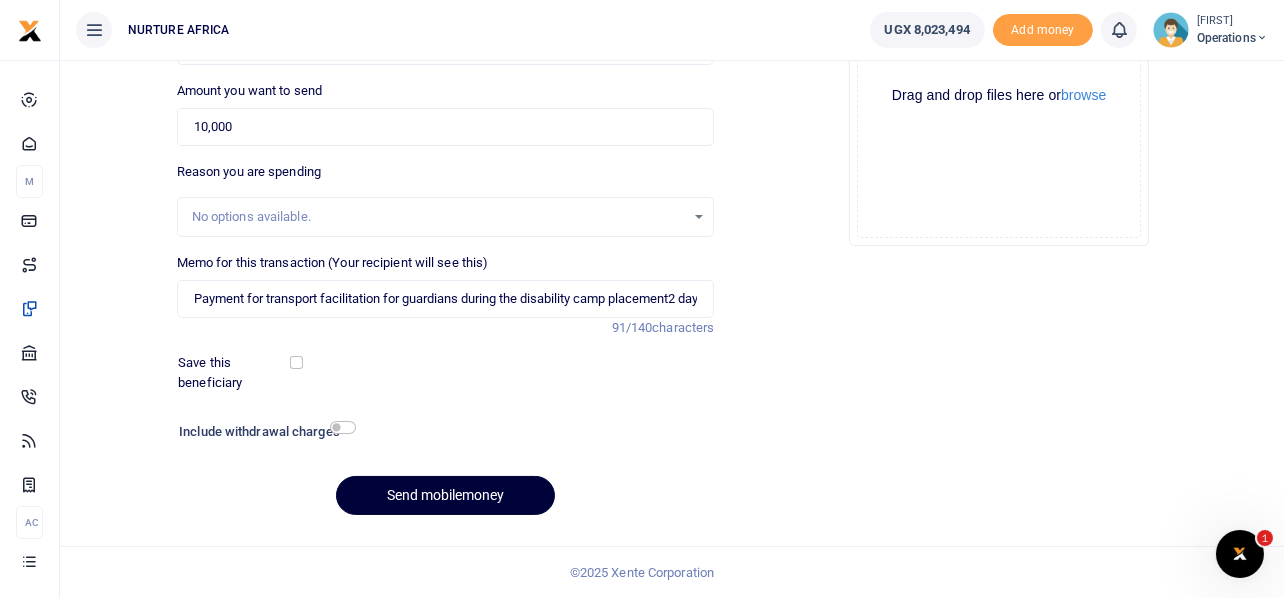 click on "Send mobilemoney" at bounding box center (445, 495) 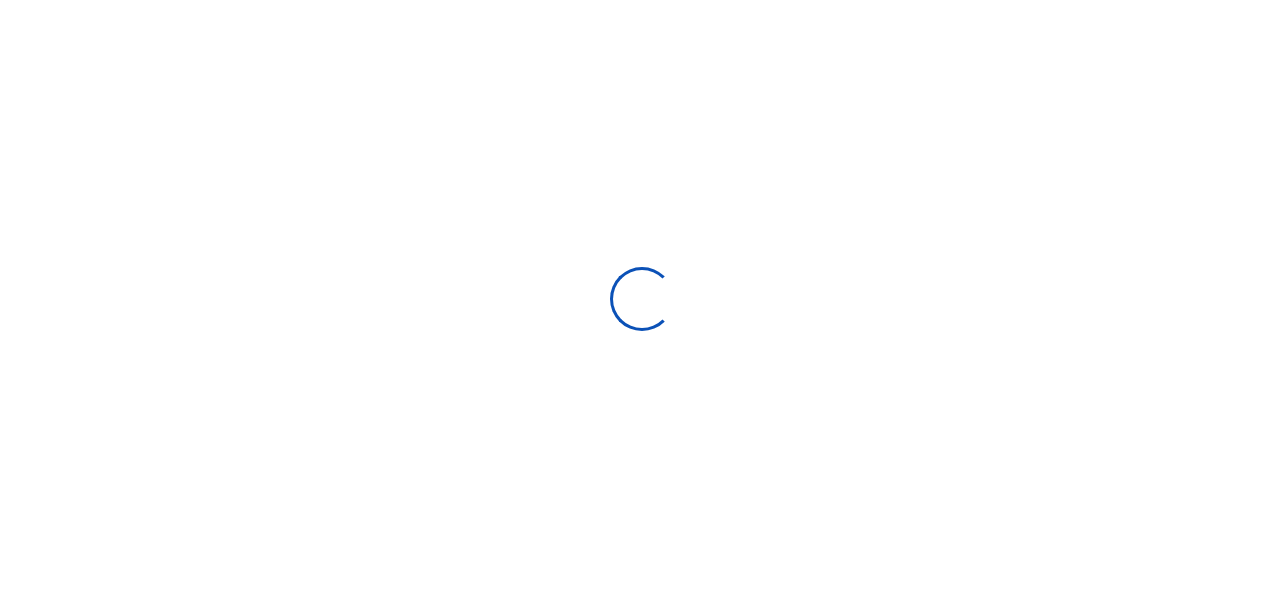 scroll, scrollTop: 285, scrollLeft: 0, axis: vertical 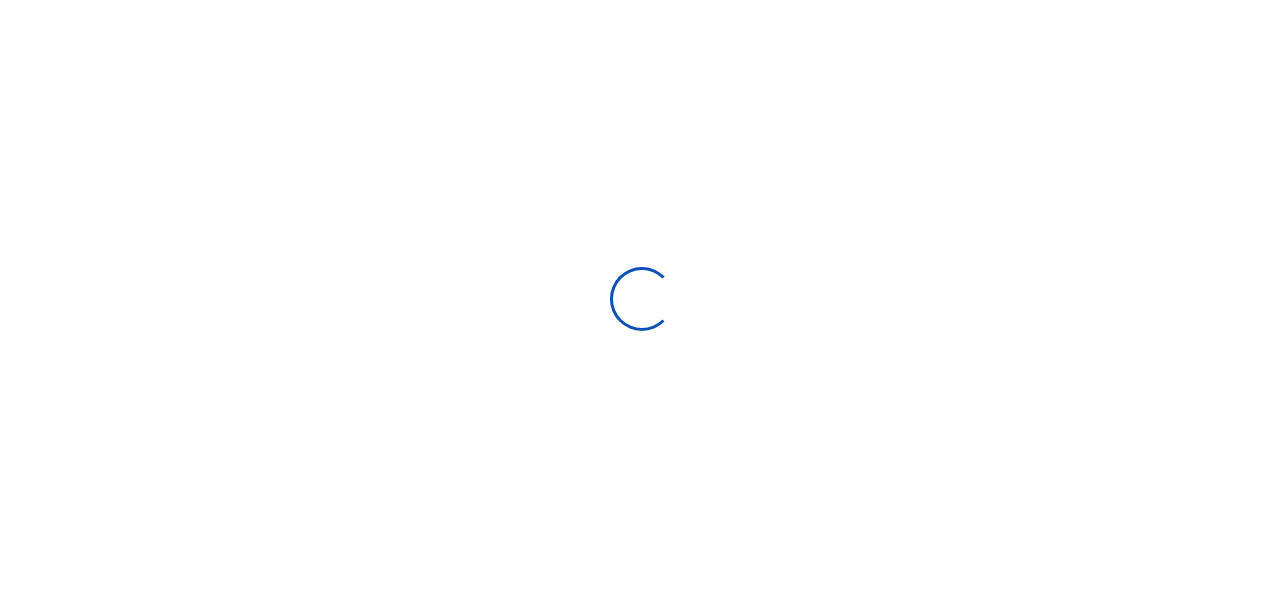 select 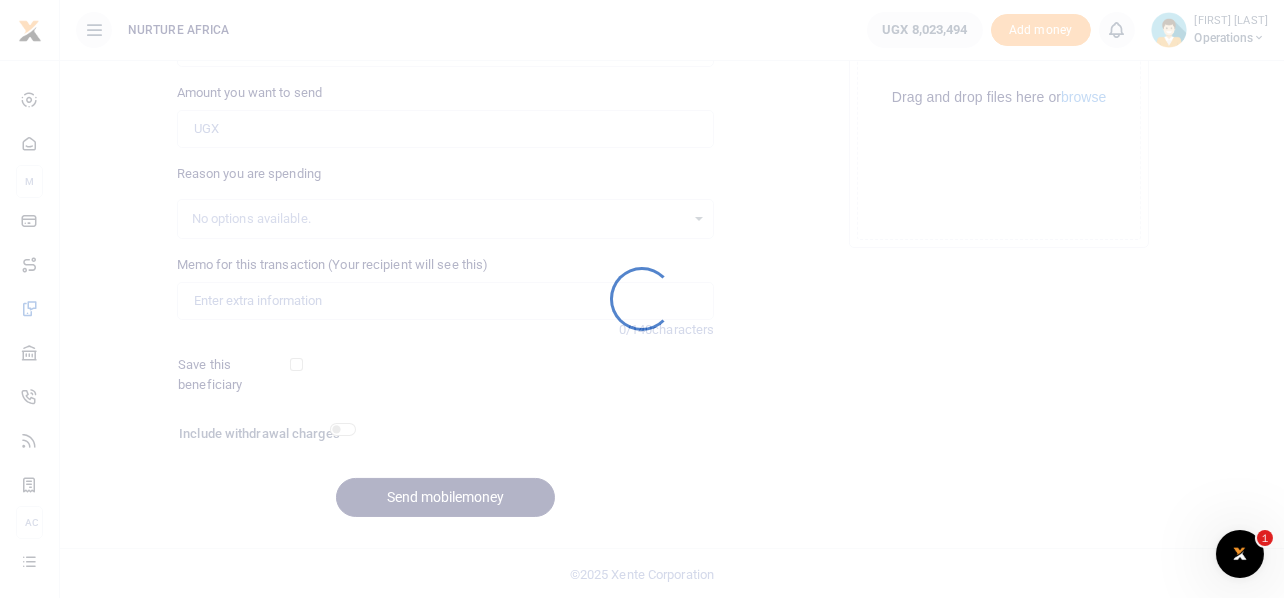 scroll, scrollTop: 0, scrollLeft: 0, axis: both 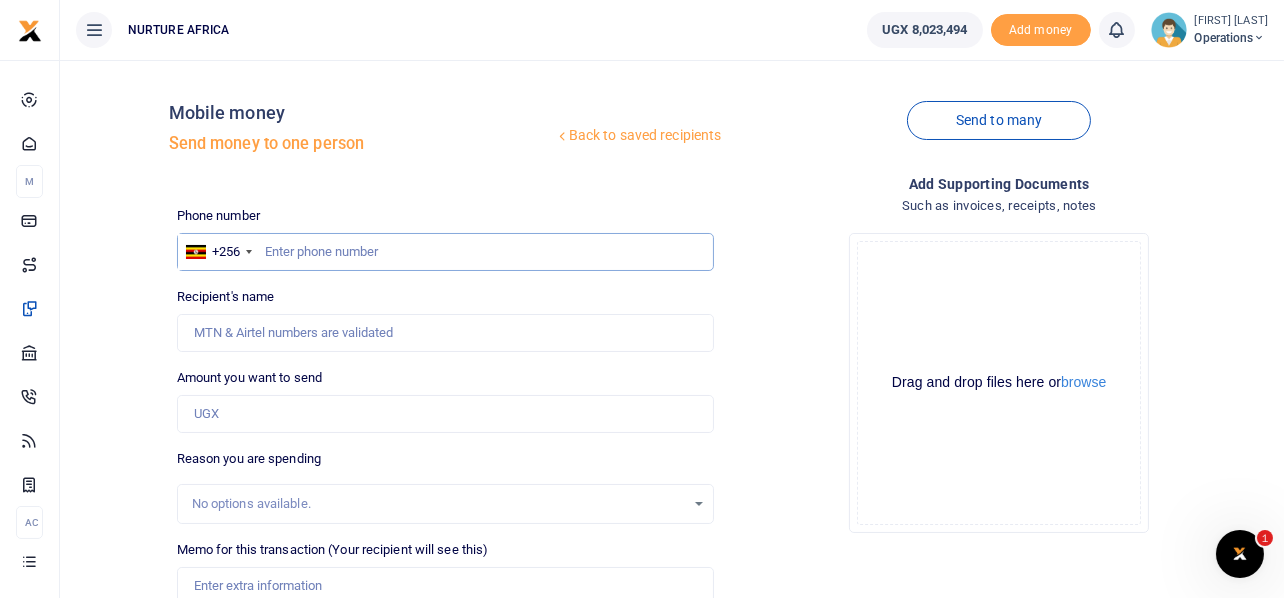 click at bounding box center [446, 252] 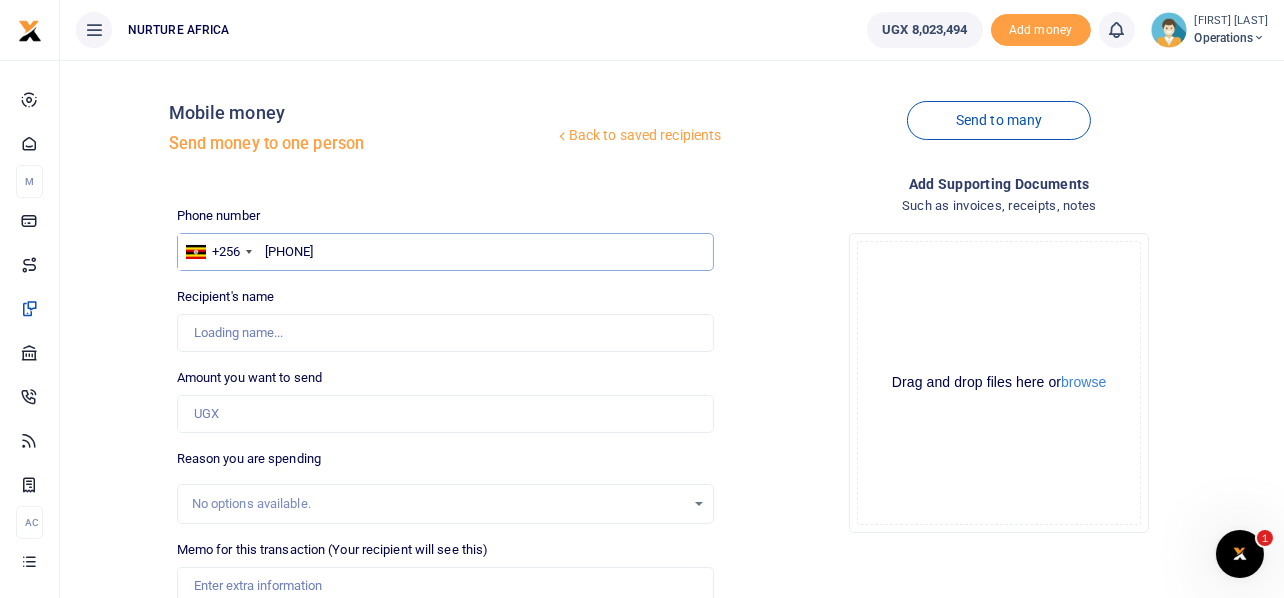 type on "[PHONE]" 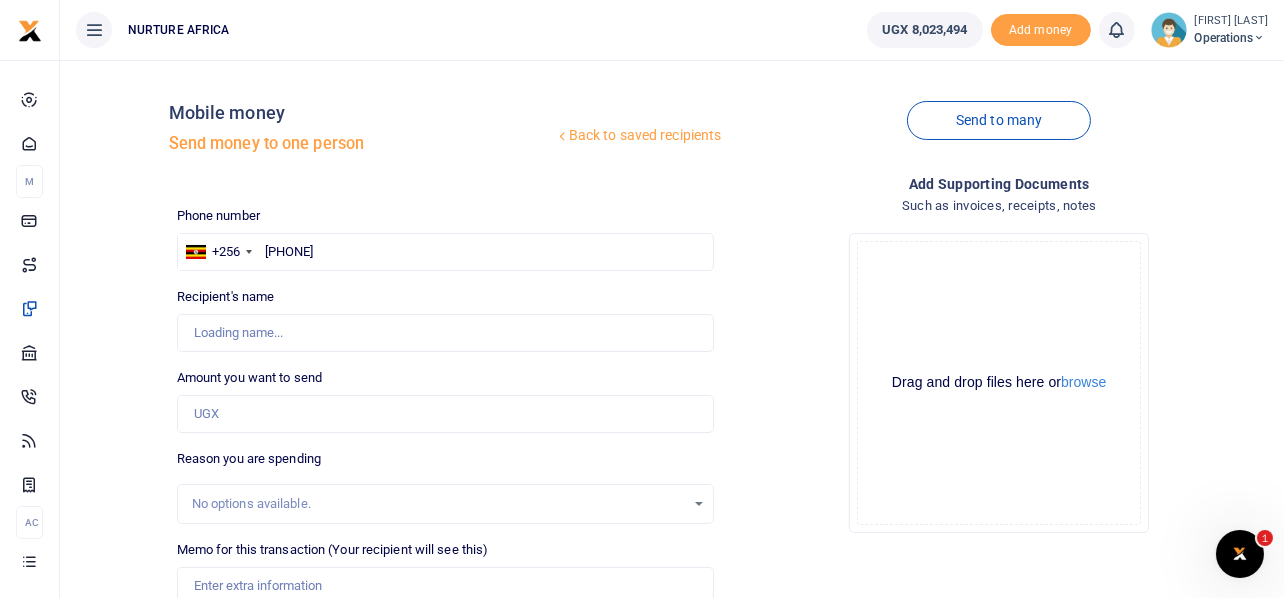 click on "Phone number
+256 [COUNTRY] +256 [PHONE]
Phone is required.
Recipient's name
Name is required.
Amount you want to send
Amount is required.
No options available." at bounding box center (446, 512) 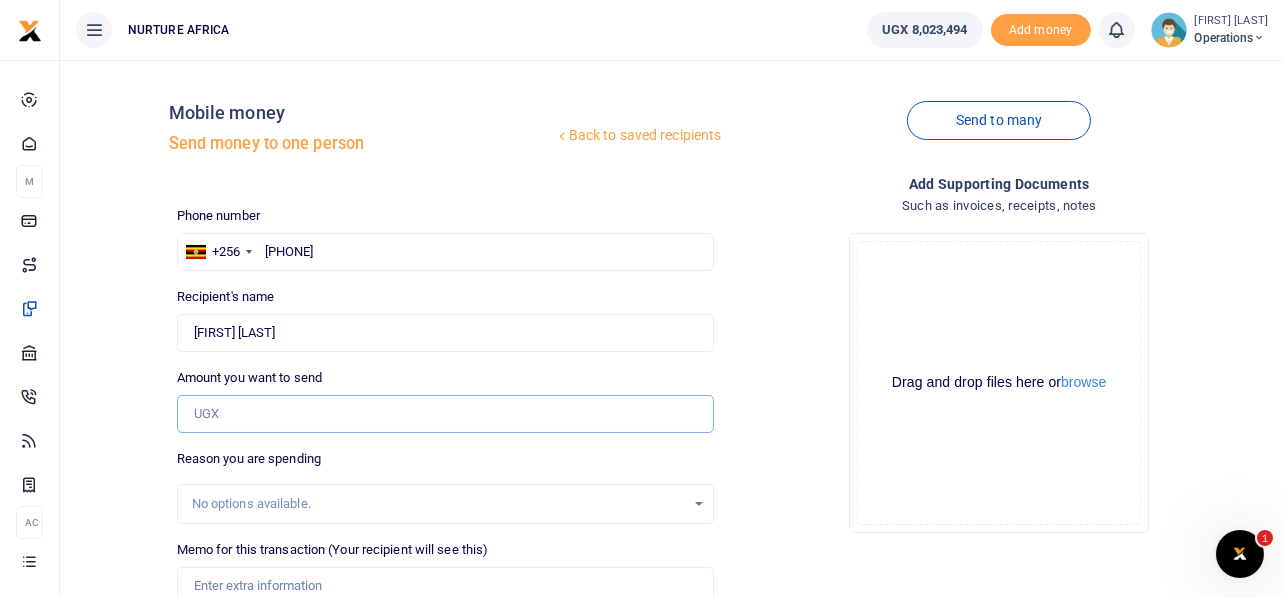 click on "Amount you want to send" at bounding box center [446, 414] 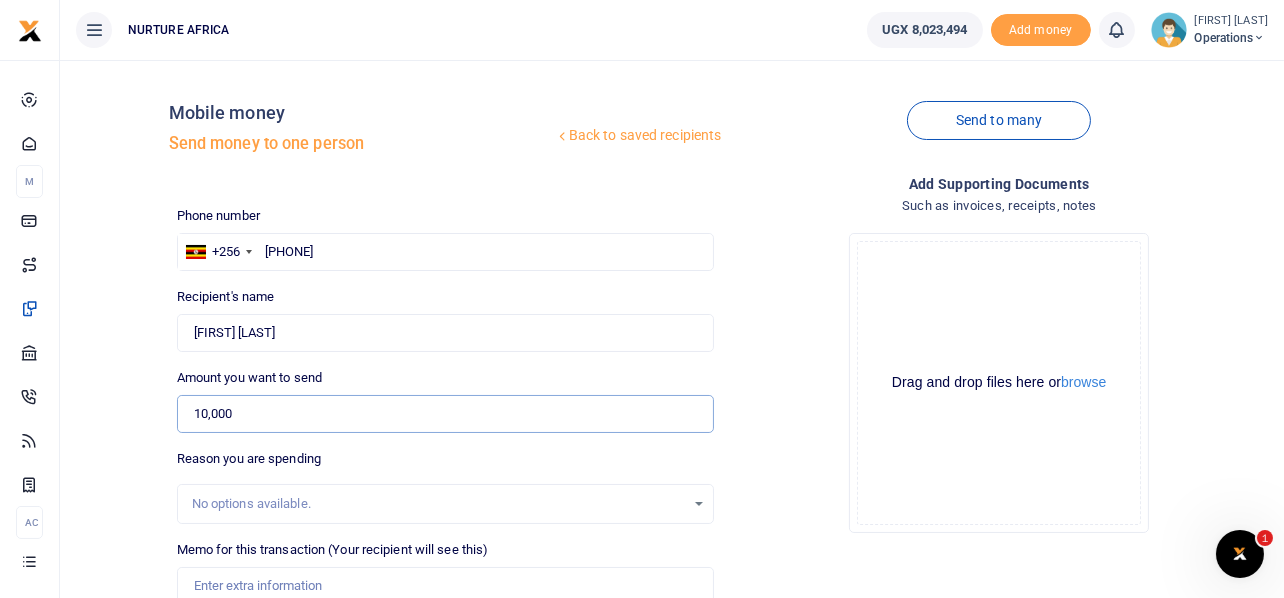 type on "10,000" 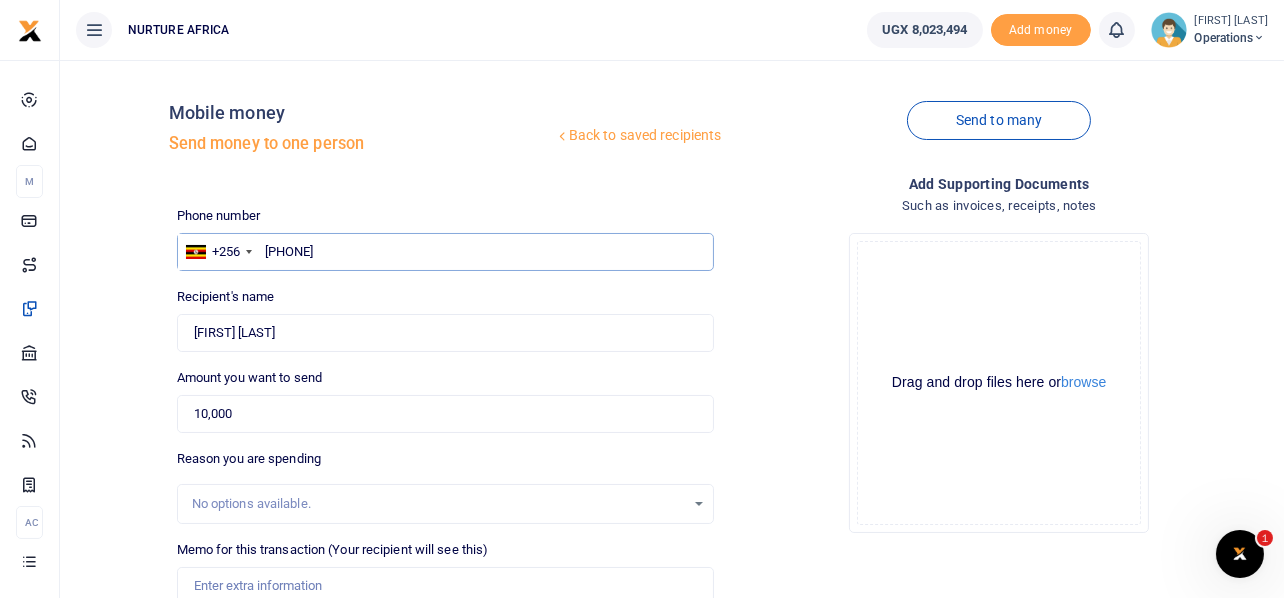 click on "[PHONE]" at bounding box center (446, 252) 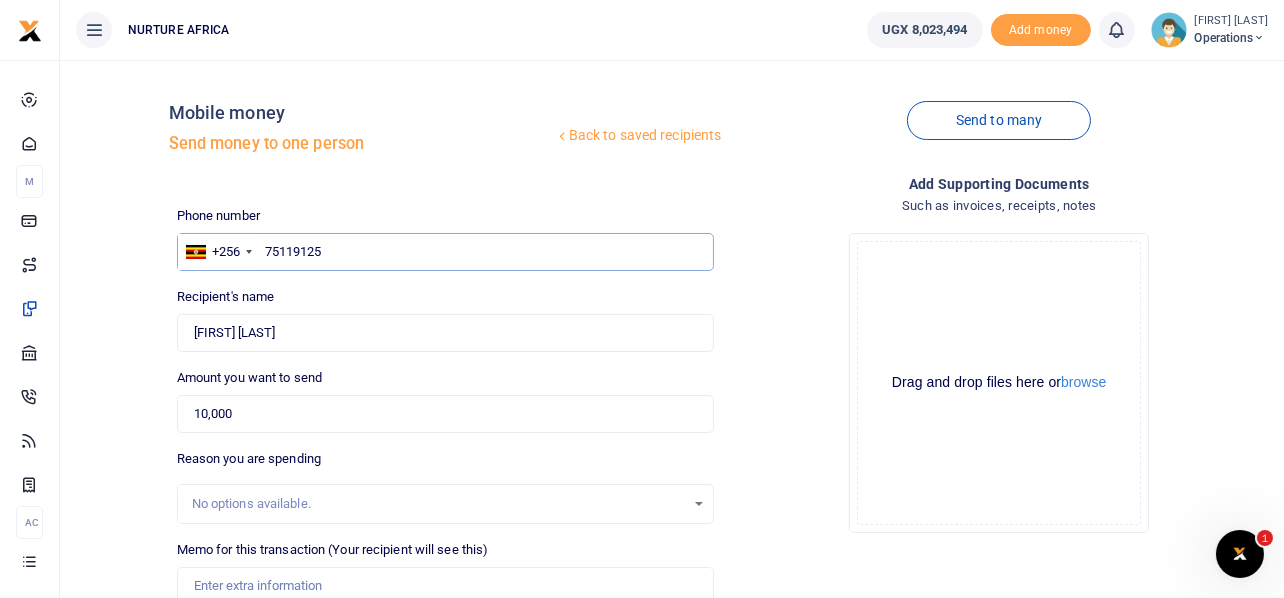 type on "[PHONE]" 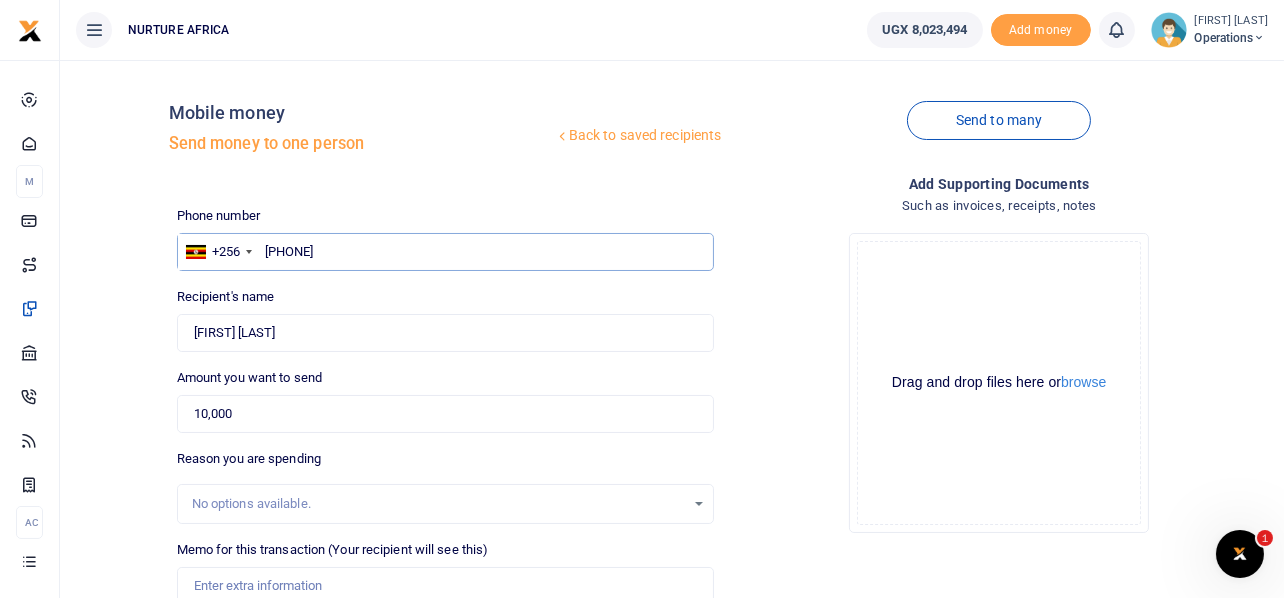 type on "[FIRST] [LAST]" 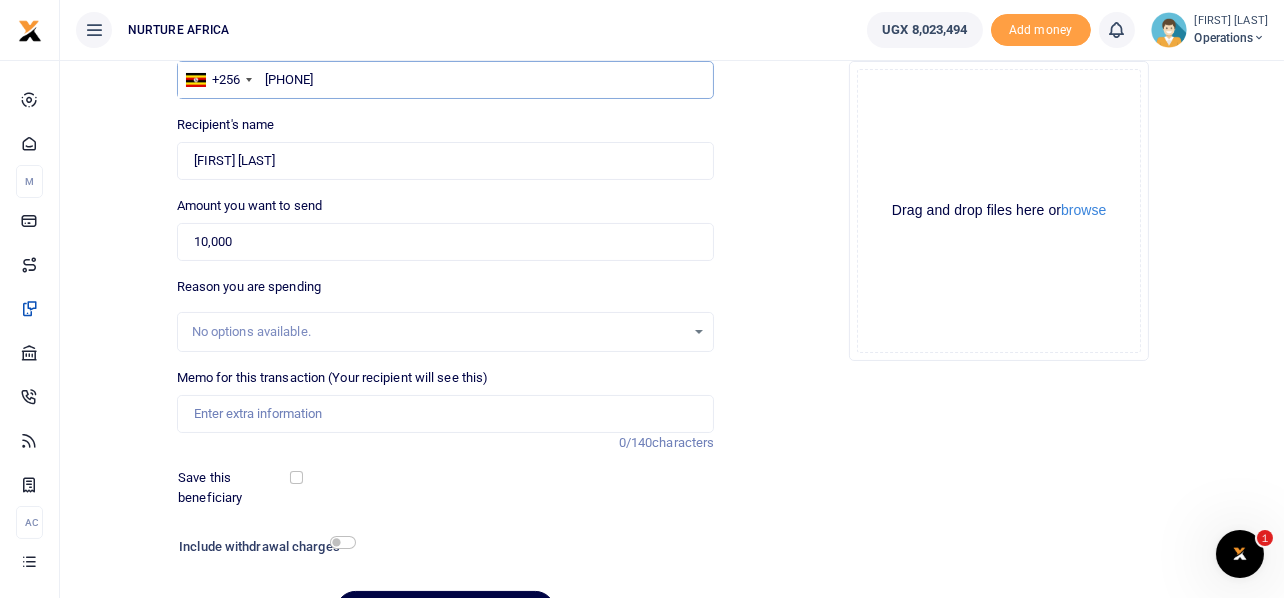 scroll, scrollTop: 181, scrollLeft: 0, axis: vertical 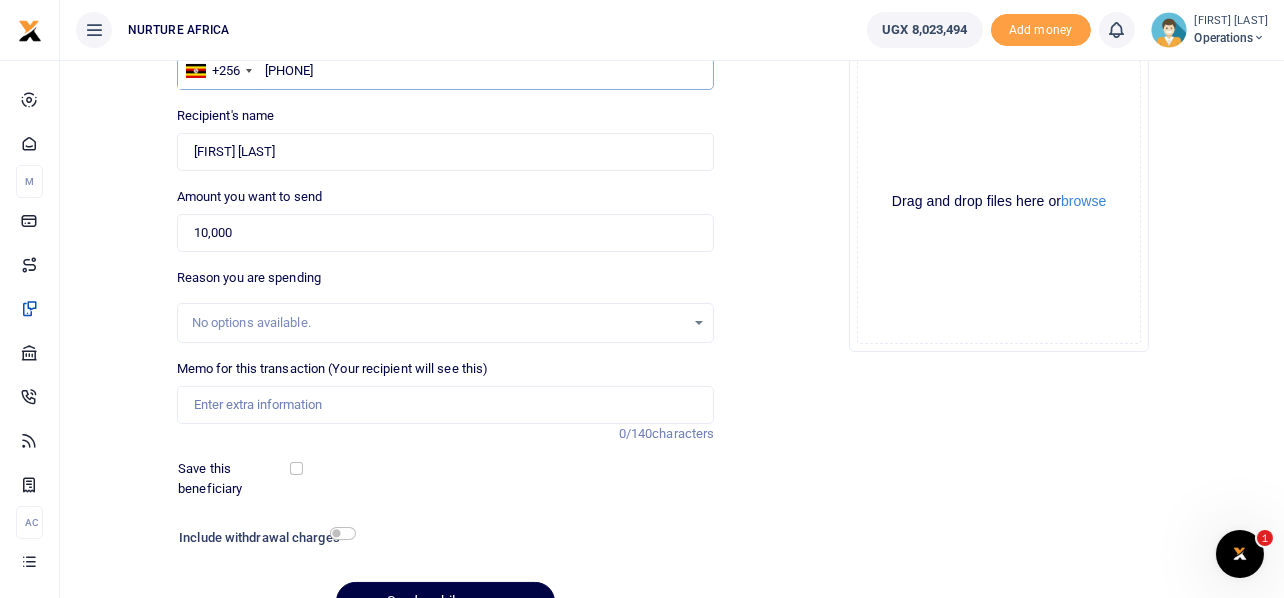 type on "[PHONE]" 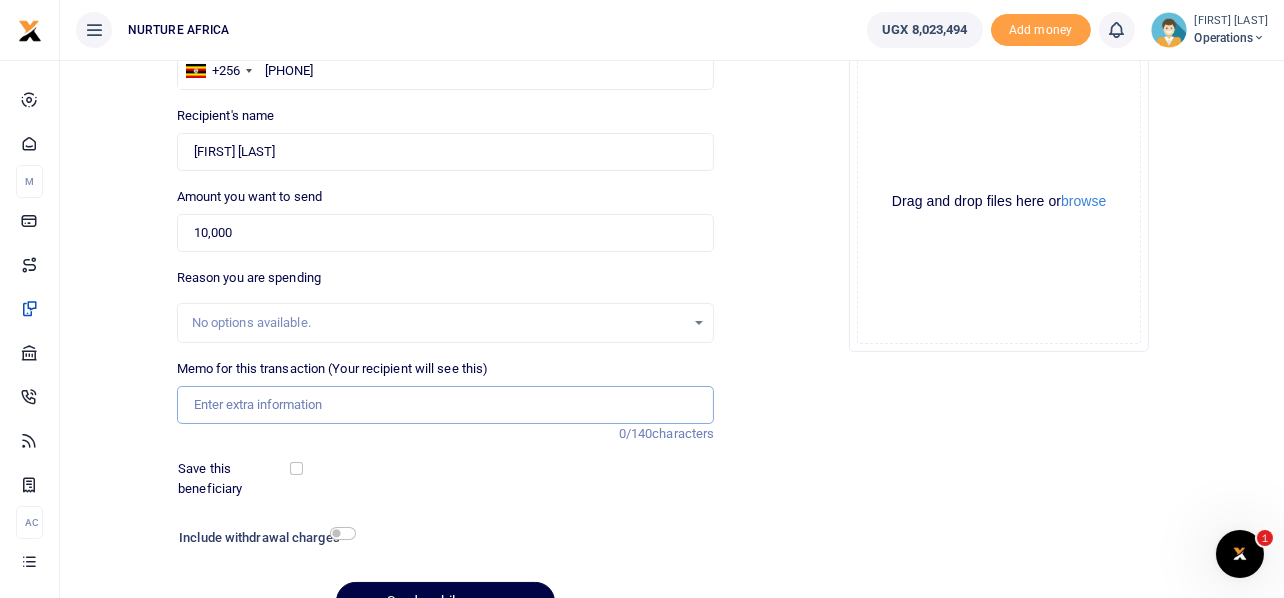 click on "Memo for this transaction (Your recipient will see this)" at bounding box center (446, 405) 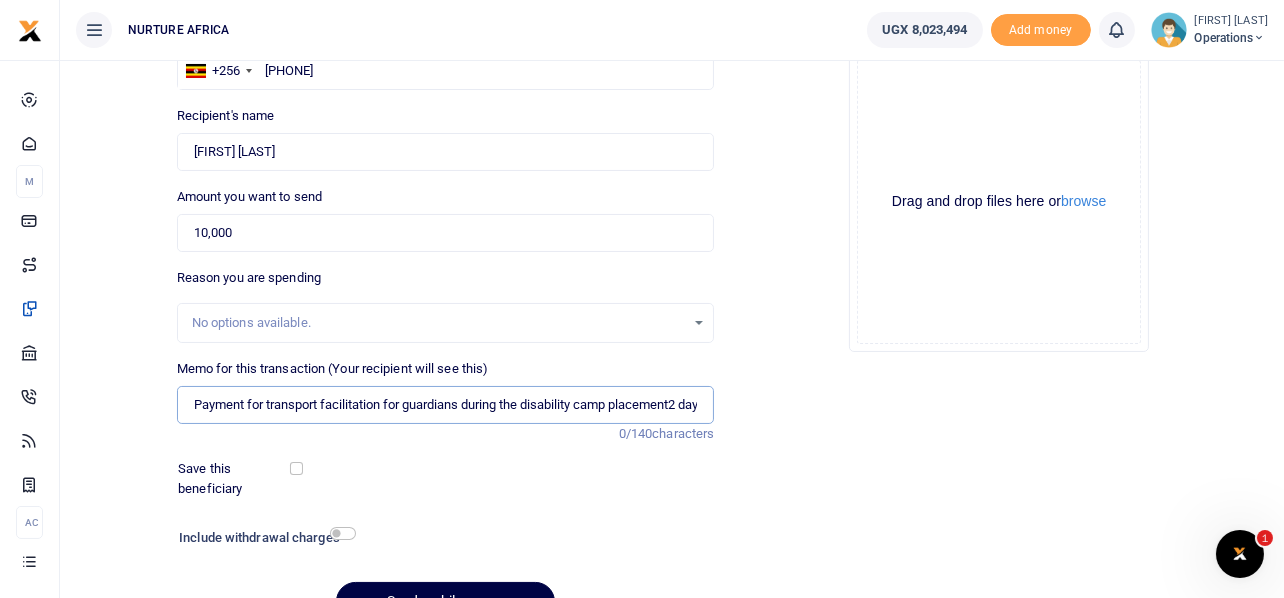 scroll, scrollTop: 0, scrollLeft: 20, axis: horizontal 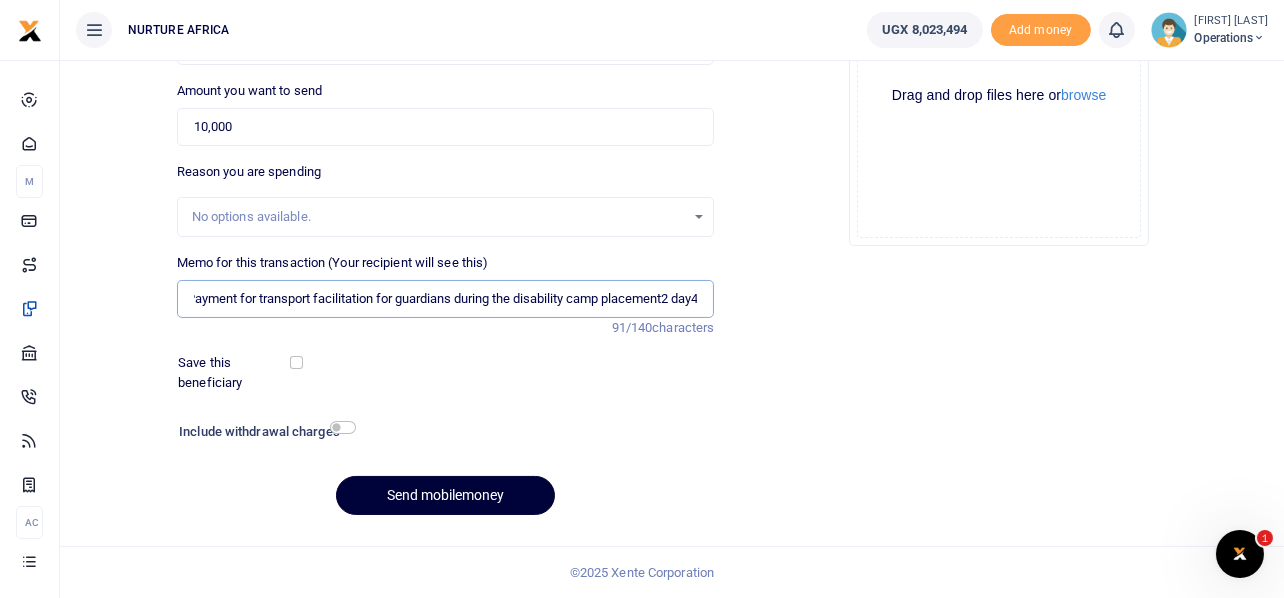 type on "Payment for transport facilitation for guardians during the disability camp placement2 day4" 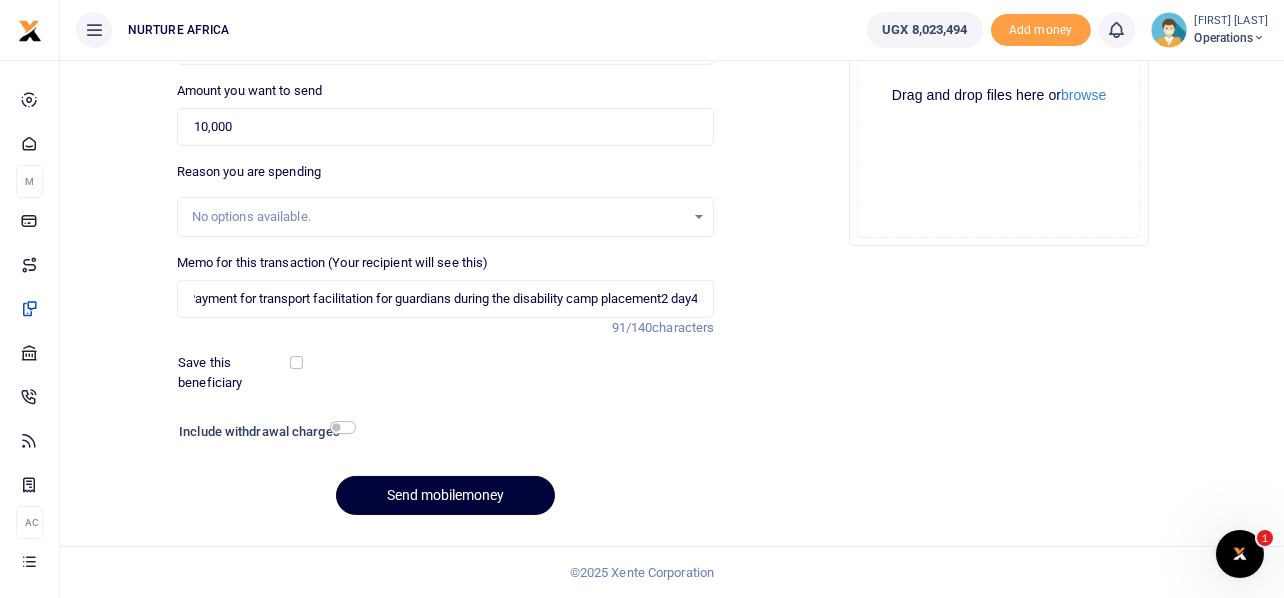 scroll, scrollTop: 0, scrollLeft: 0, axis: both 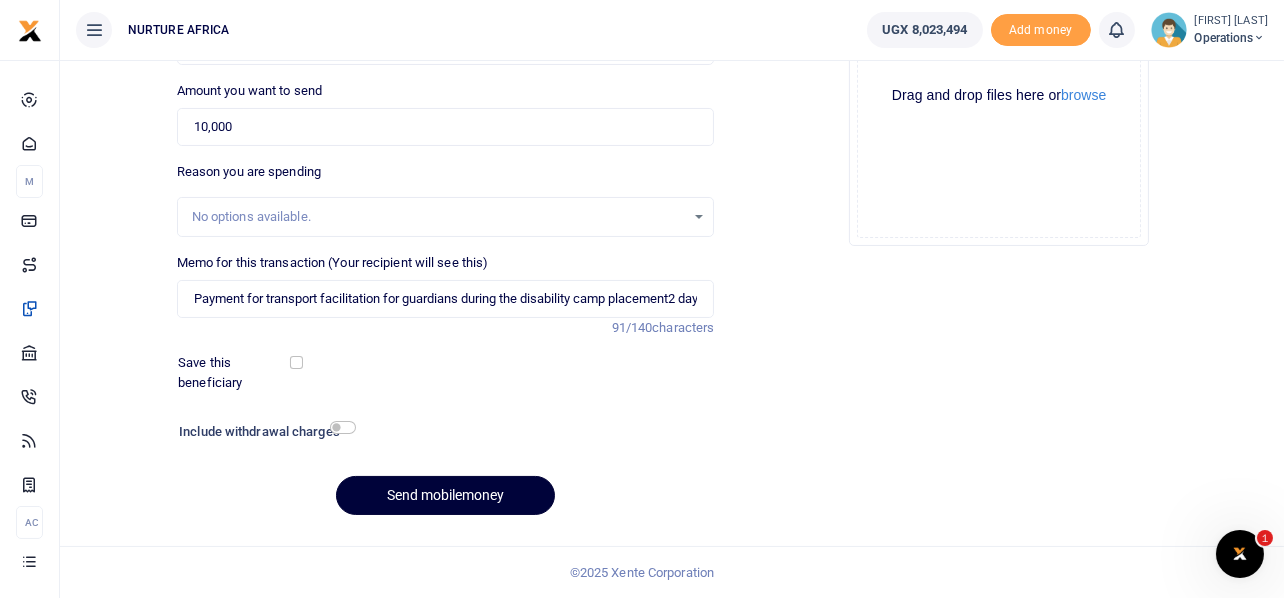 click on "Send mobilemoney" at bounding box center (445, 495) 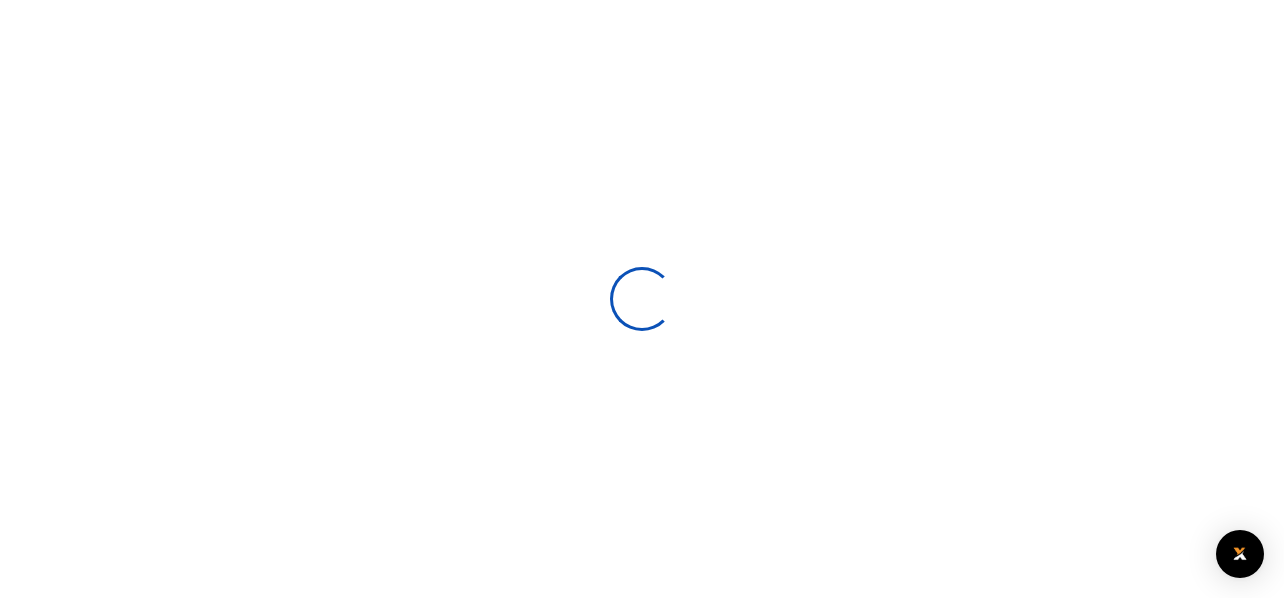 select 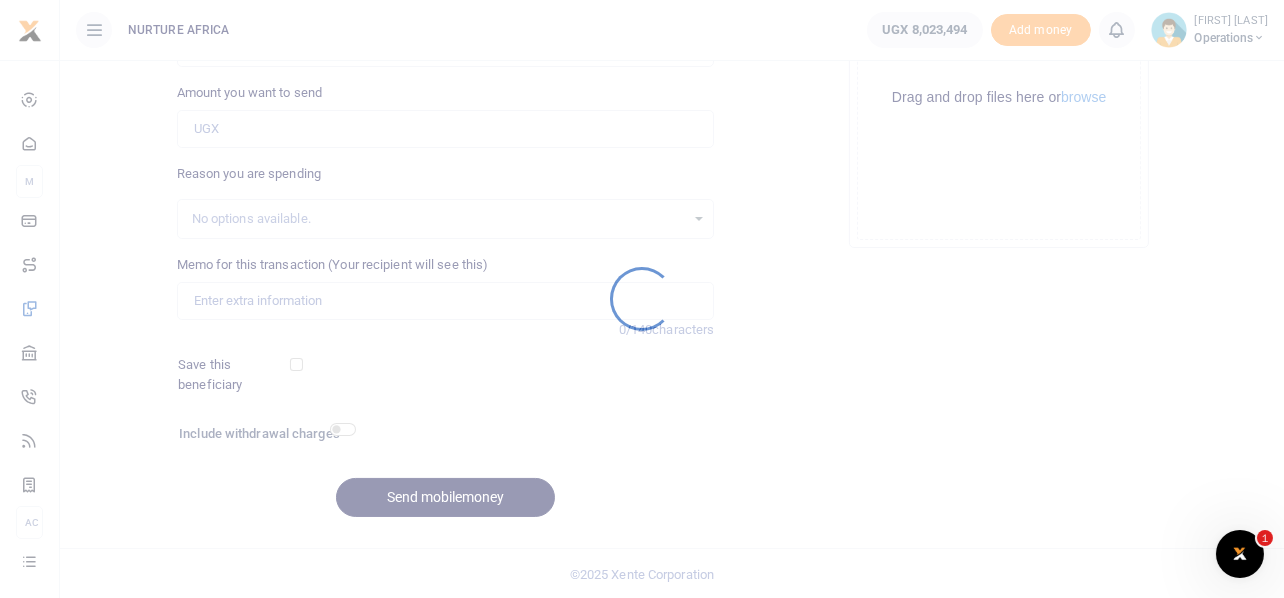 scroll, scrollTop: 0, scrollLeft: 0, axis: both 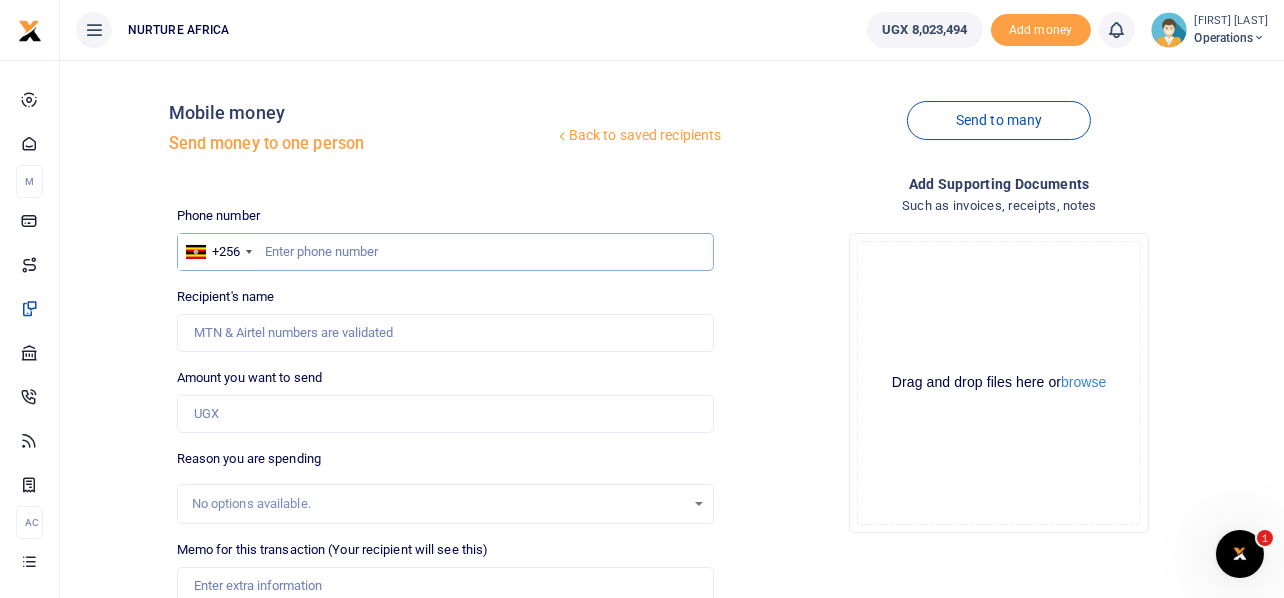 click at bounding box center (446, 252) 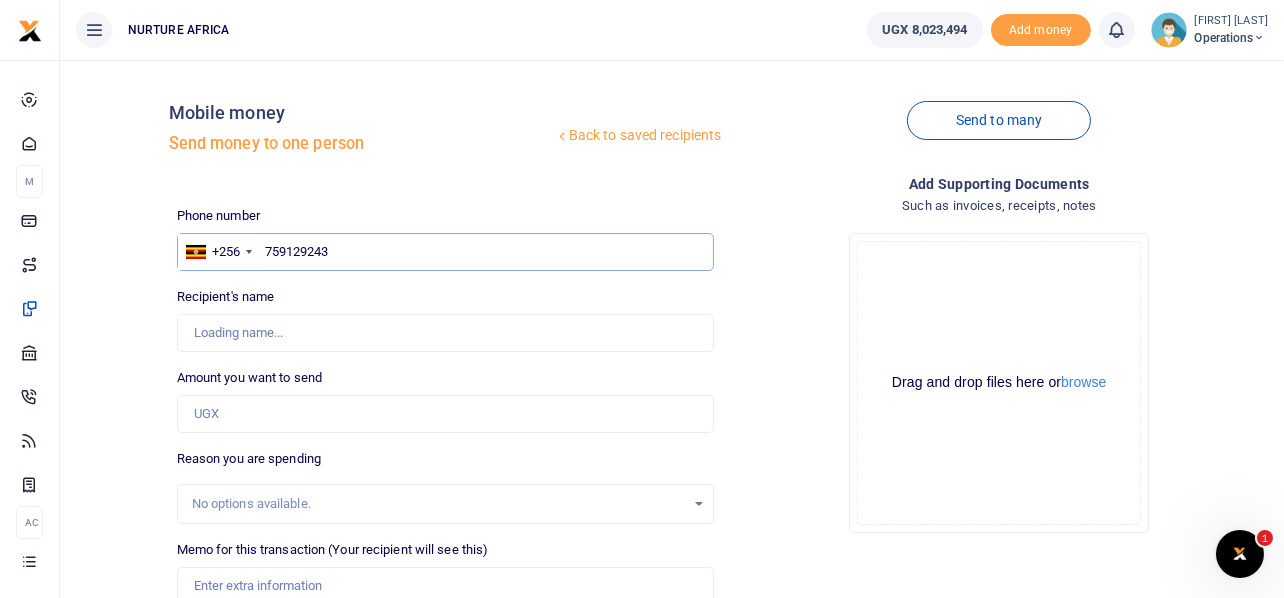 type on "759129243" 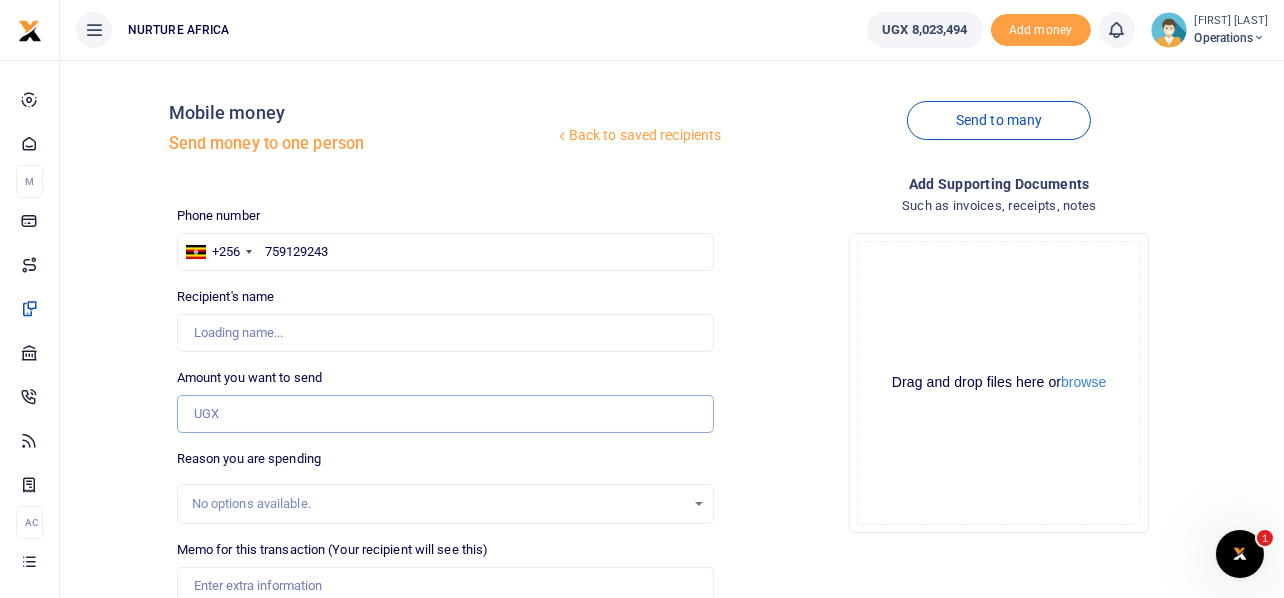 click on "Amount you want to send" at bounding box center (446, 414) 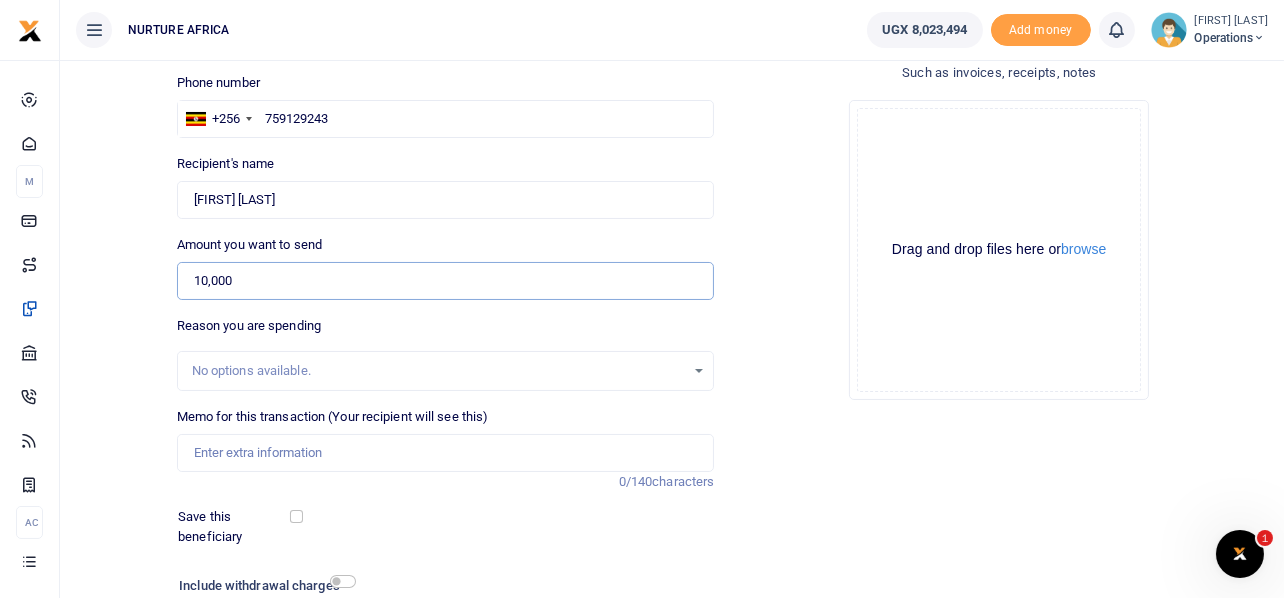 scroll, scrollTop: 134, scrollLeft: 0, axis: vertical 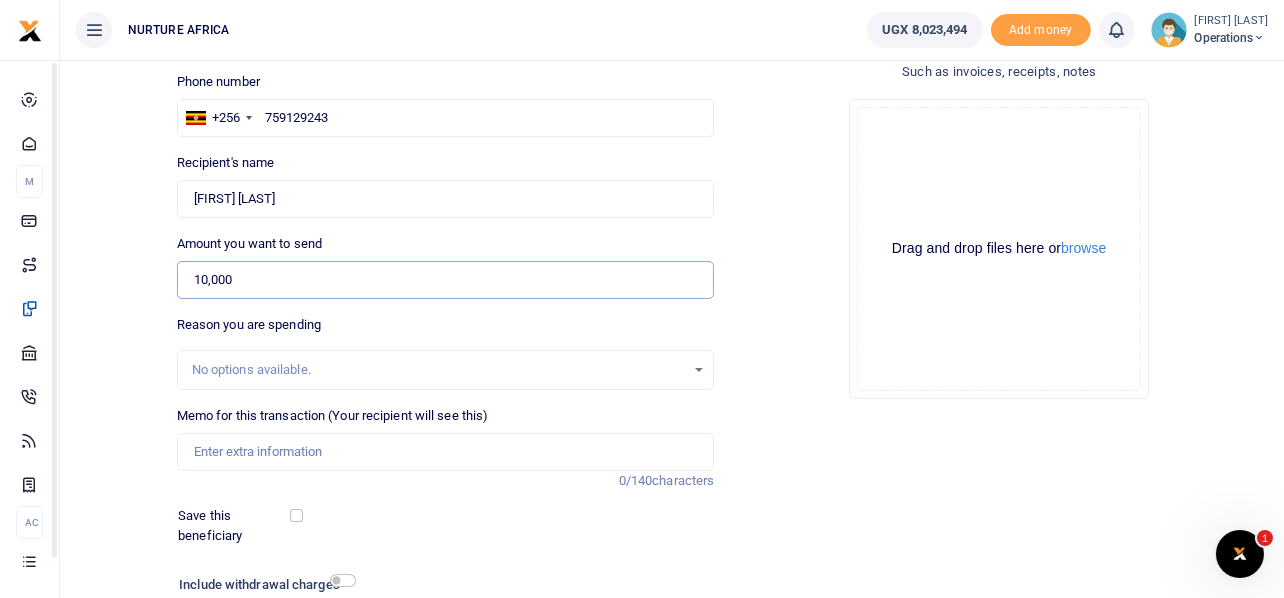 type on "10,000" 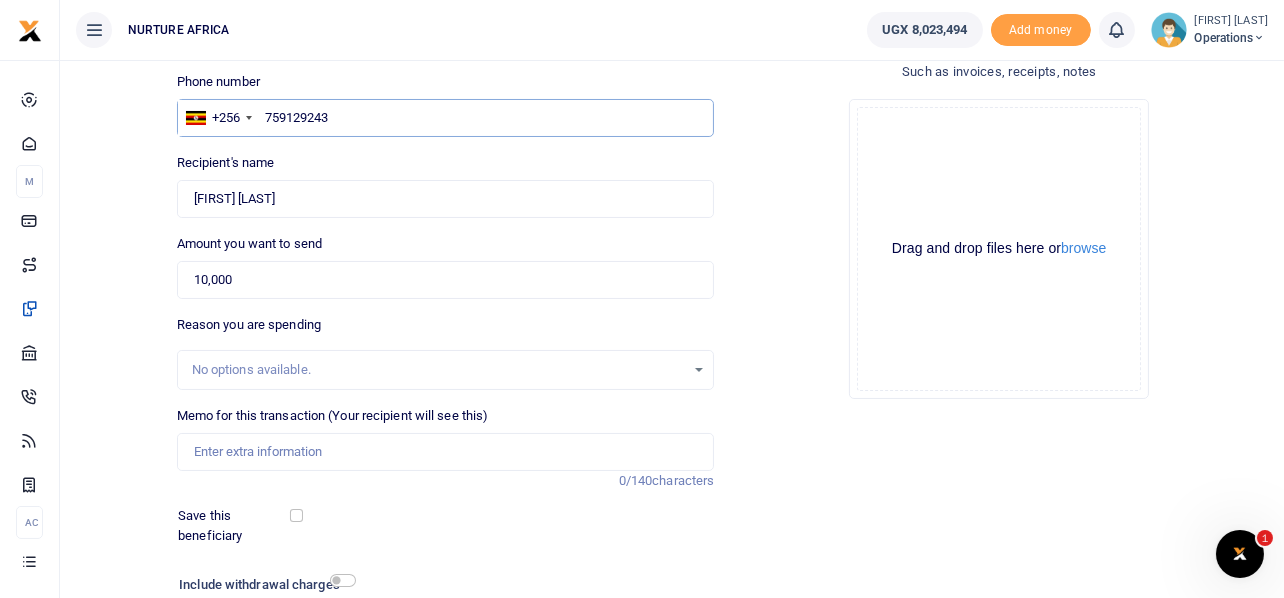 click on "759129243" at bounding box center [446, 118] 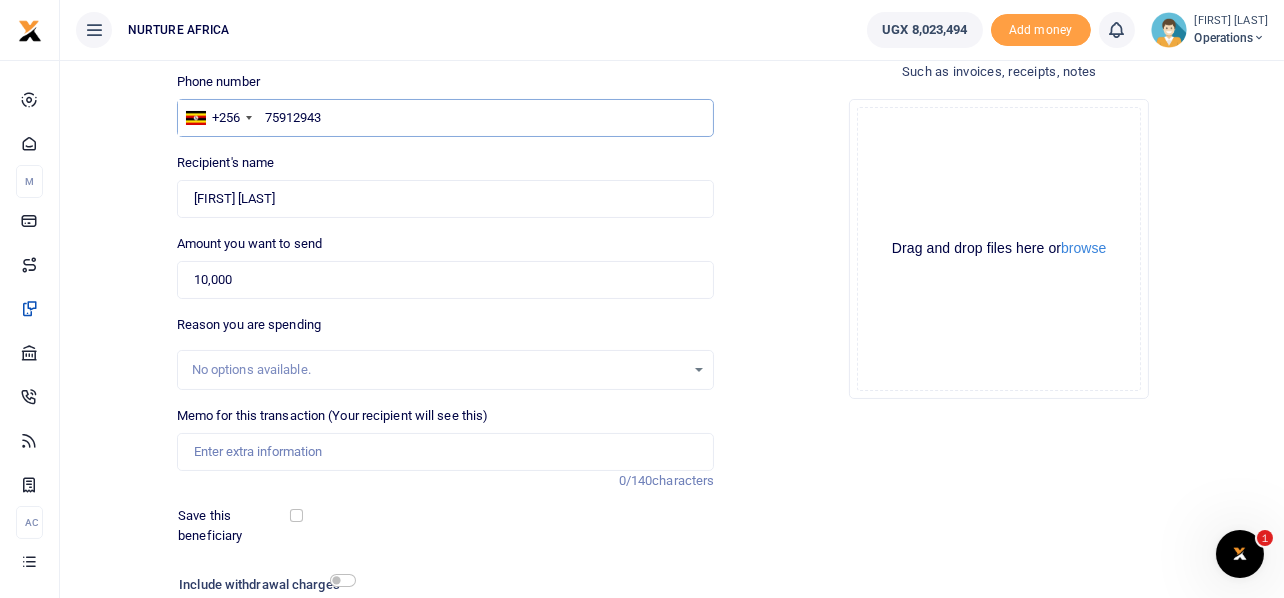 type on "759129343" 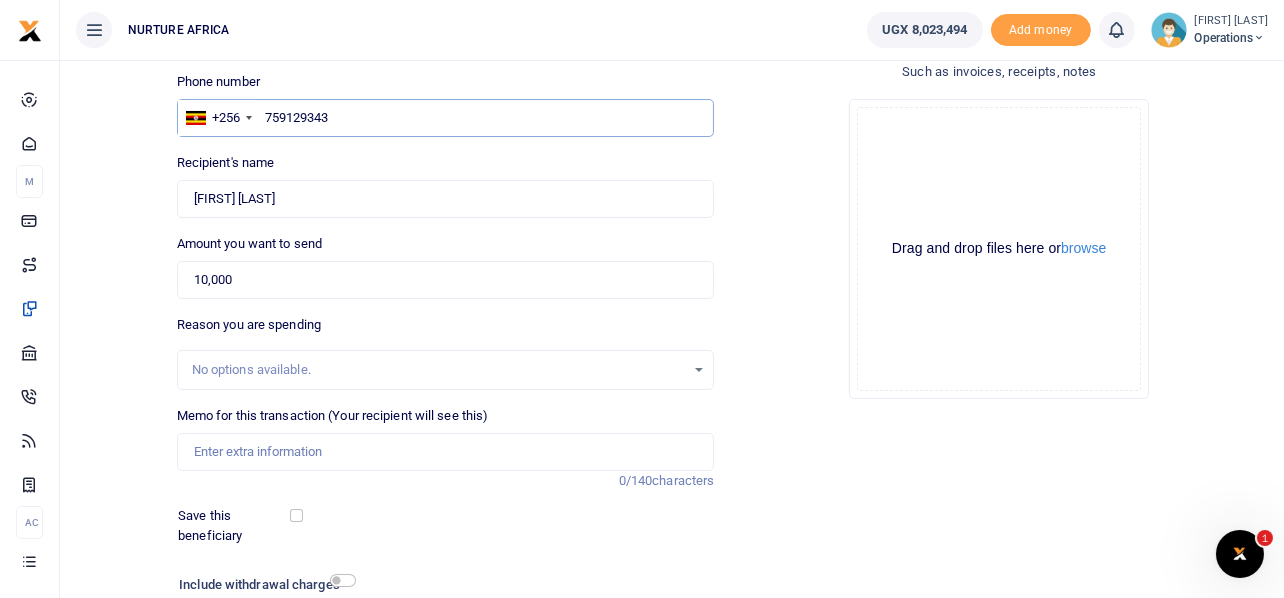 type on "Harriet Nairuba" 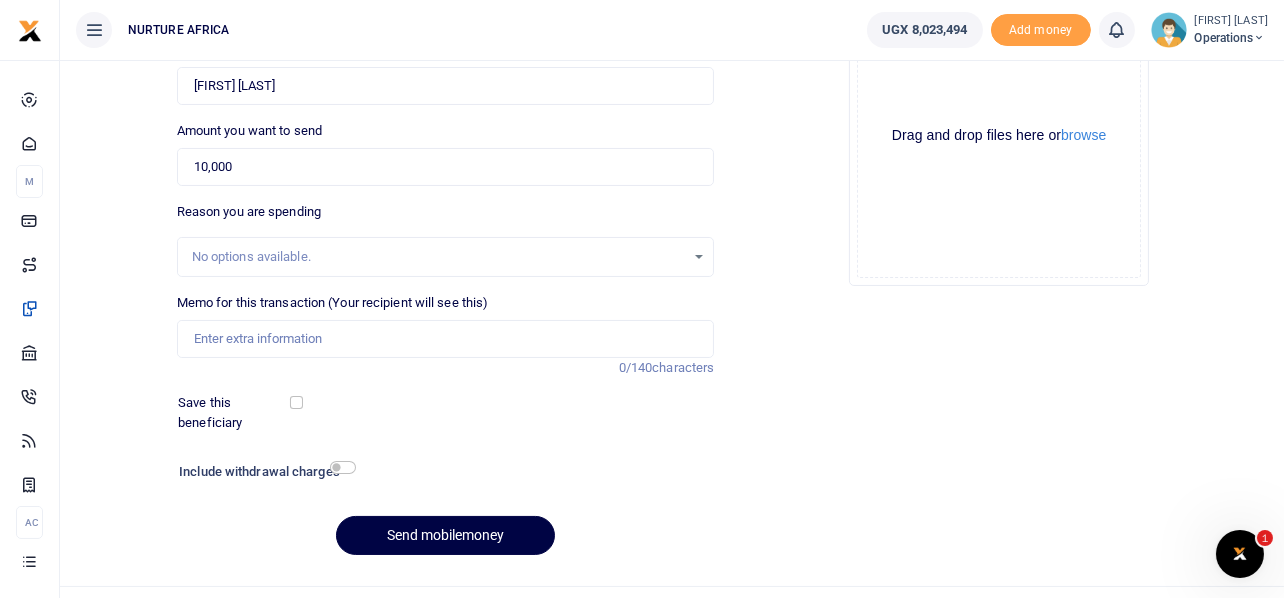 scroll, scrollTop: 249, scrollLeft: 0, axis: vertical 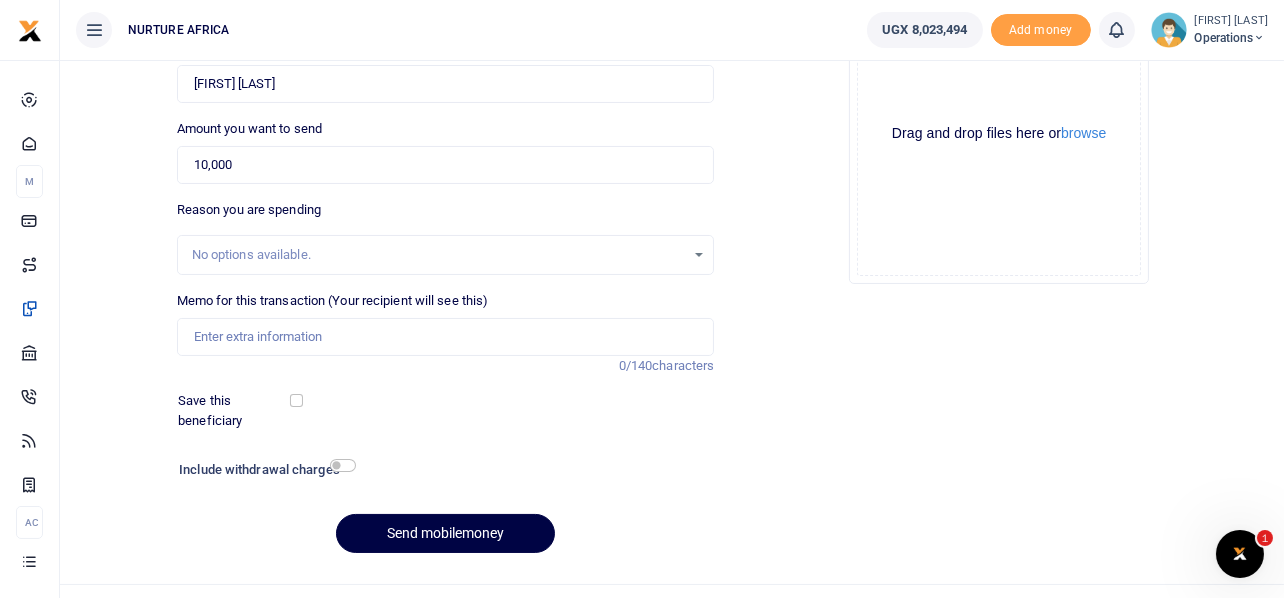type on "759129343" 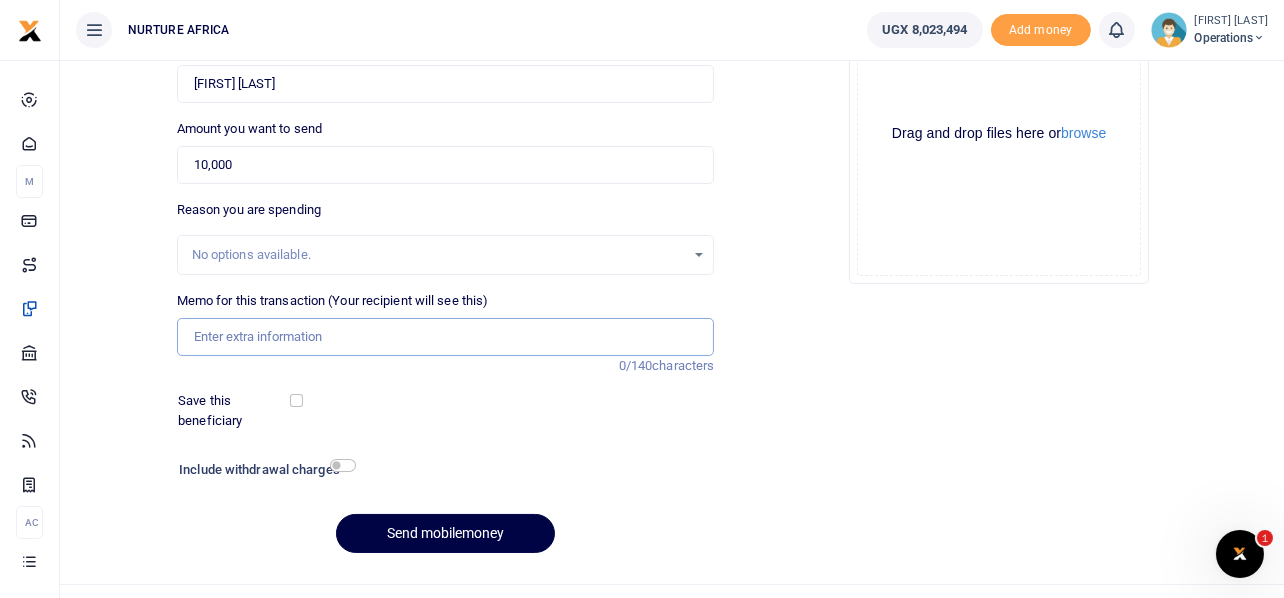click on "Memo for this transaction (Your recipient will see this)" at bounding box center [446, 337] 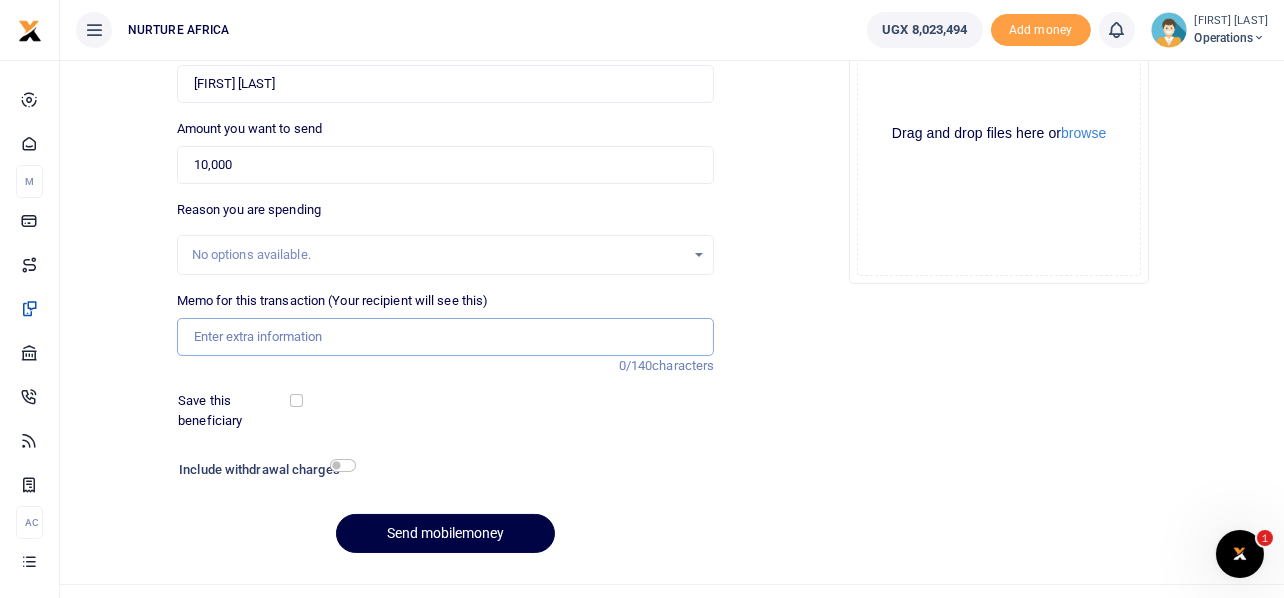 paste on "Payment for transport facilitation for guardians during the disability camp placement2 day4" 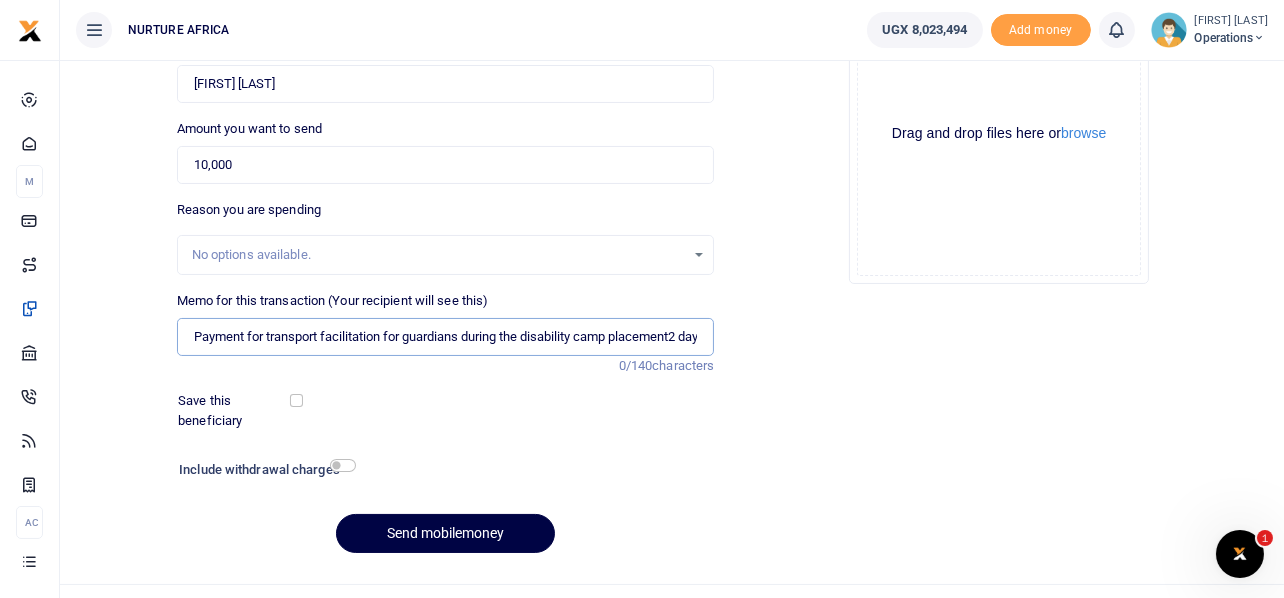scroll, scrollTop: 0, scrollLeft: 20, axis: horizontal 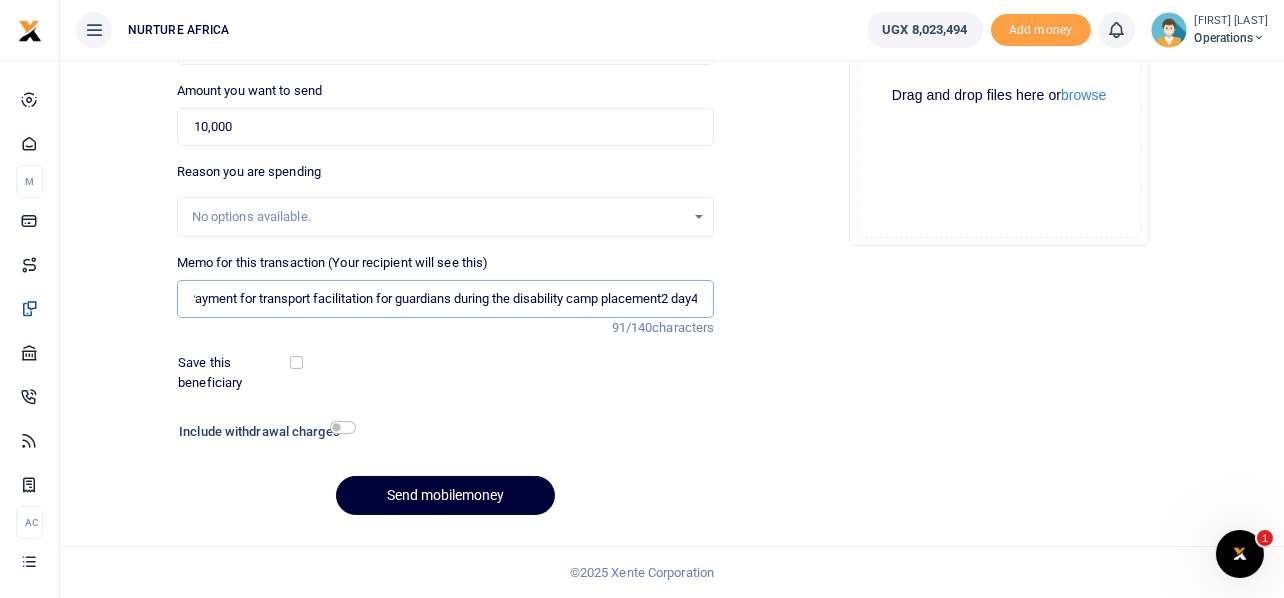 type on "Payment for transport facilitation for guardians during the disability camp placement2 day4" 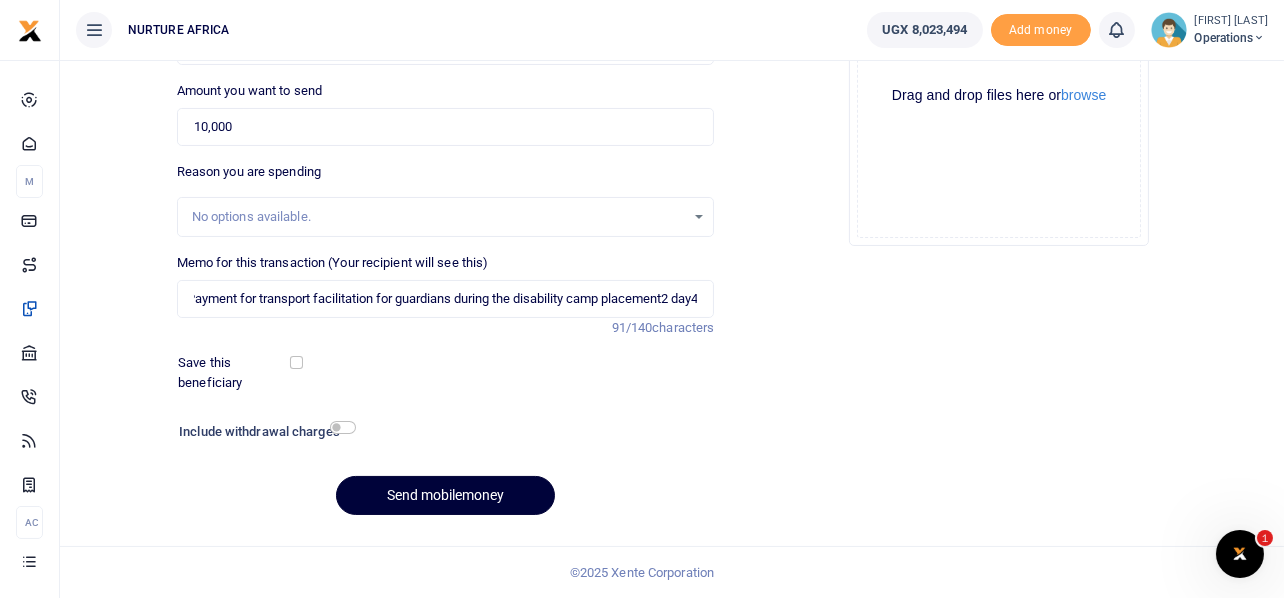 scroll, scrollTop: 0, scrollLeft: 0, axis: both 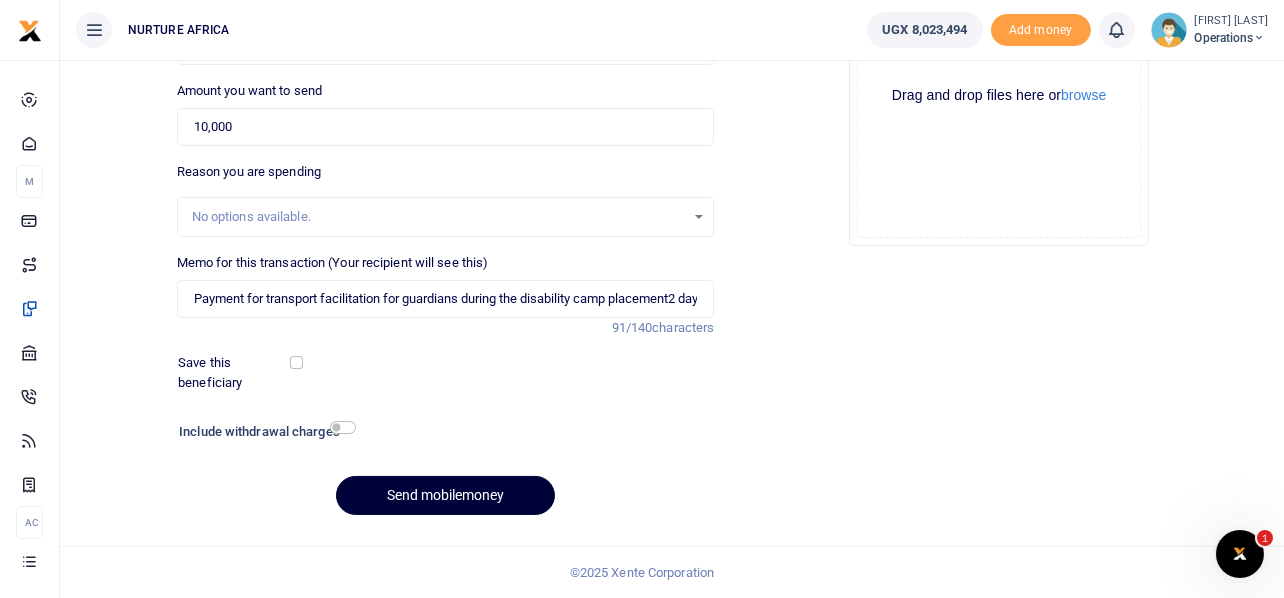 click on "Send mobilemoney" at bounding box center (445, 495) 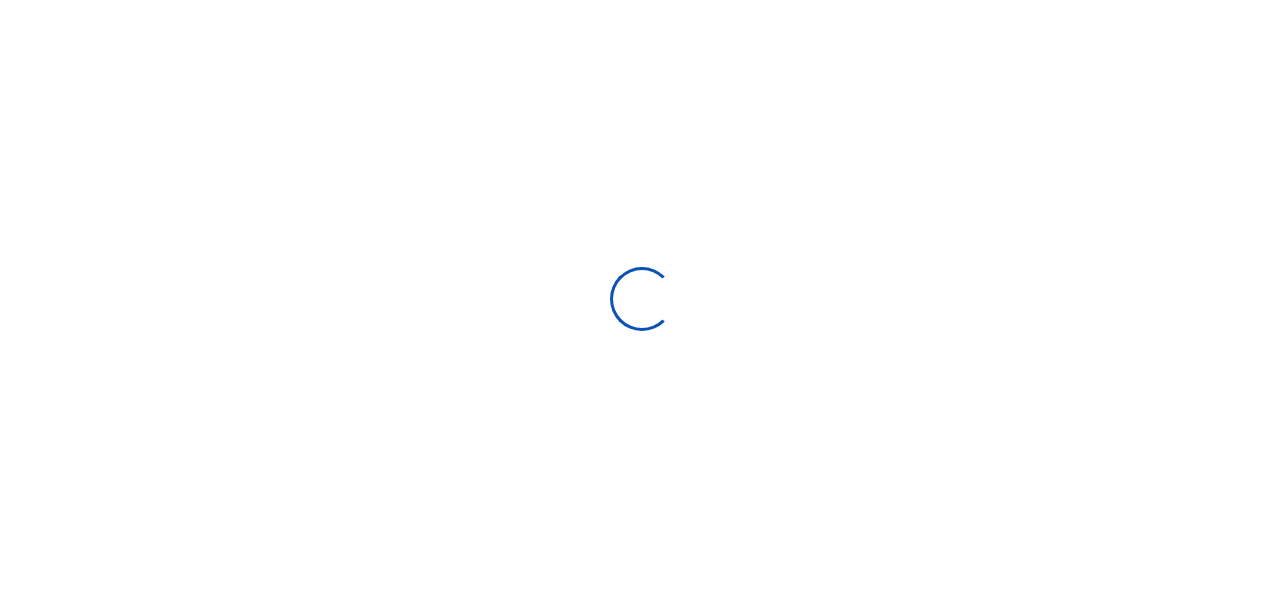 scroll, scrollTop: 285, scrollLeft: 0, axis: vertical 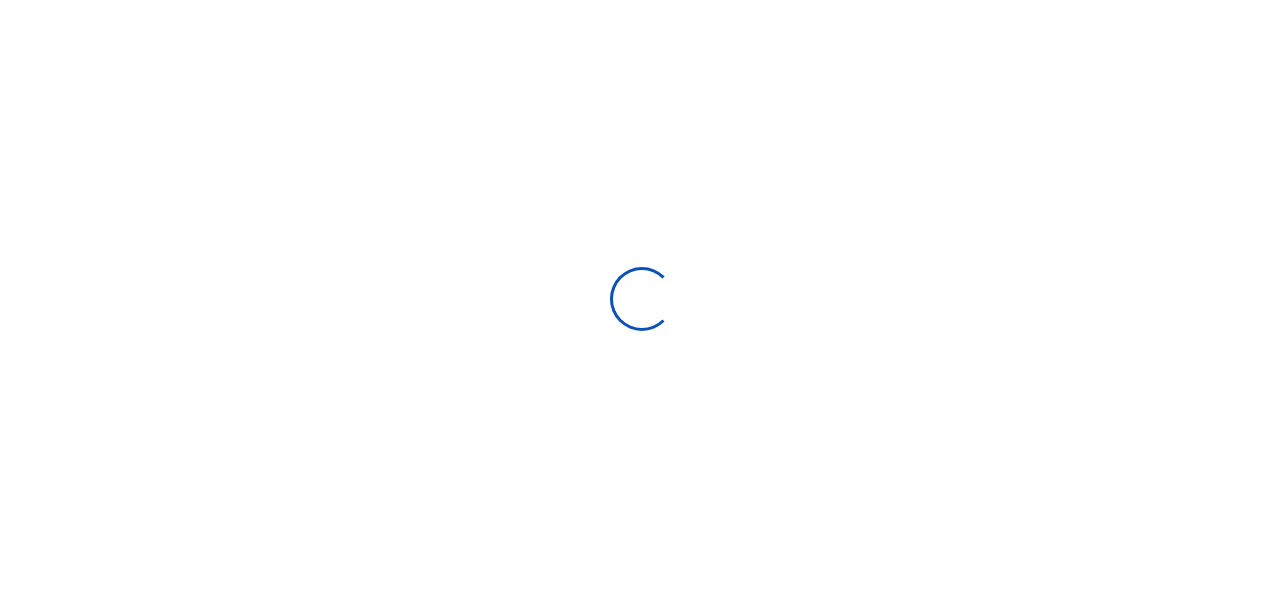 select 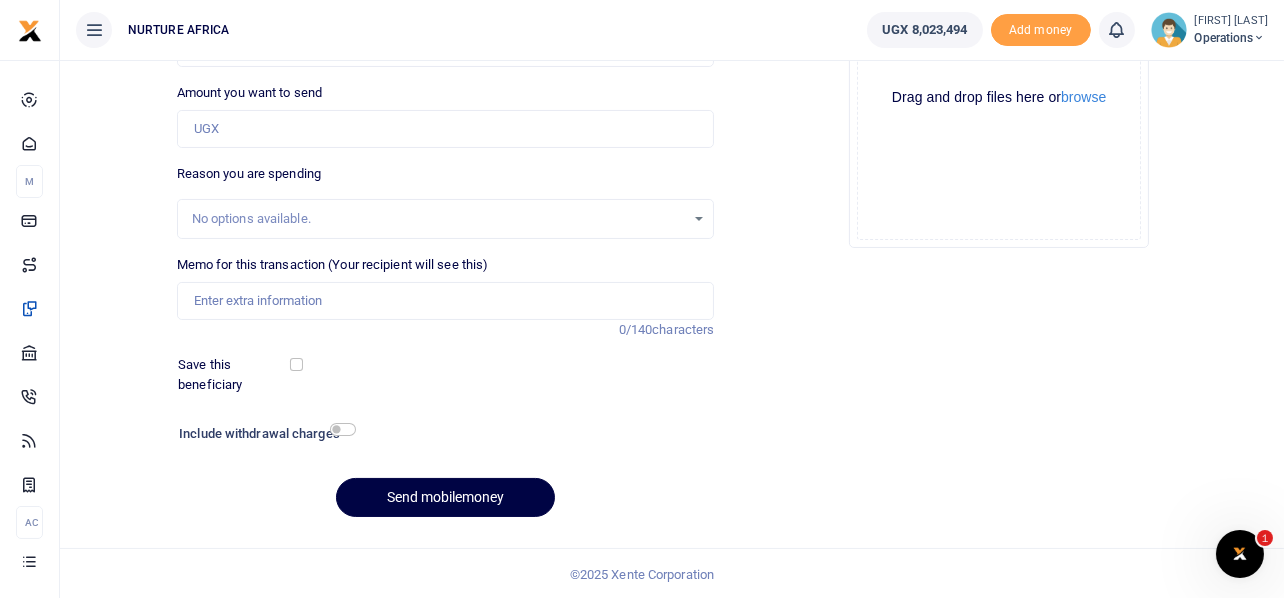 scroll, scrollTop: 0, scrollLeft: 0, axis: both 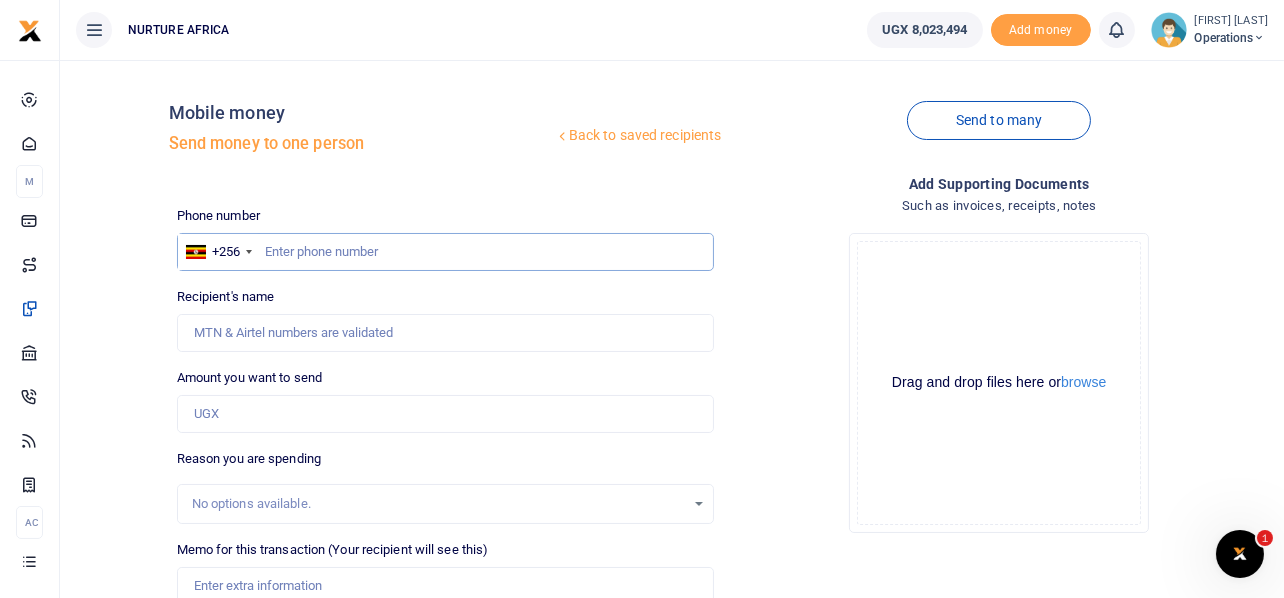 click at bounding box center [446, 252] 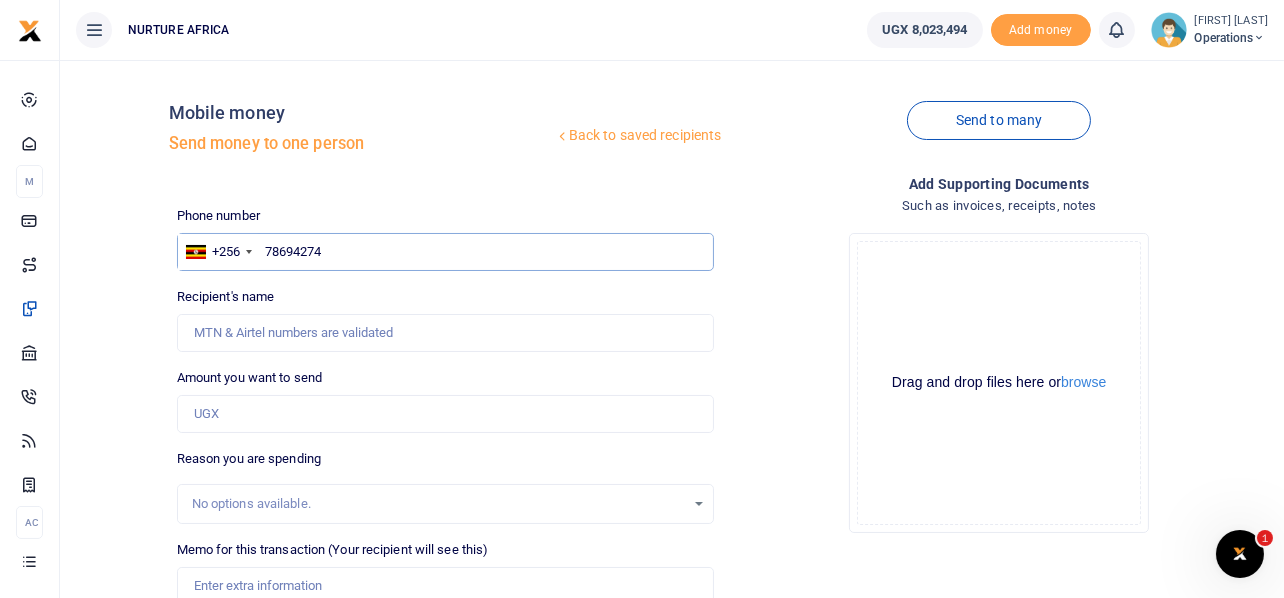 type on "786942741" 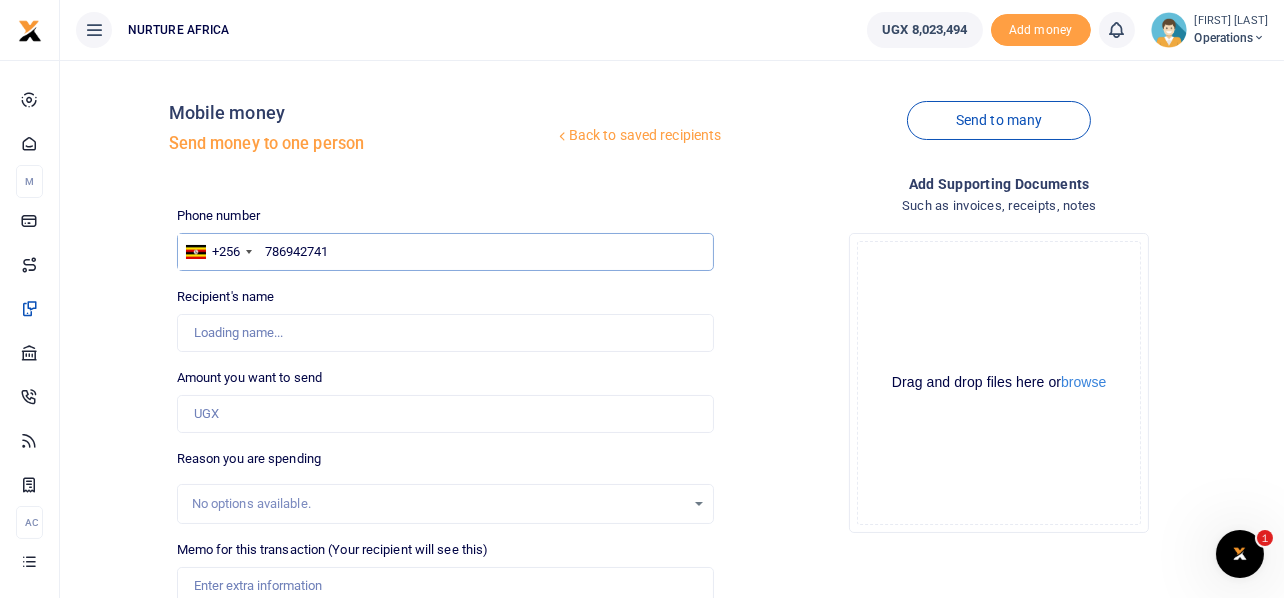 type on "Steven Jemba" 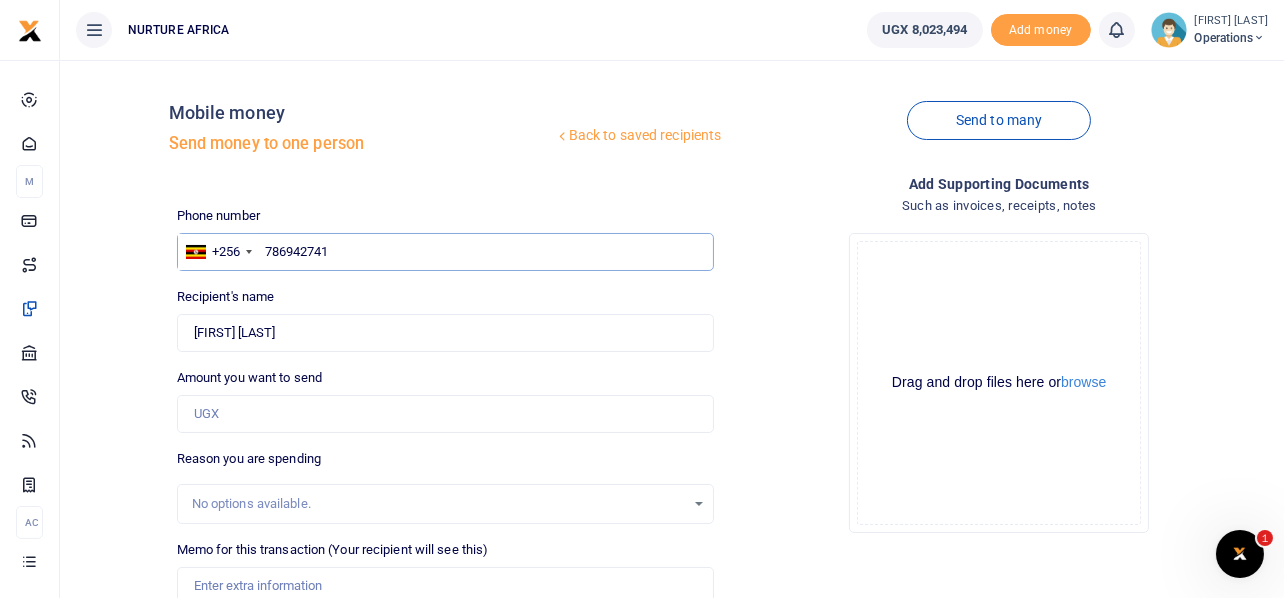 type on "786942741" 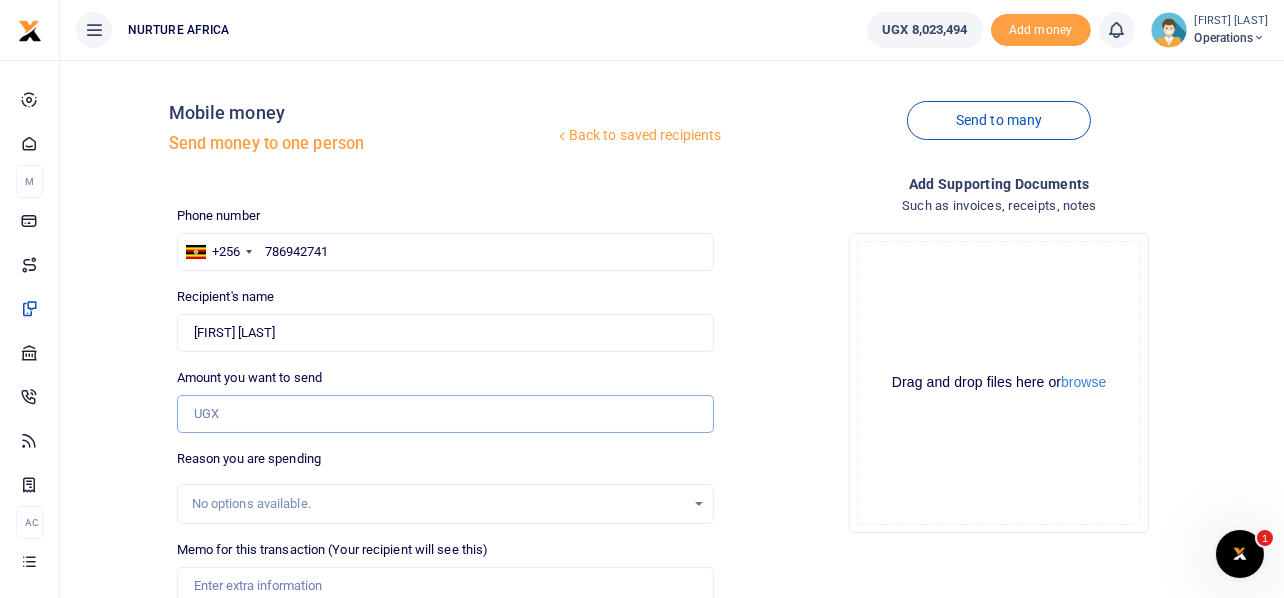 click on "Amount you want to send" at bounding box center [446, 414] 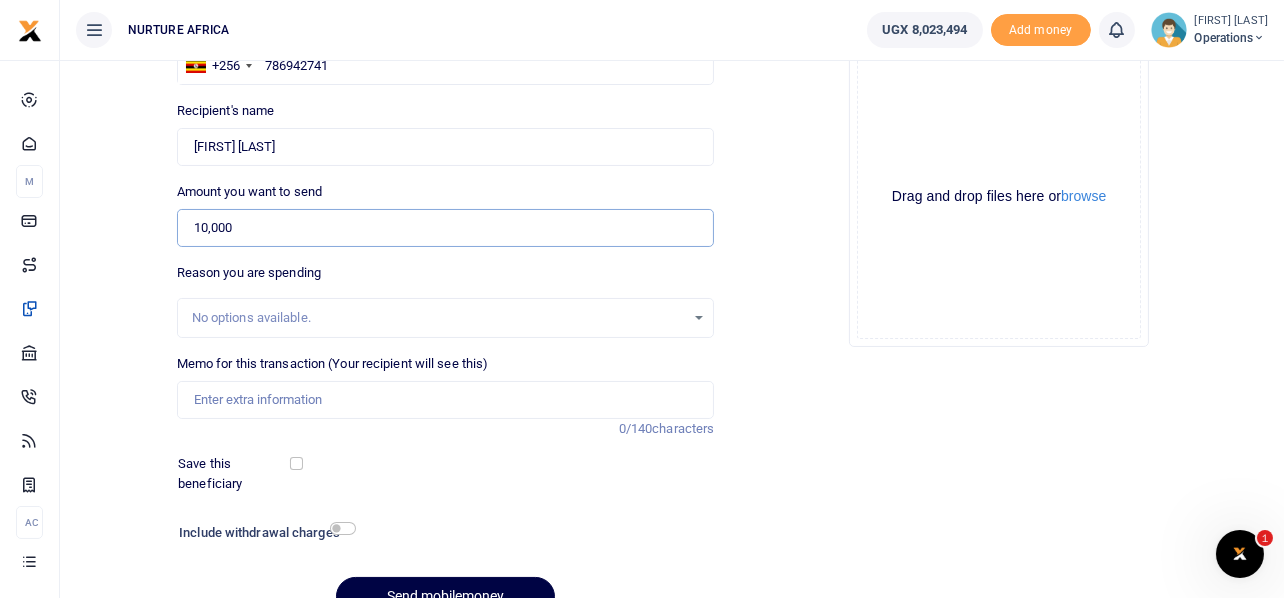 scroll, scrollTop: 187, scrollLeft: 0, axis: vertical 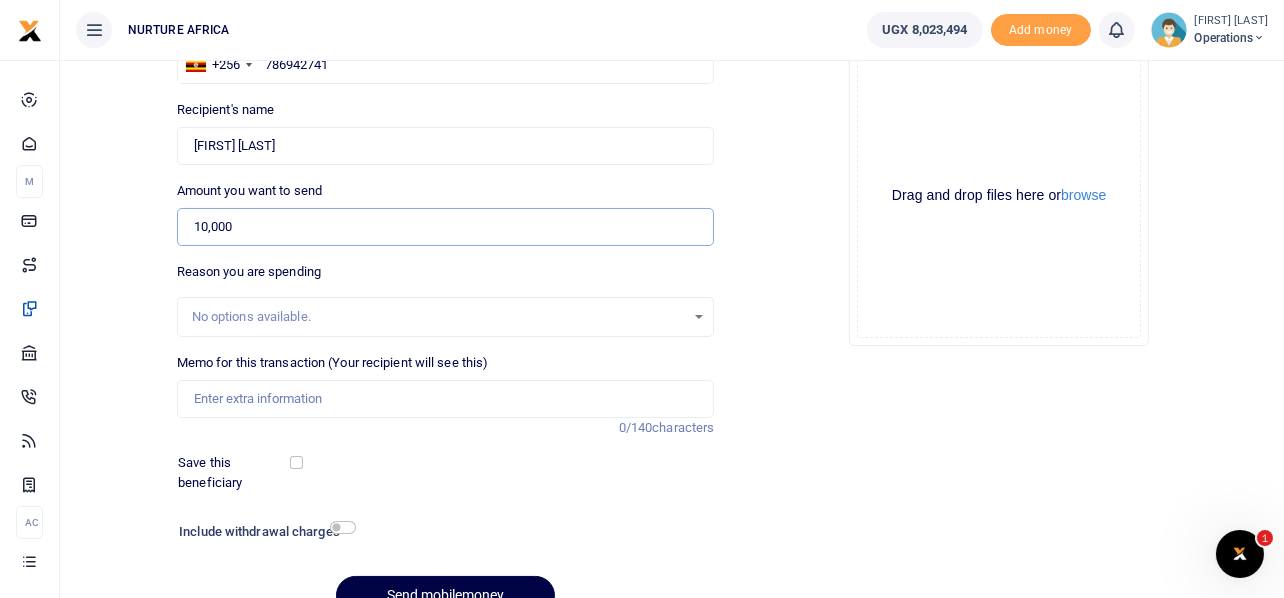 type on "10,000" 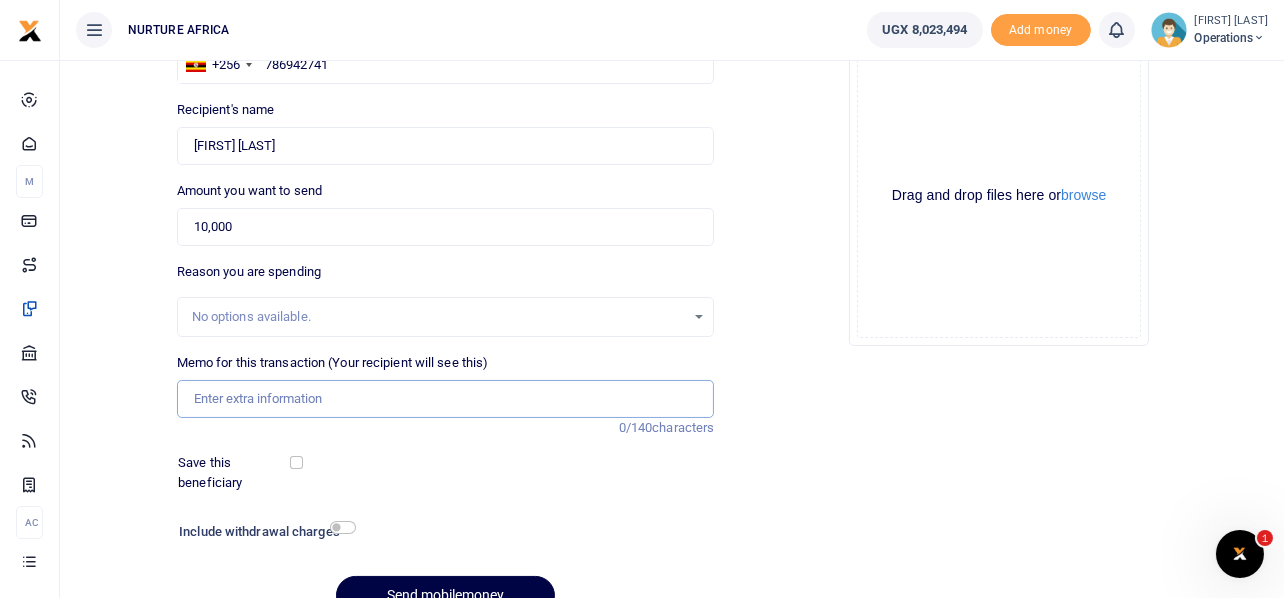 click on "Memo for this transaction (Your recipient will see this)" at bounding box center [446, 399] 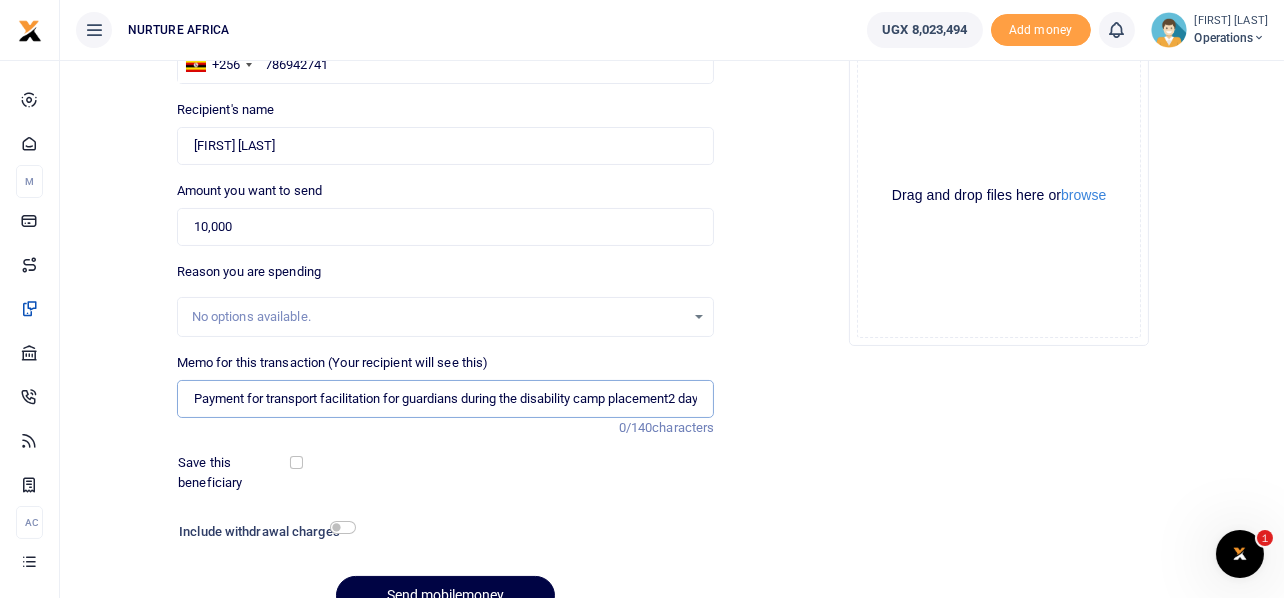 scroll, scrollTop: 0, scrollLeft: 20, axis: horizontal 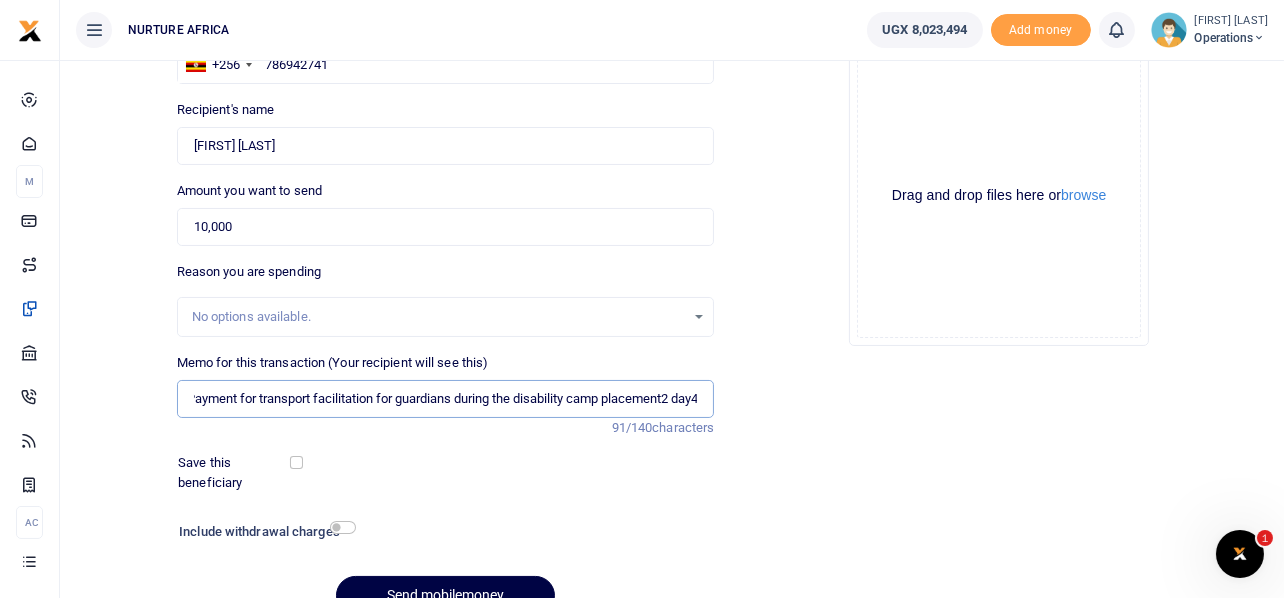 click on "Payment for transport facilitation for guardians during the disability camp placement2 day4" at bounding box center (446, 399) 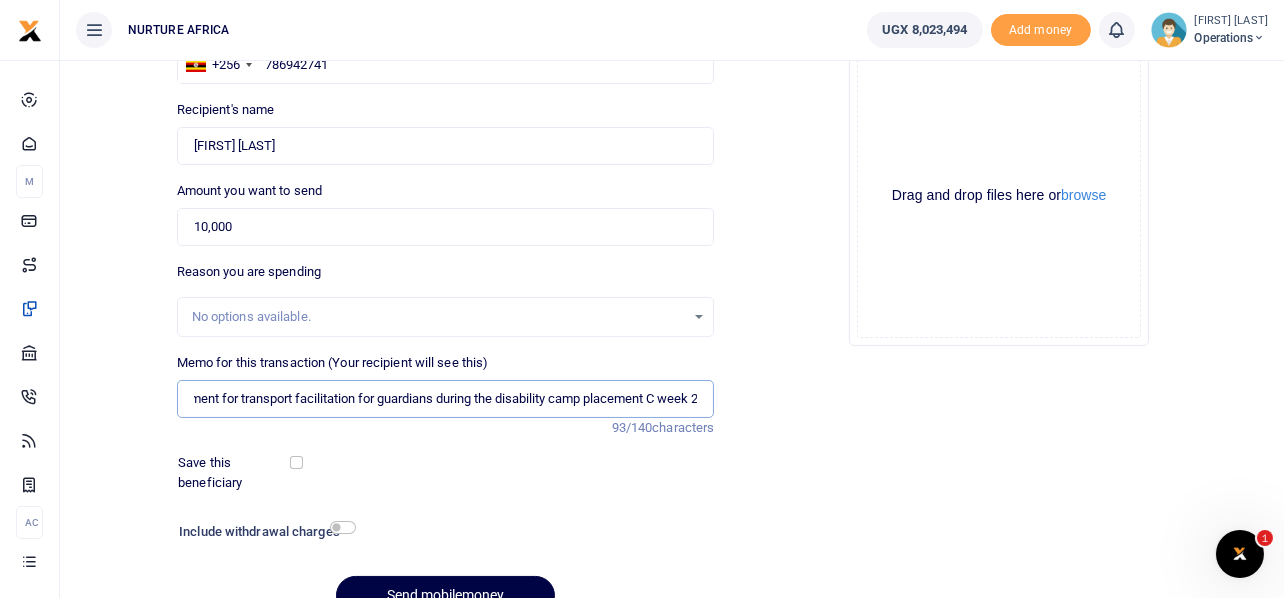 scroll, scrollTop: 0, scrollLeft: 38, axis: horizontal 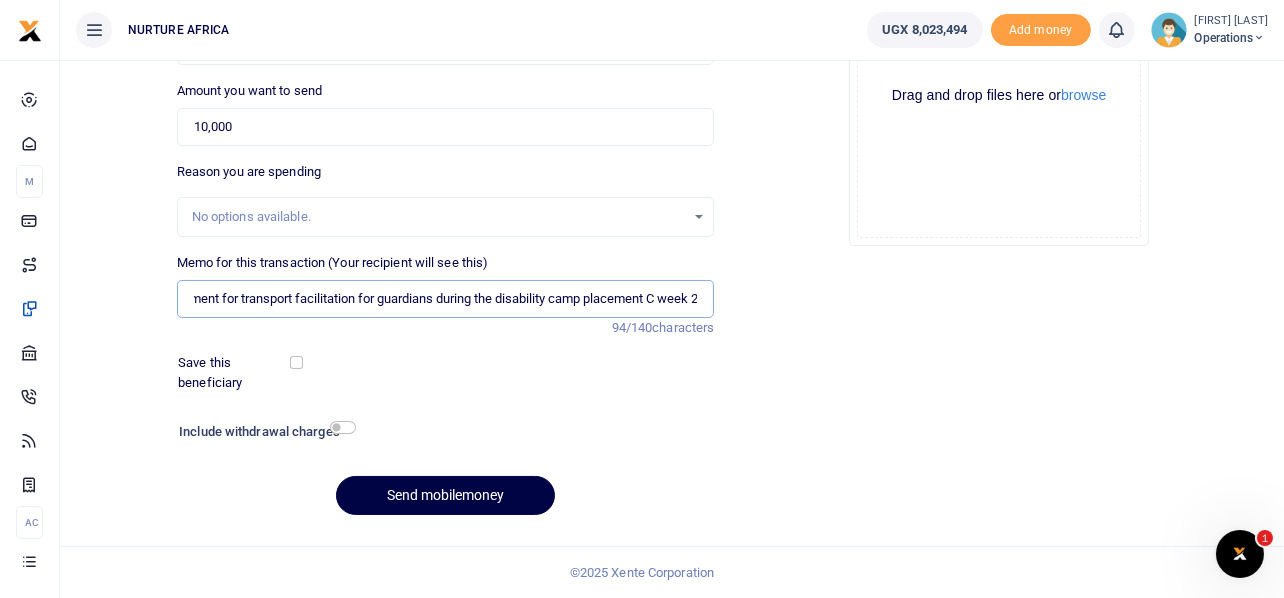 click on "Payment for transport facilitation for guardians during the disability camp placement C week 2" at bounding box center (446, 299) 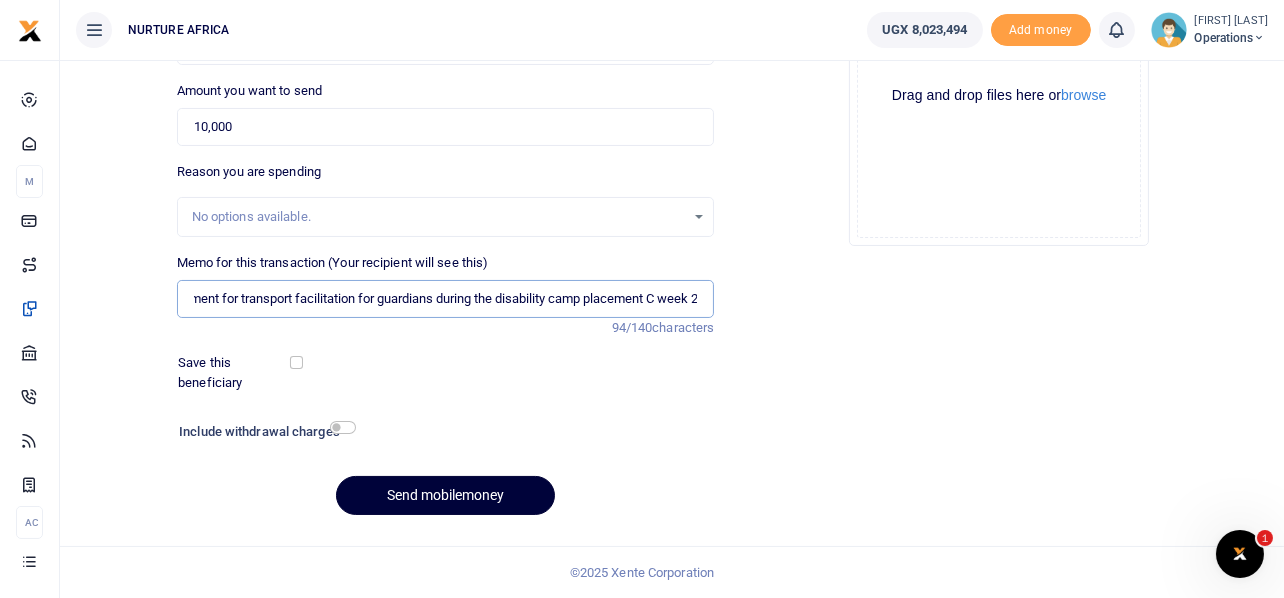 type on "Payment for transport facilitation for guardians during the disability camp placement C week 2" 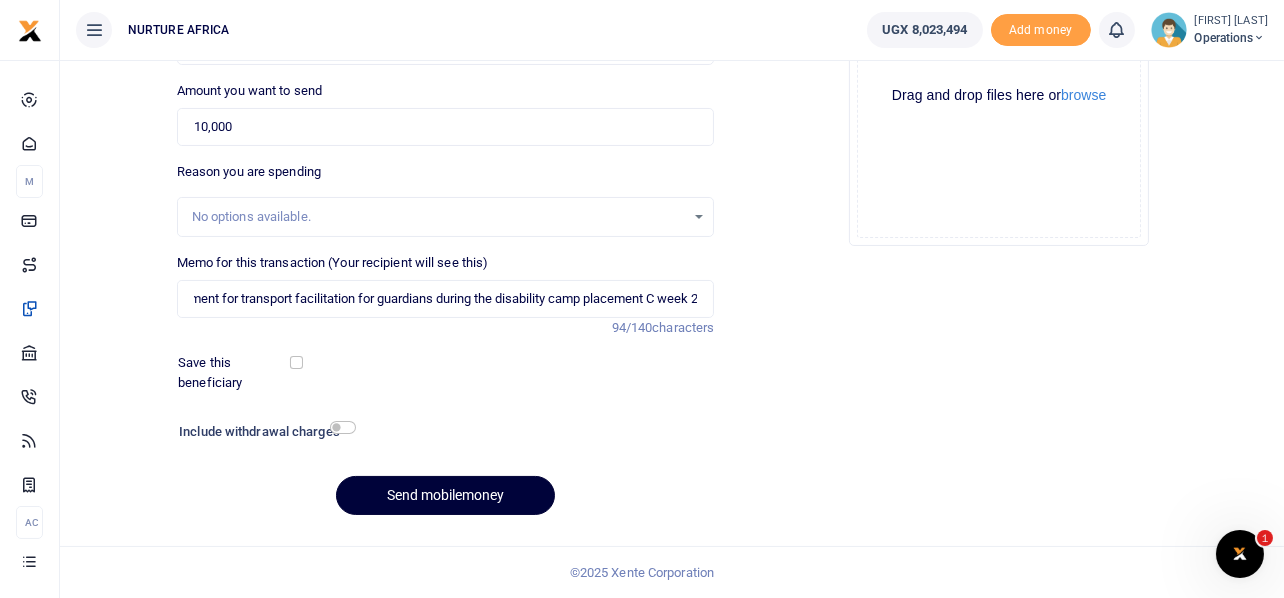 scroll, scrollTop: 0, scrollLeft: 0, axis: both 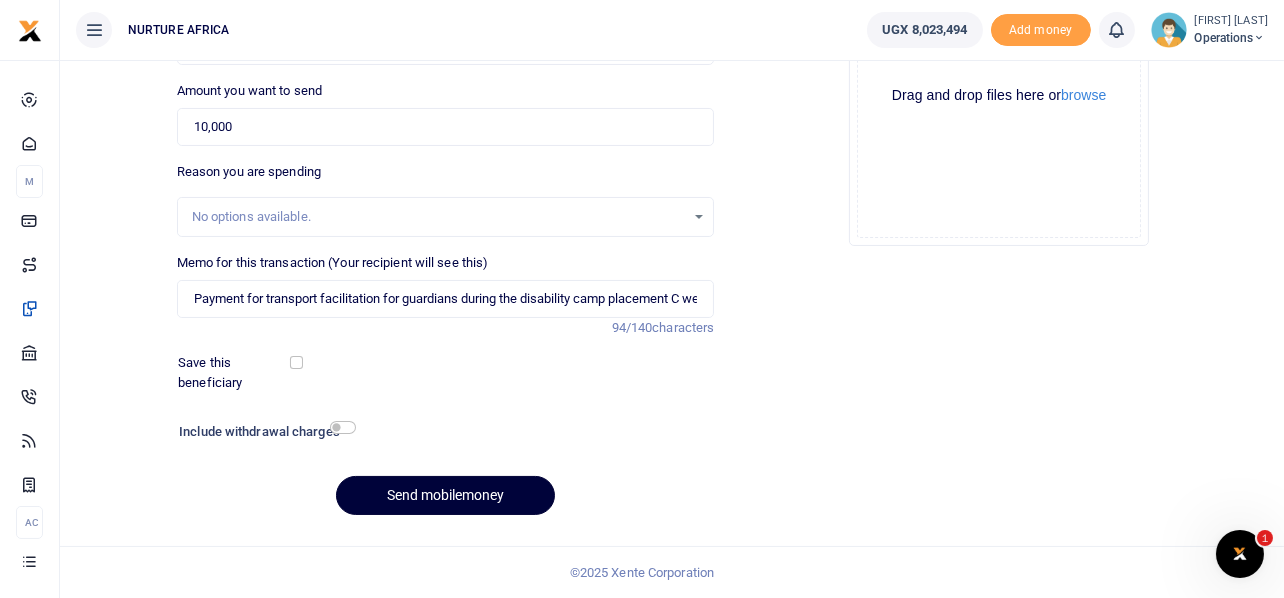 click on "Send mobilemoney" at bounding box center (445, 495) 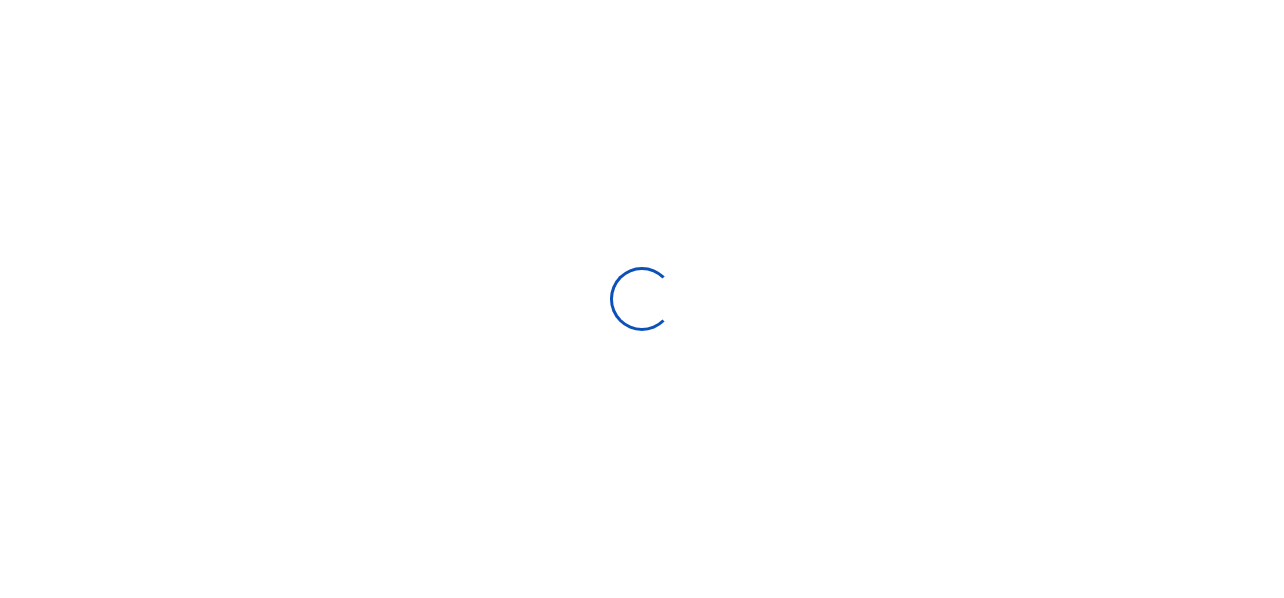 select 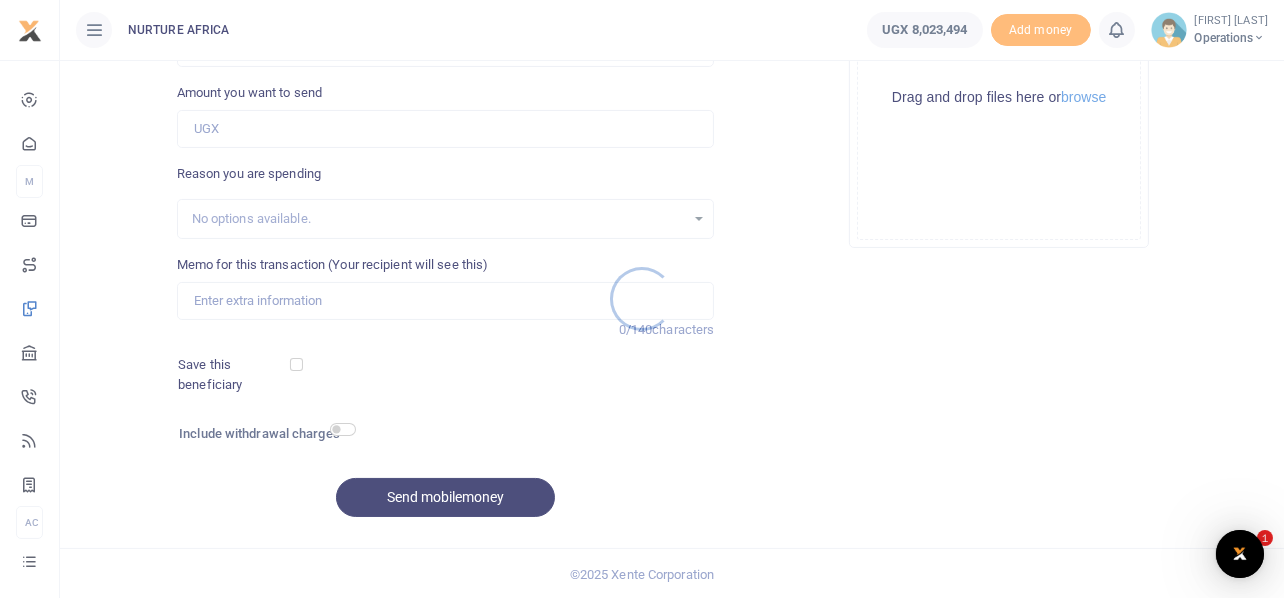 scroll, scrollTop: 0, scrollLeft: 0, axis: both 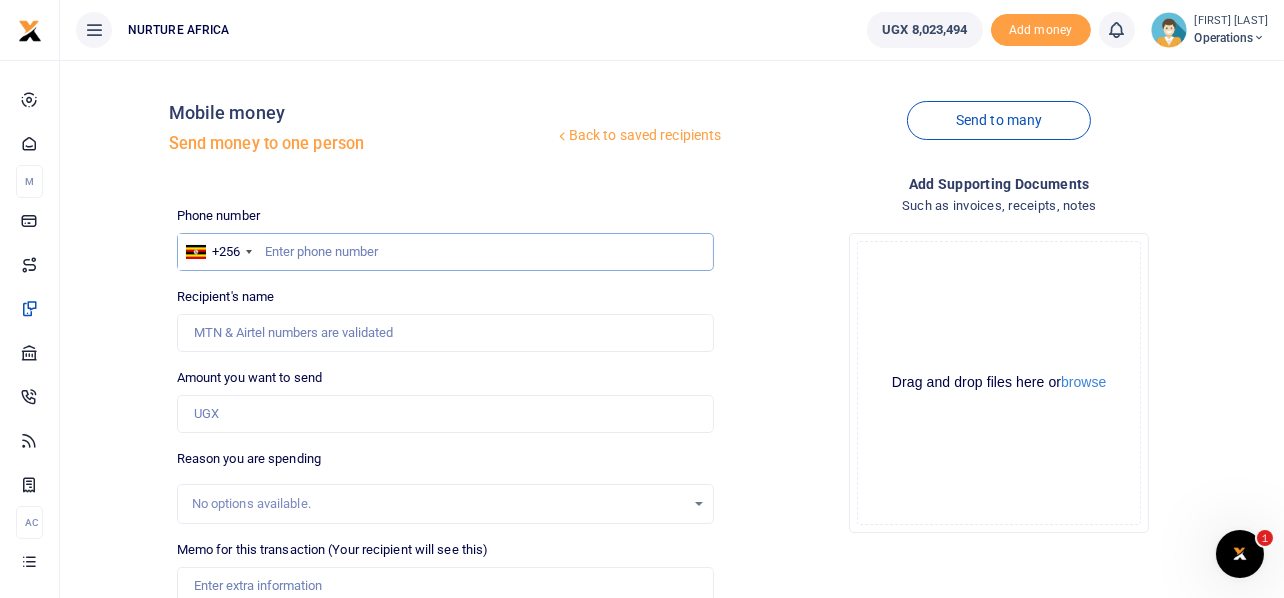 click at bounding box center [446, 252] 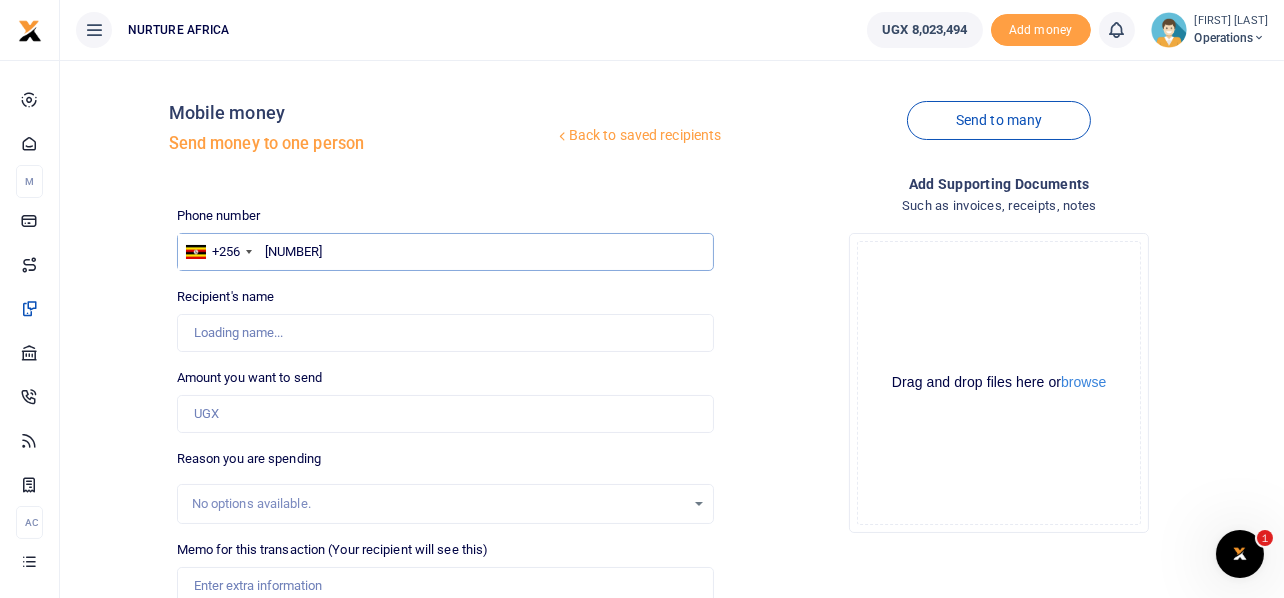 type on "758568180" 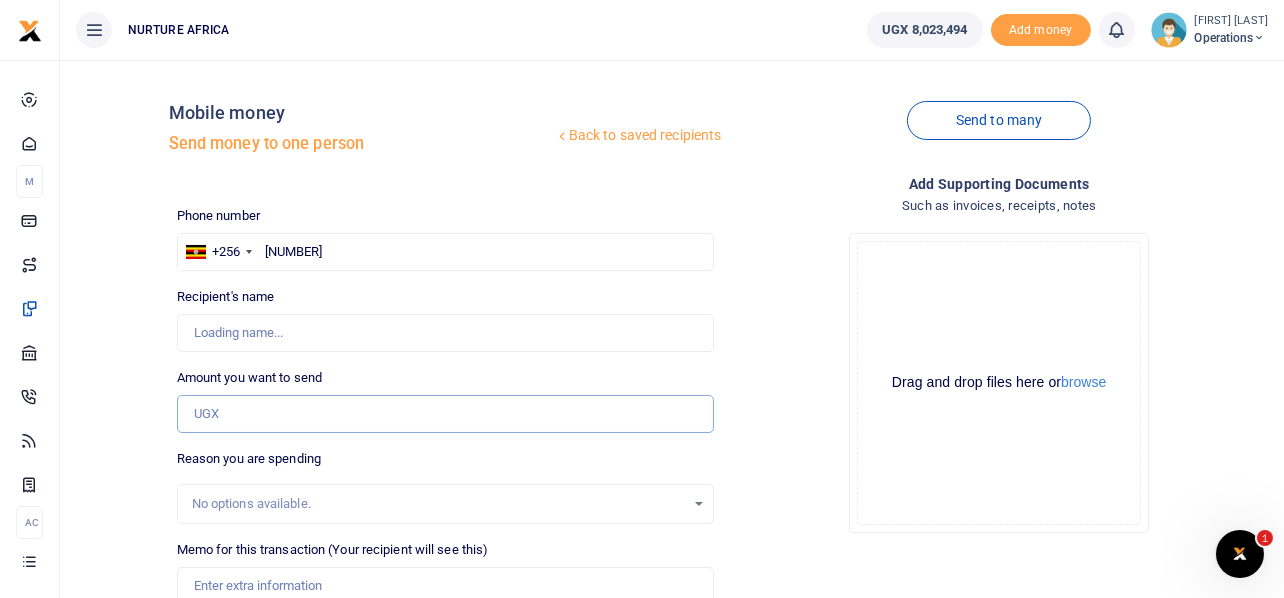 click on "Amount you want to send" at bounding box center (446, 414) 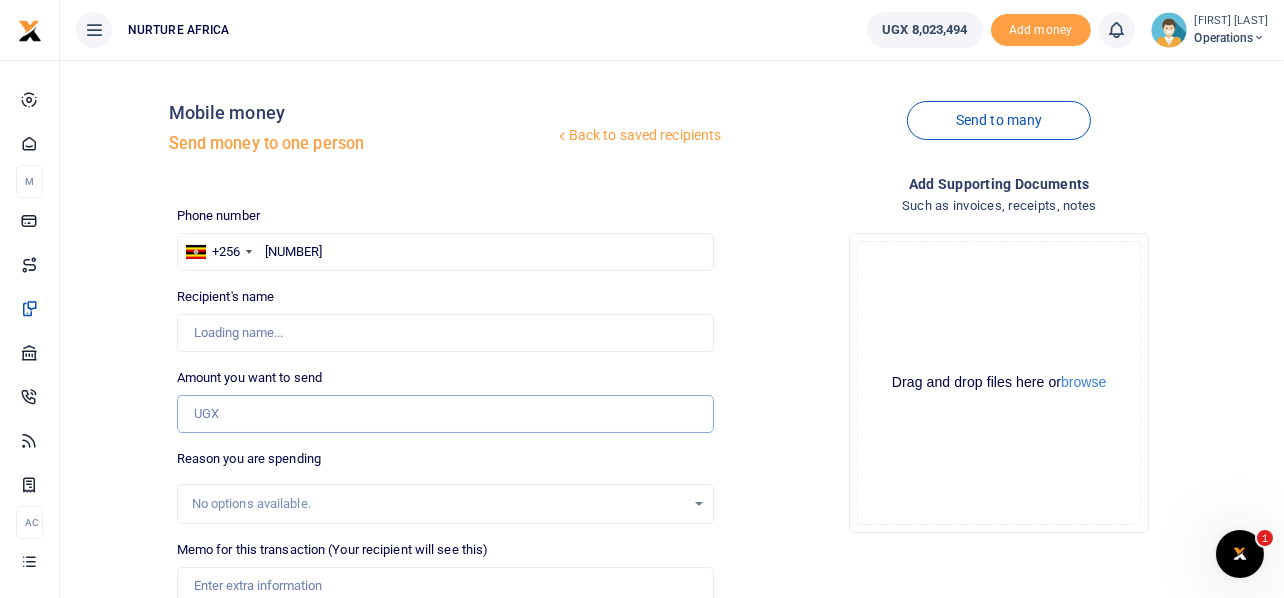 type on "Namaka Asia" 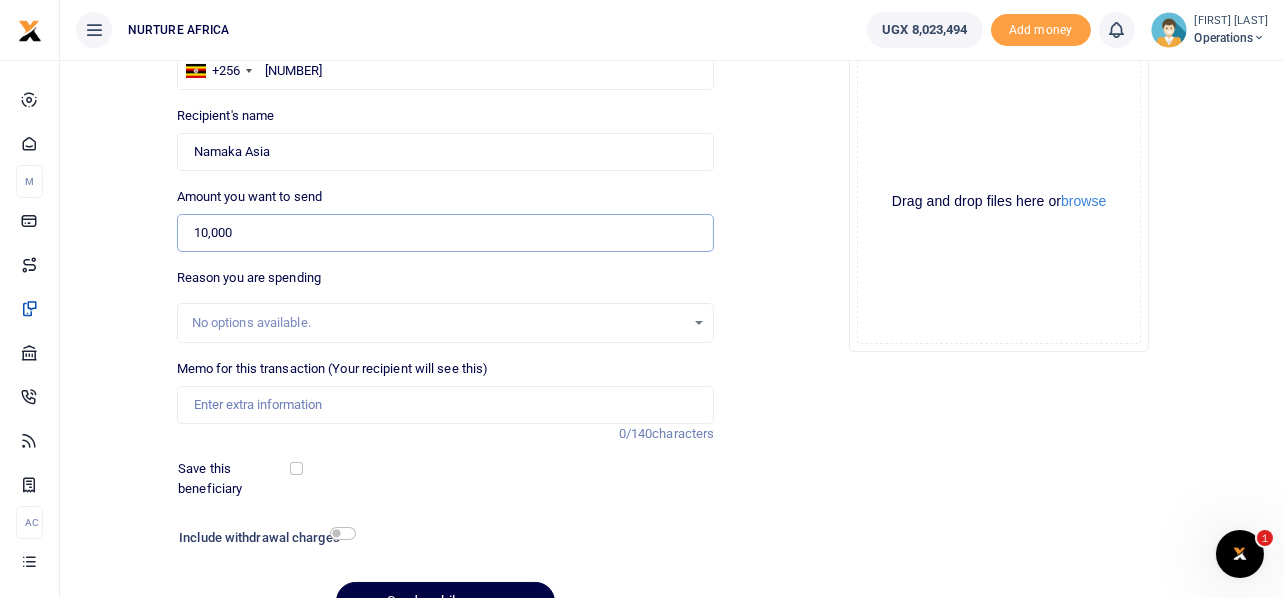 scroll, scrollTop: 190, scrollLeft: 0, axis: vertical 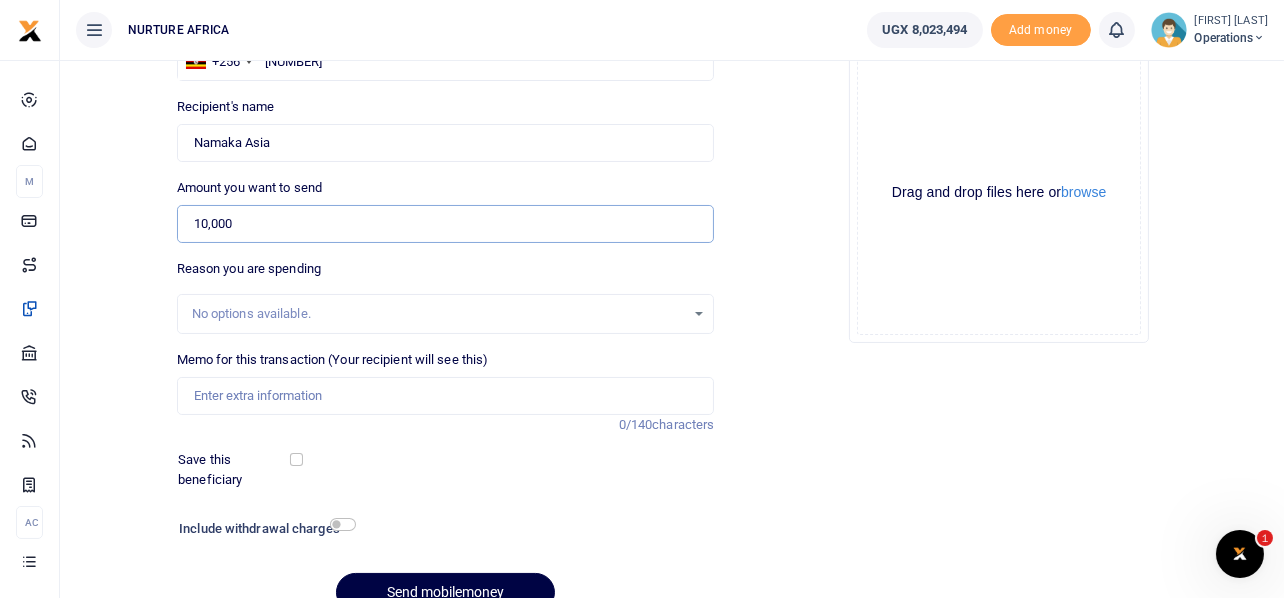 type on "10,000" 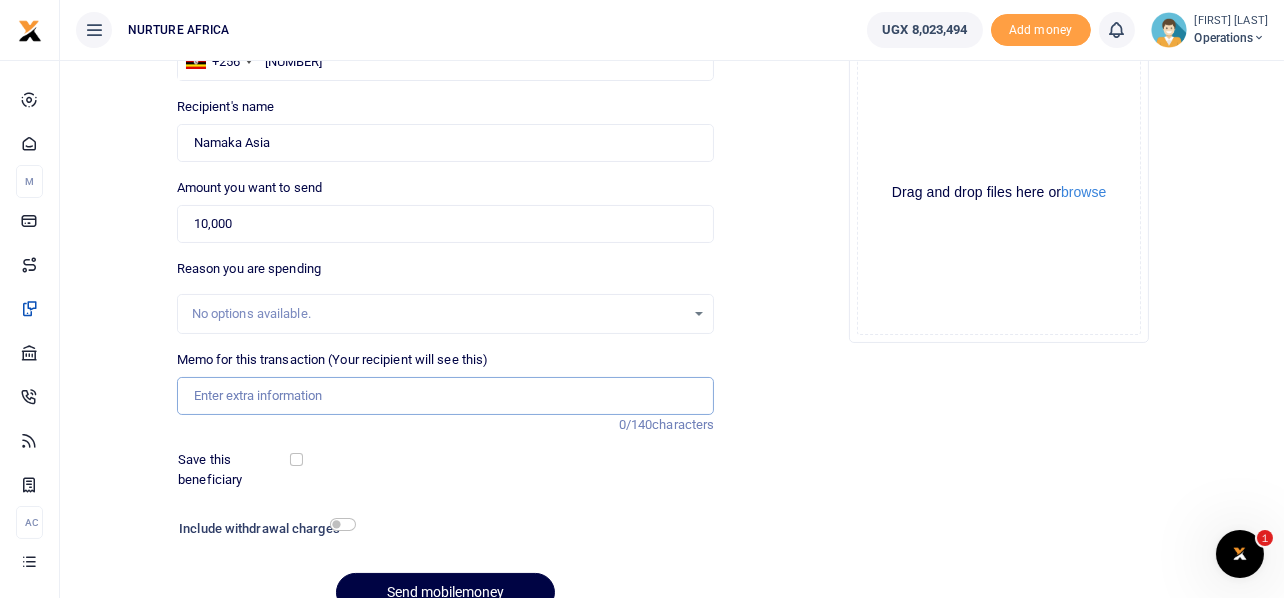 click on "Memo for this transaction (Your recipient will see this)" at bounding box center (446, 396) 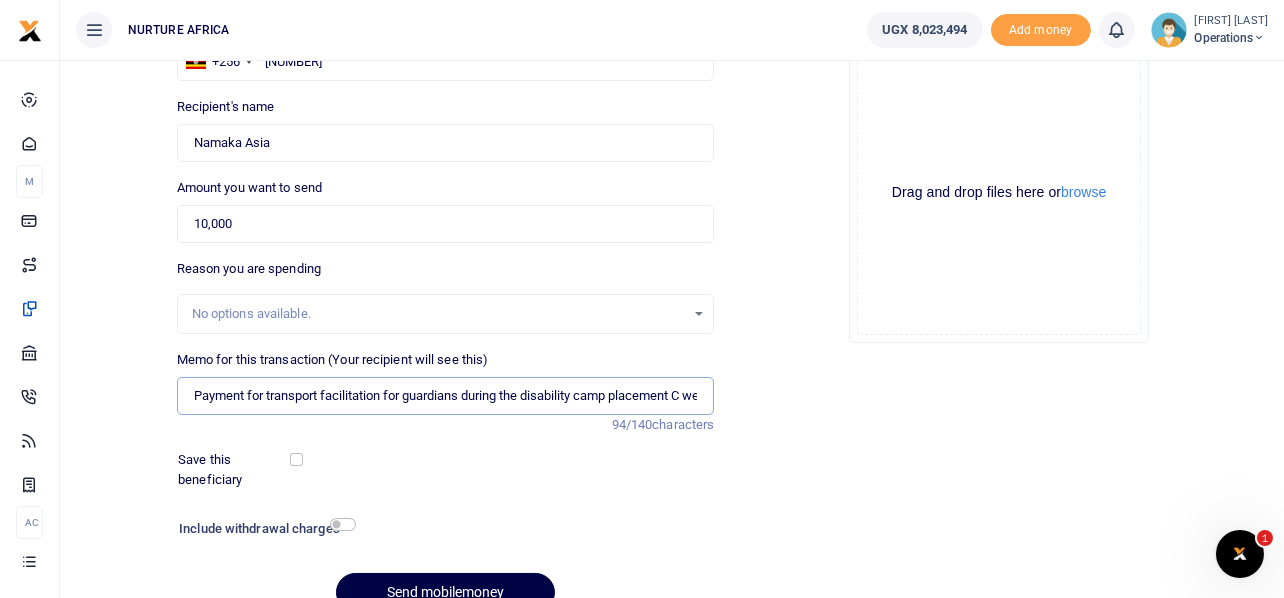 scroll, scrollTop: 0, scrollLeft: 38, axis: horizontal 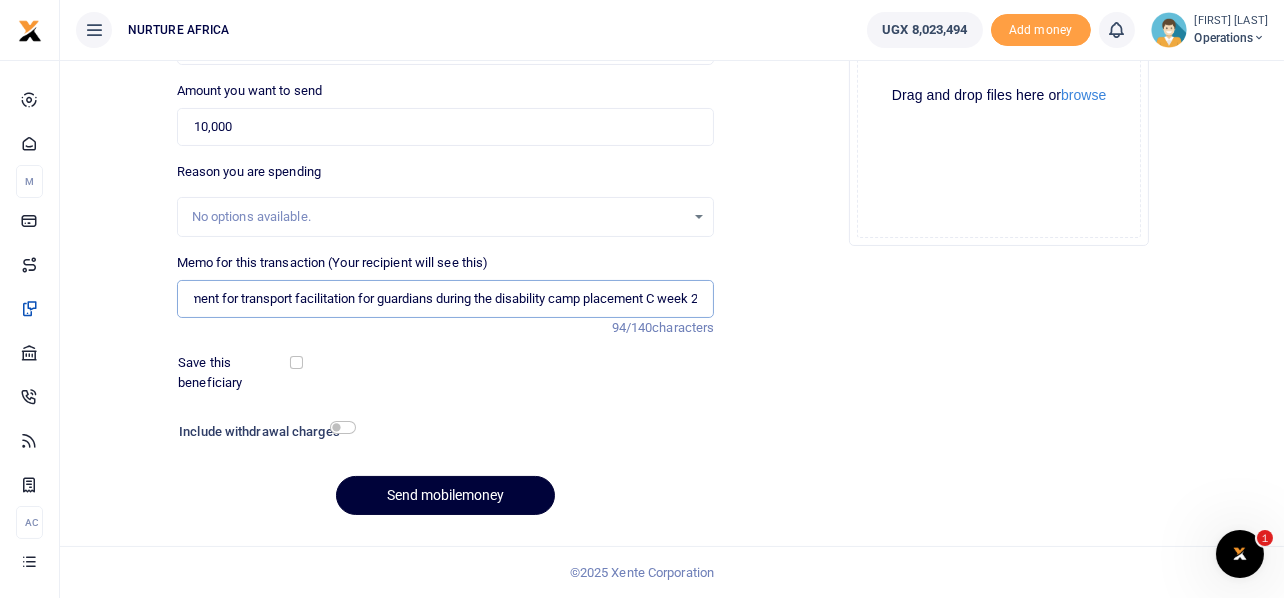 type on "Payment for transport facilitation for guardians during the disability camp placement C week 2" 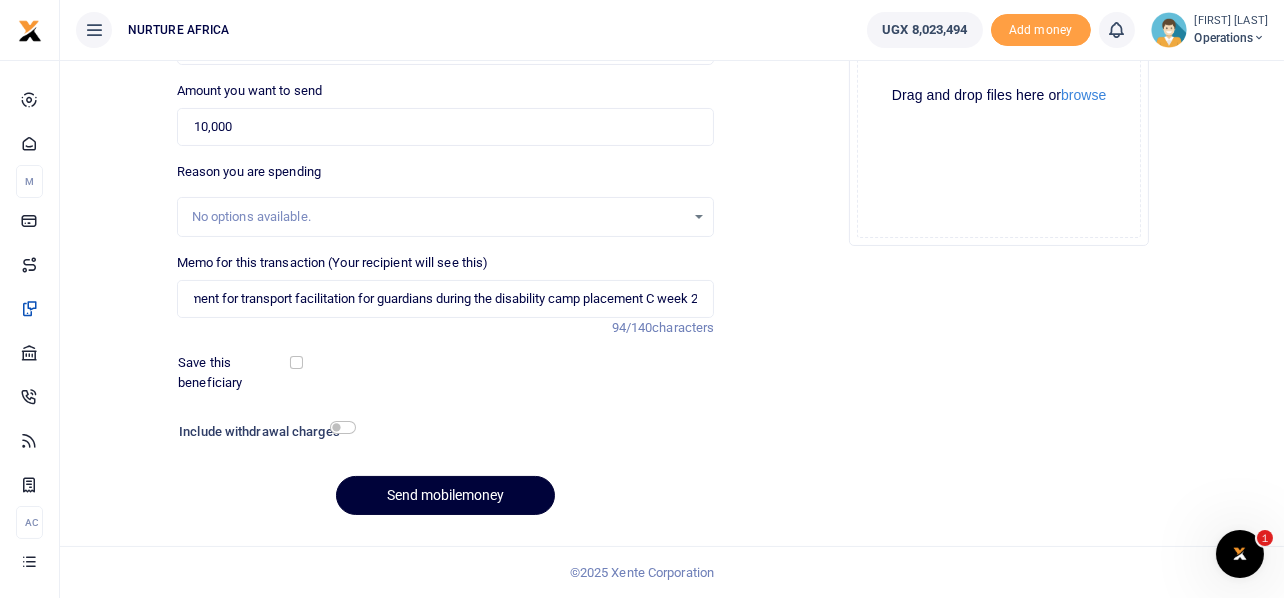 scroll, scrollTop: 0, scrollLeft: 0, axis: both 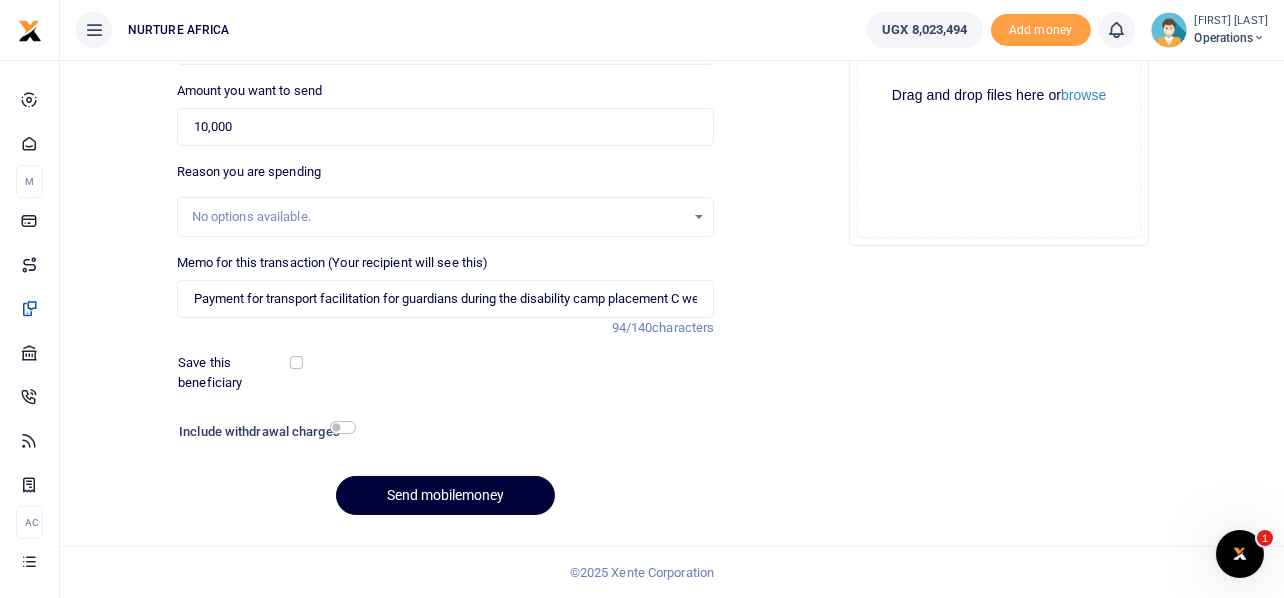 click on "Send mobilemoney" at bounding box center [445, 495] 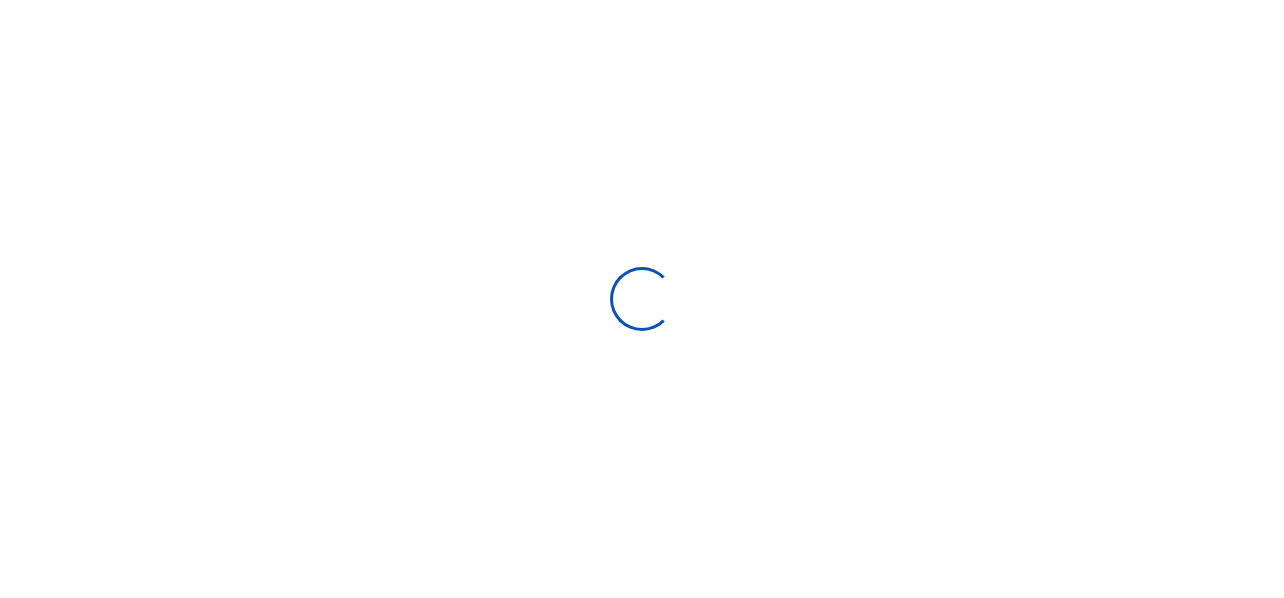 select 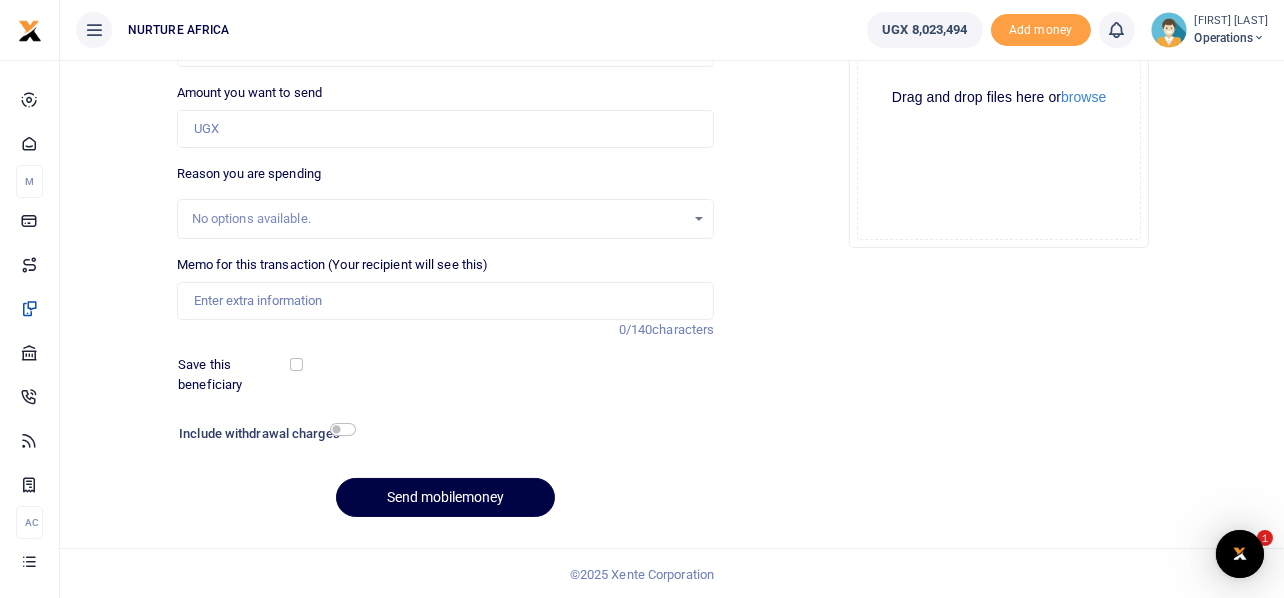 scroll, scrollTop: 0, scrollLeft: 0, axis: both 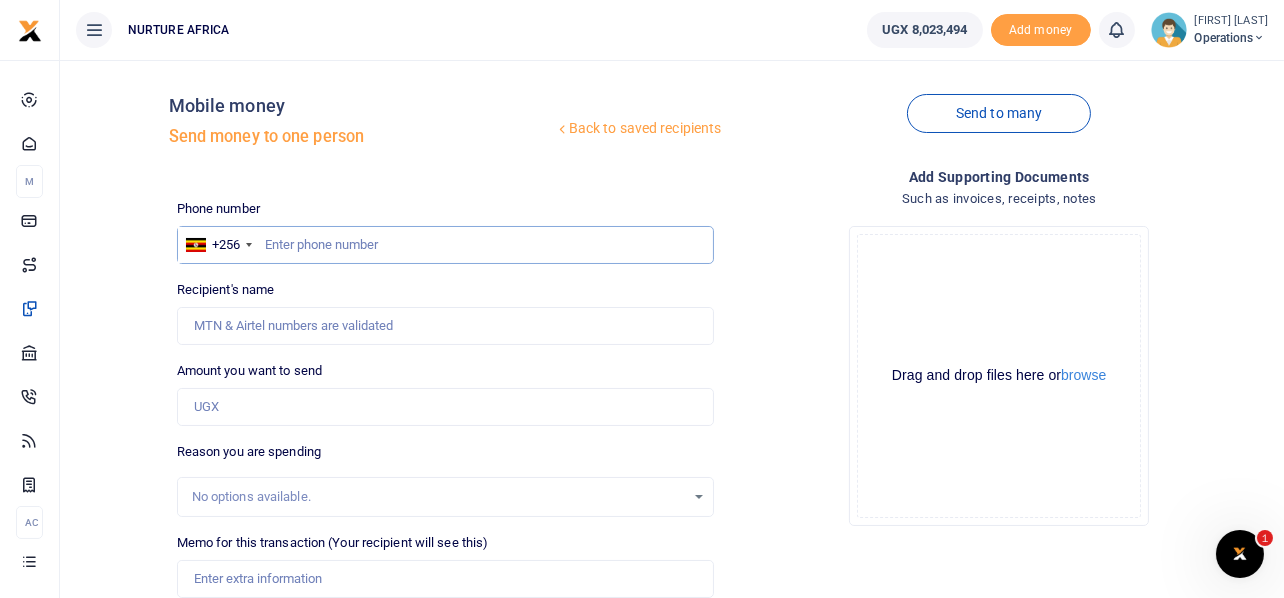 click at bounding box center [446, 245] 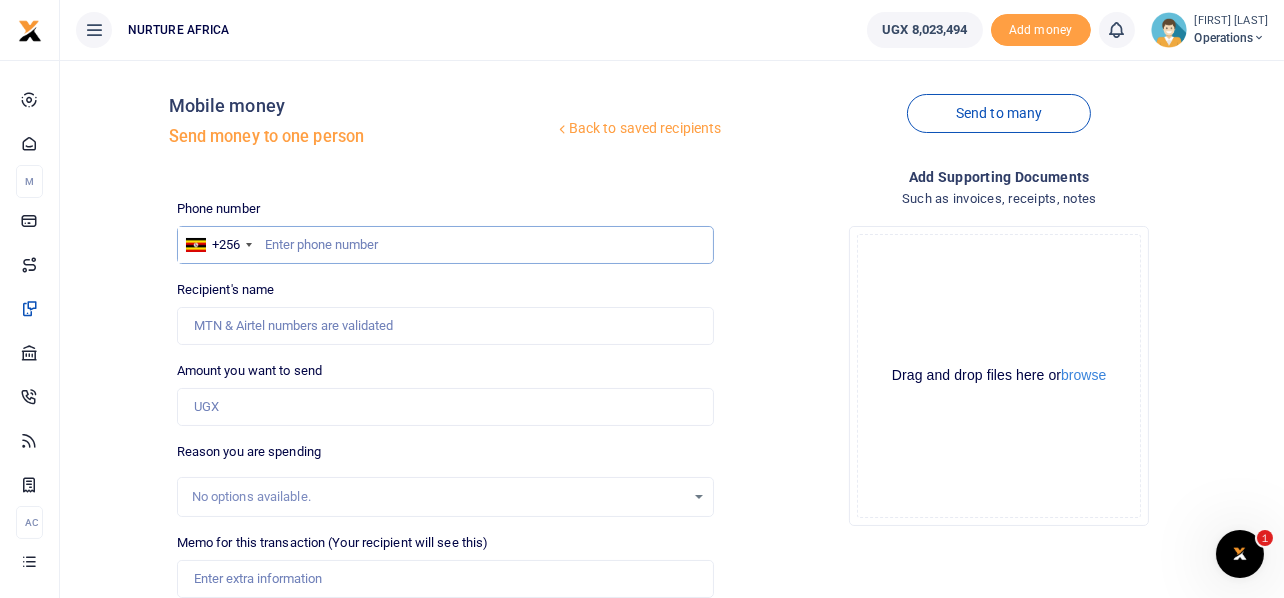 click at bounding box center [446, 245] 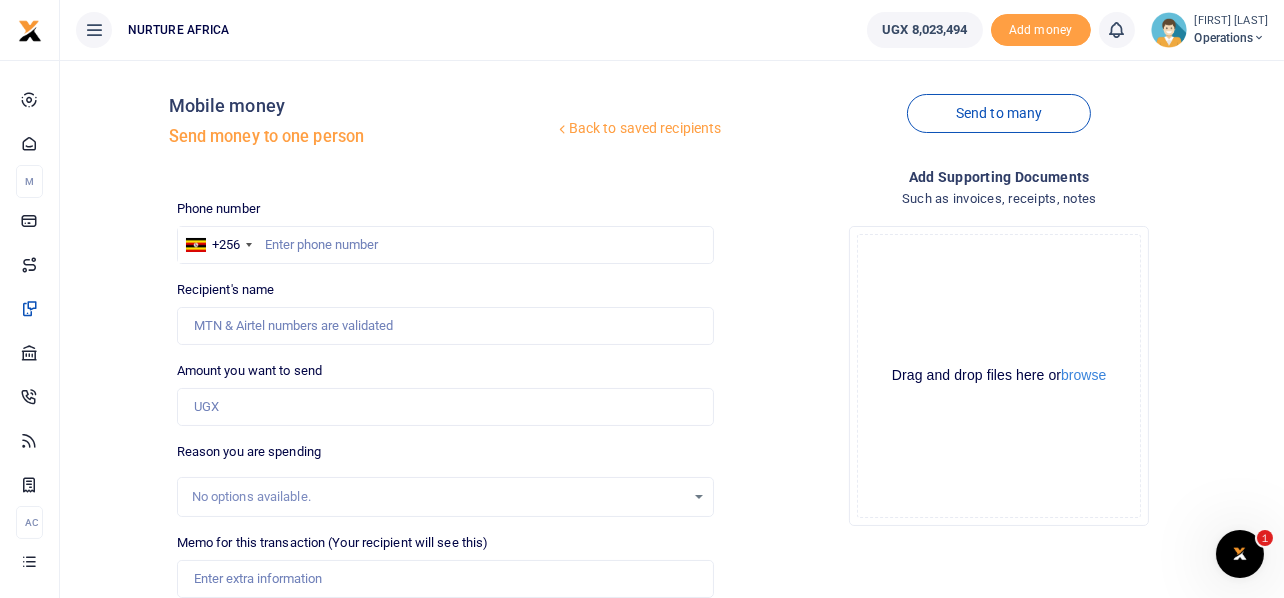 click on "Phone number
+256 Uganda +256
Phone is required.
Recipient's name
Name is required.
Amount you want to send
Amount is required." at bounding box center [446, 505] 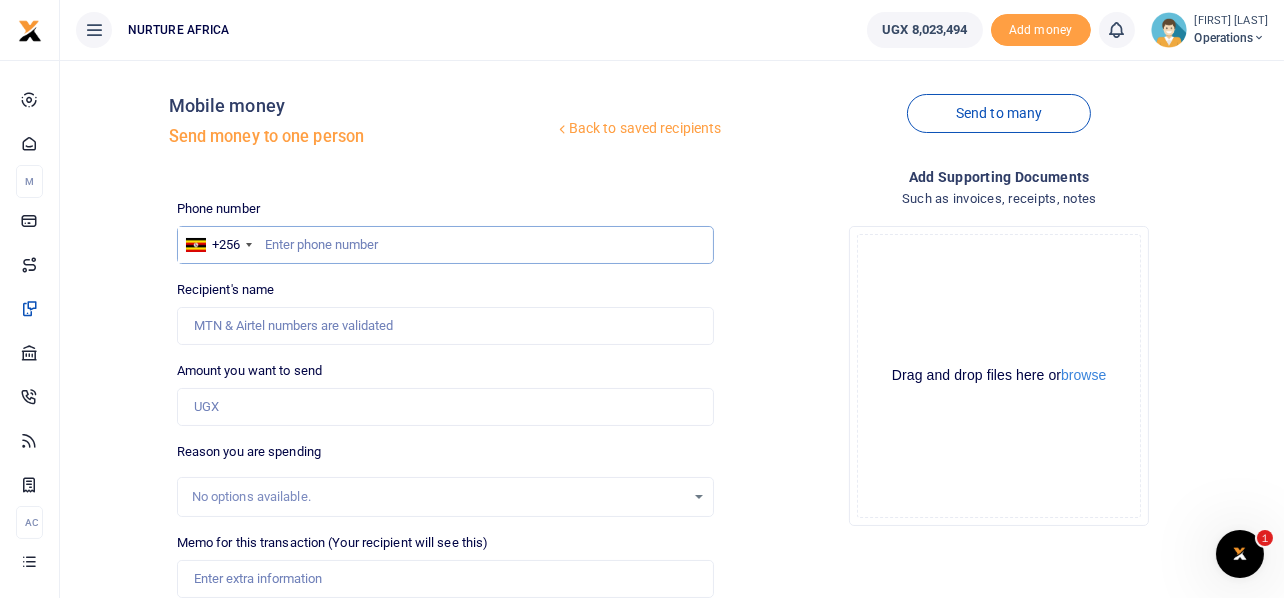 click at bounding box center (446, 245) 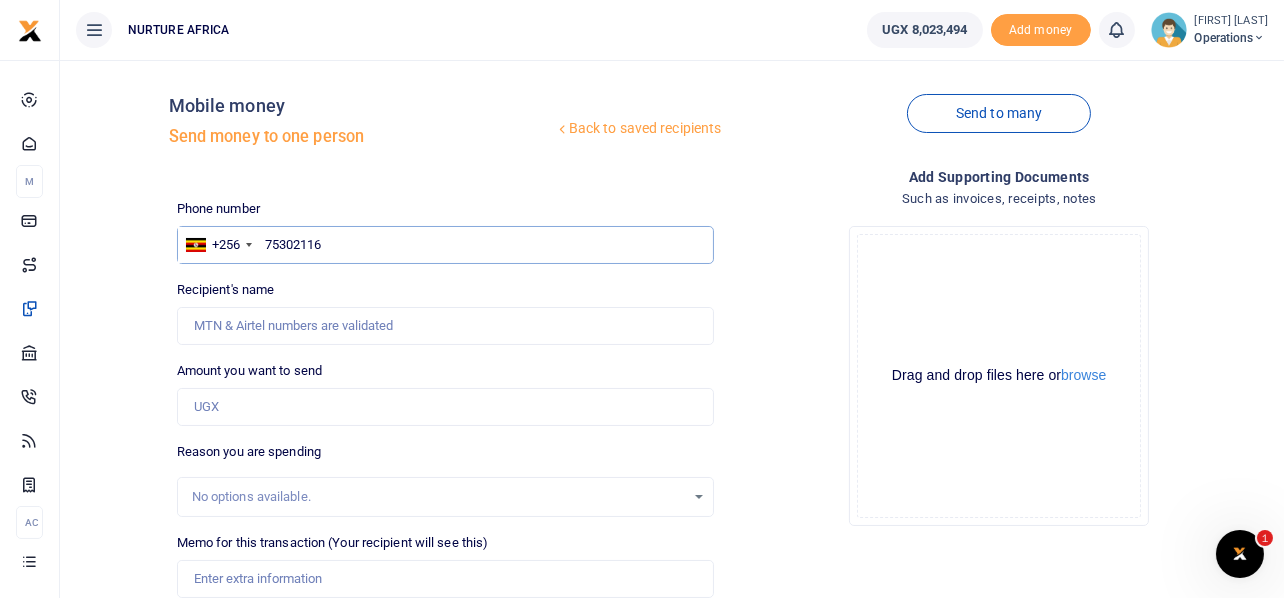 type on "753021160" 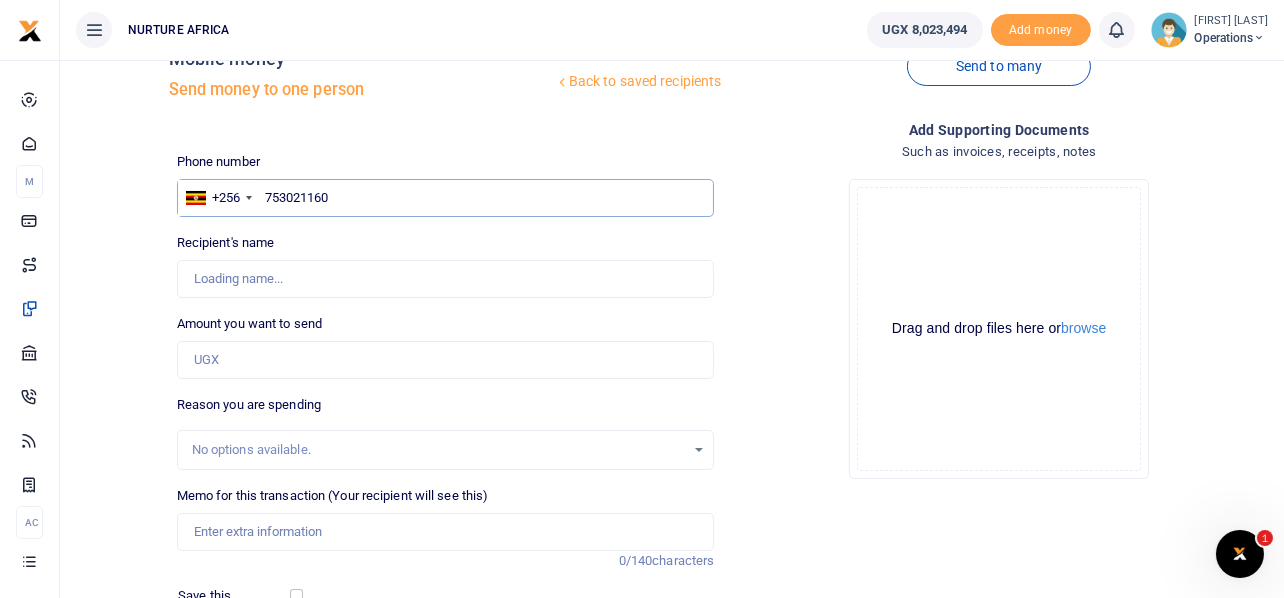 scroll, scrollTop: 56, scrollLeft: 0, axis: vertical 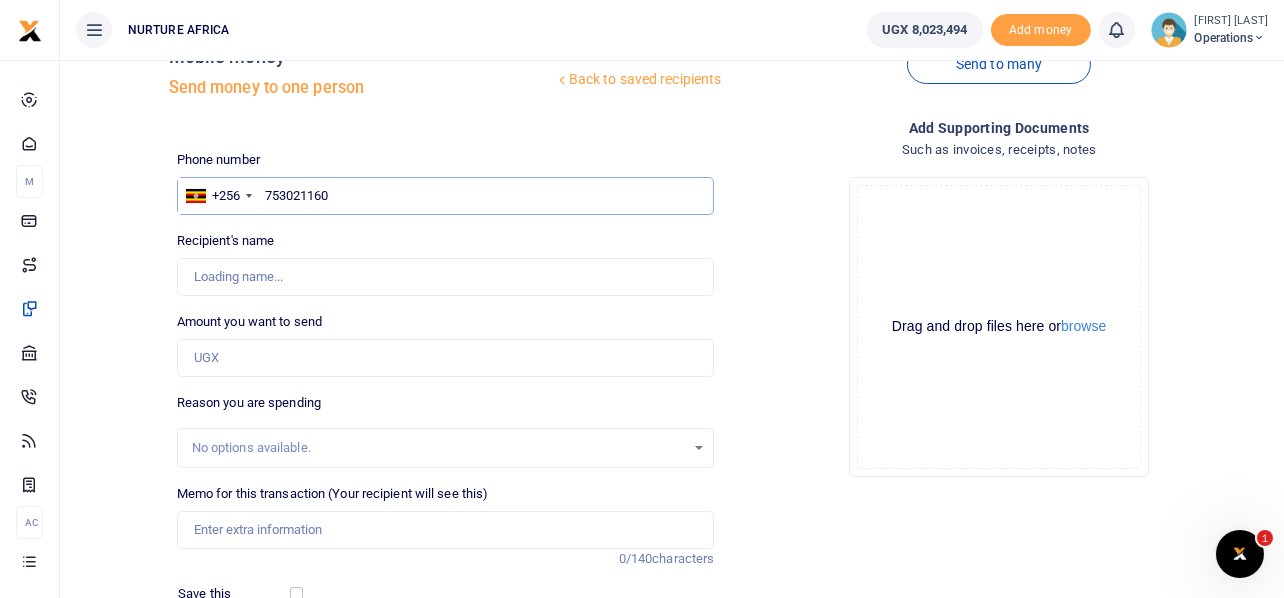 type on "Natuhwera Margret" 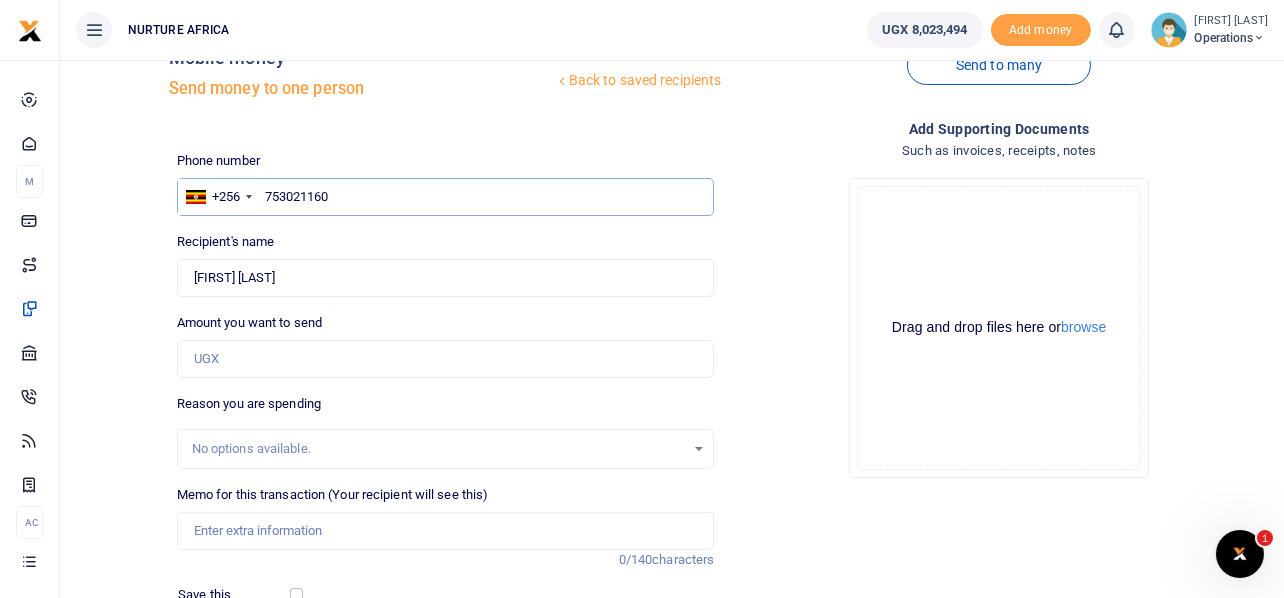 scroll, scrollTop: 0, scrollLeft: 0, axis: both 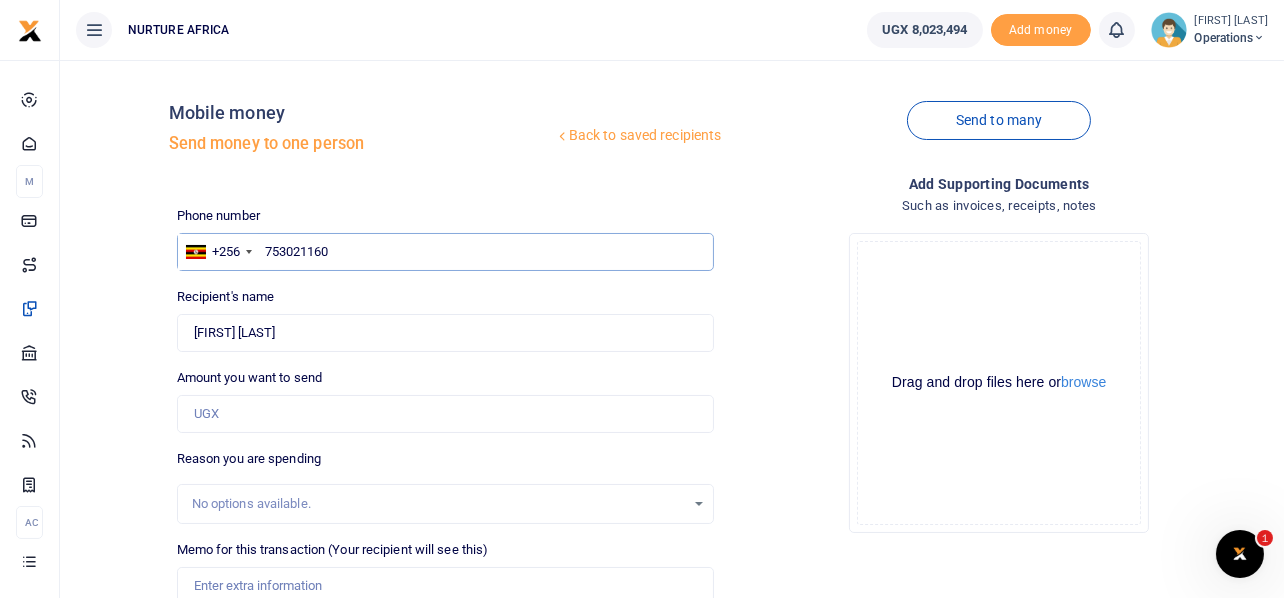 type on "753021160" 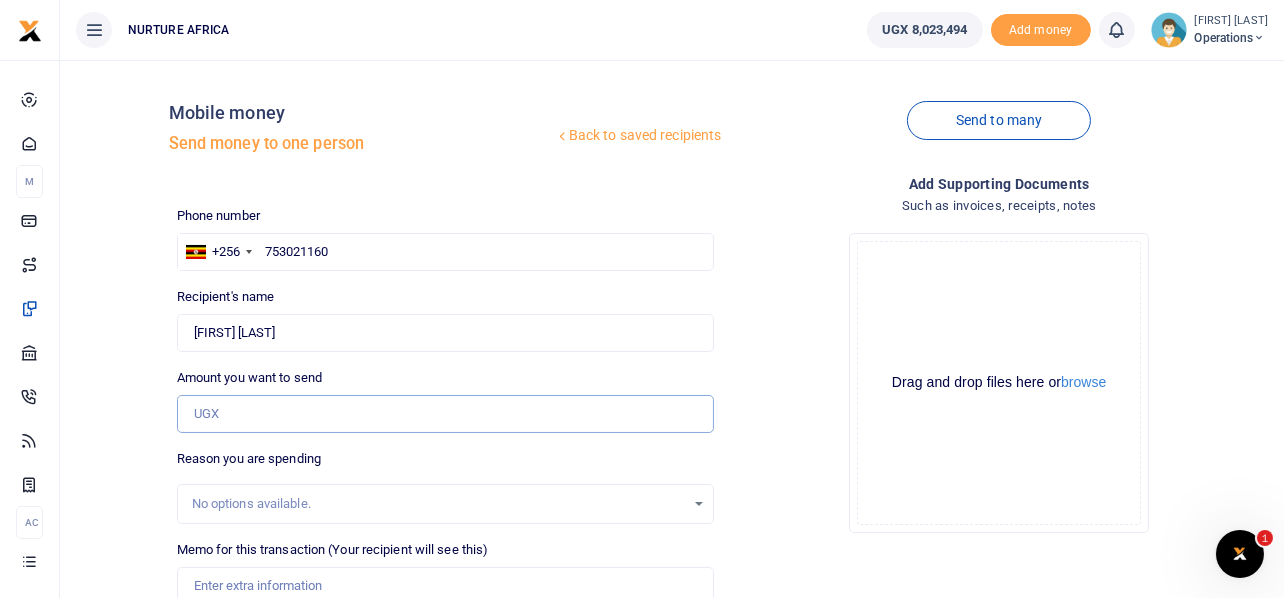 click on "Amount you want to send" at bounding box center (446, 414) 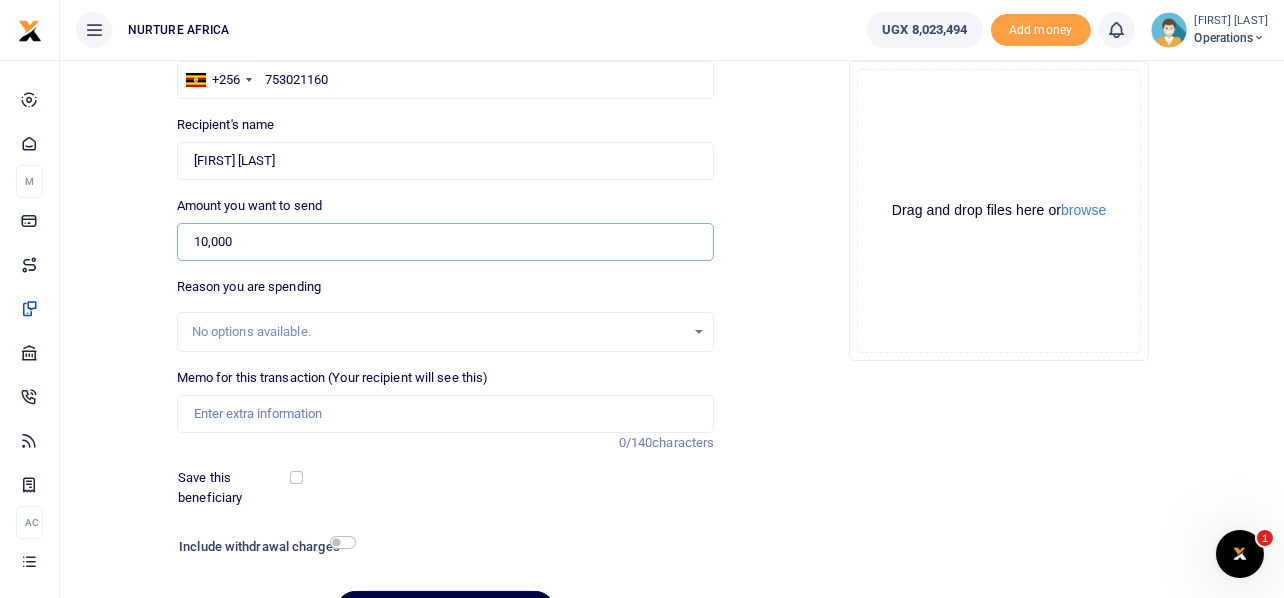 scroll, scrollTop: 235, scrollLeft: 0, axis: vertical 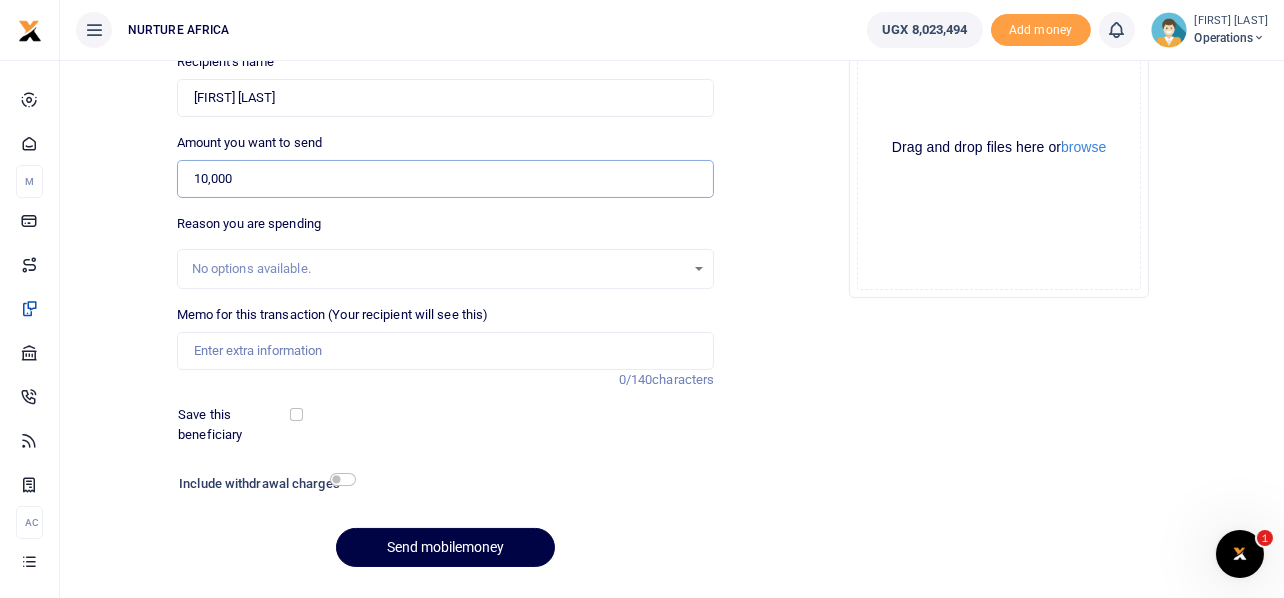type on "10,000" 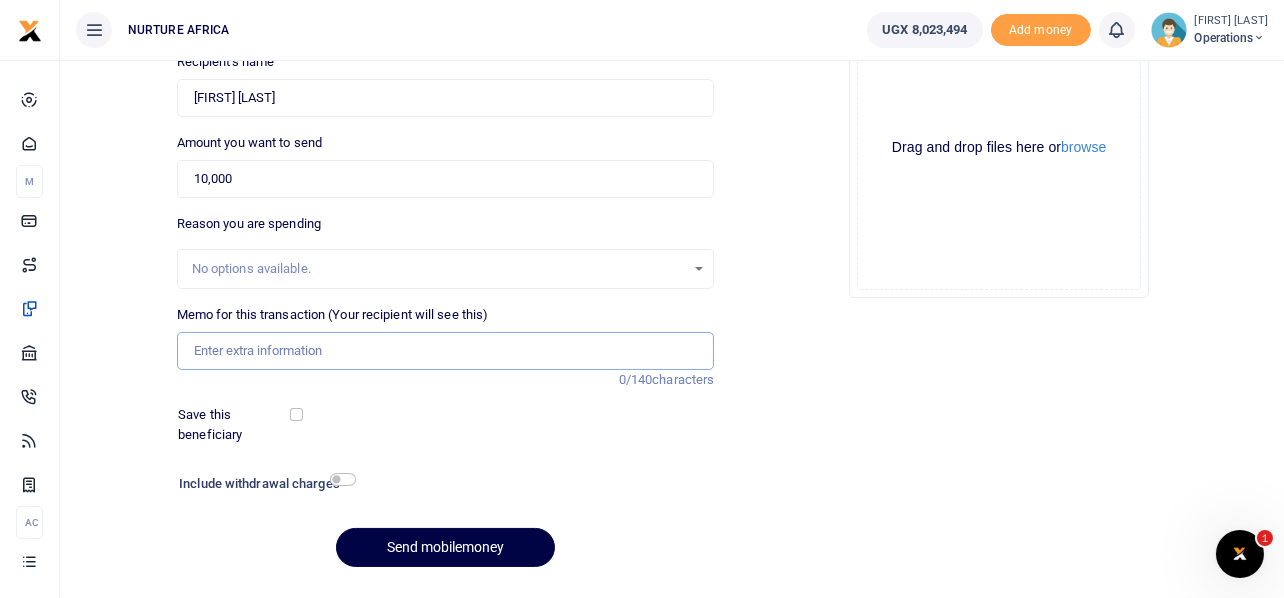 click on "Memo for this transaction (Your recipient will see this)" at bounding box center [446, 351] 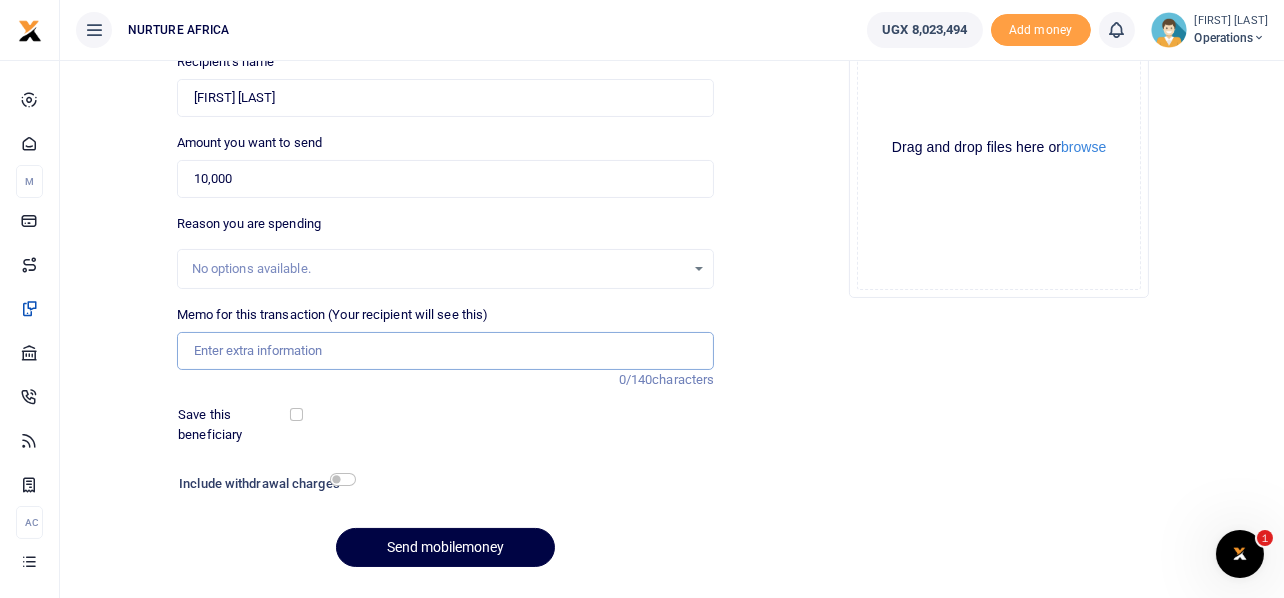 paste on "Payment for transport facilitation for guardians during the disability camp placement C week 2" 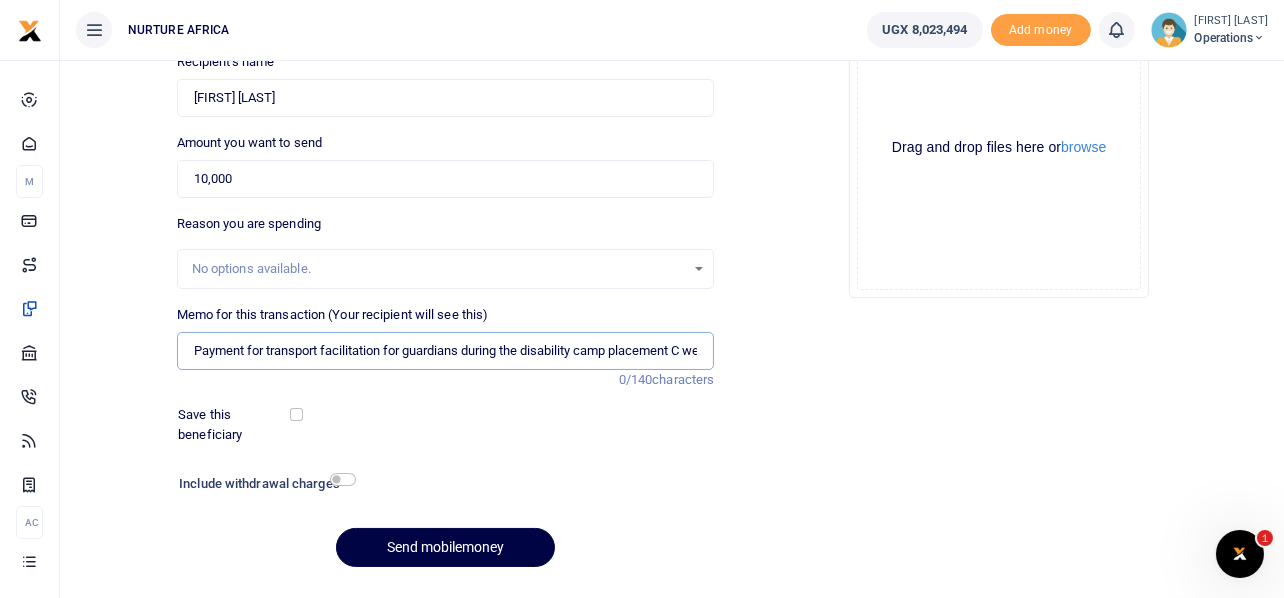 scroll, scrollTop: 0, scrollLeft: 38, axis: horizontal 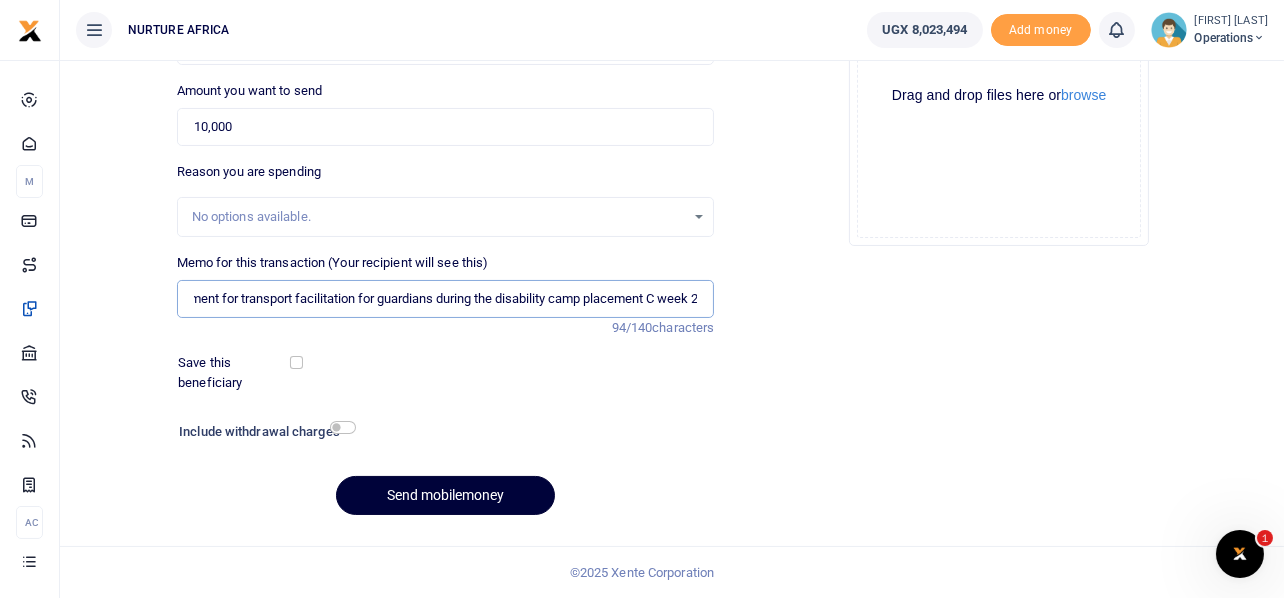 type on "Payment for transport facilitation for guardians during the disability camp placement C week 2" 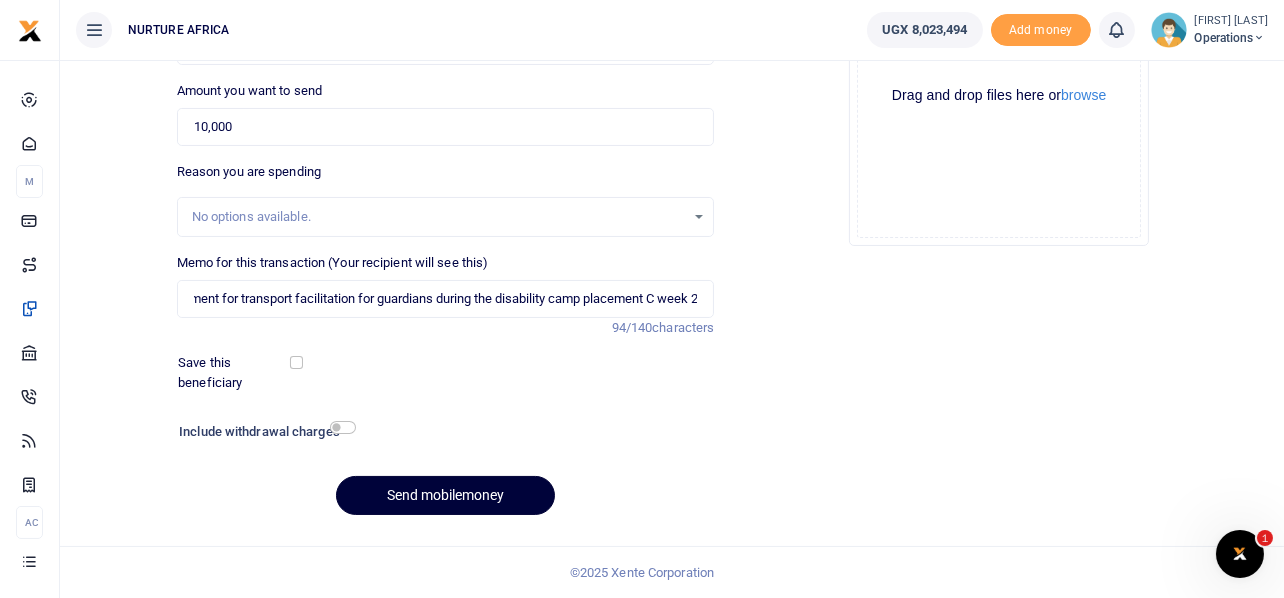 scroll, scrollTop: 0, scrollLeft: 0, axis: both 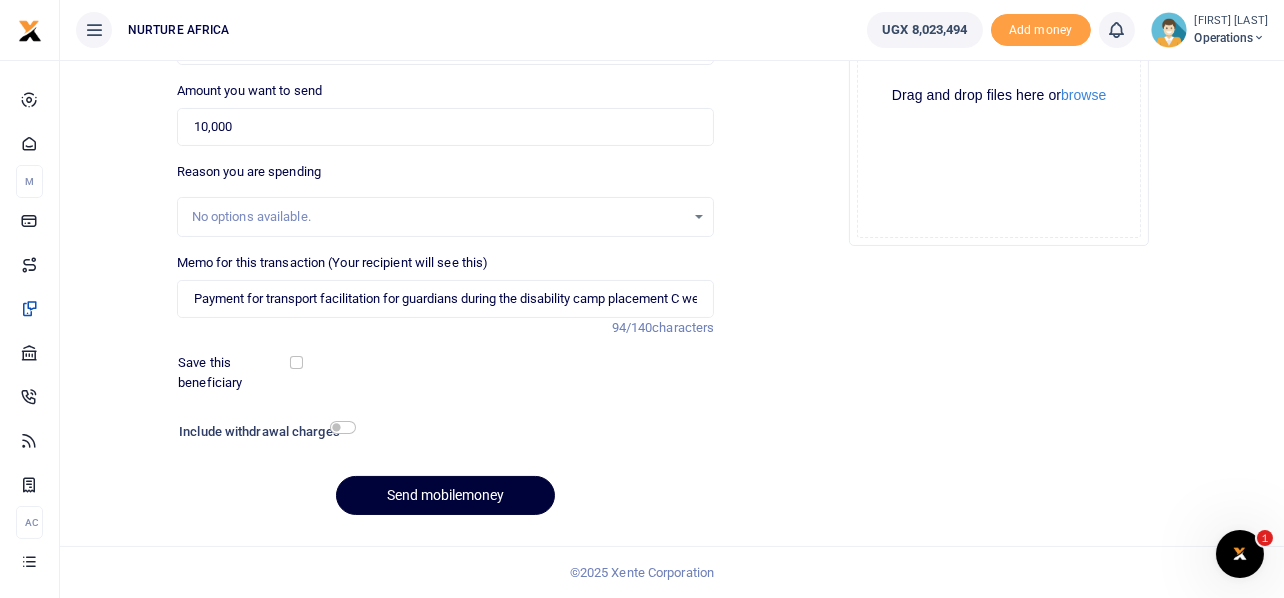 click on "Send mobilemoney" at bounding box center (445, 495) 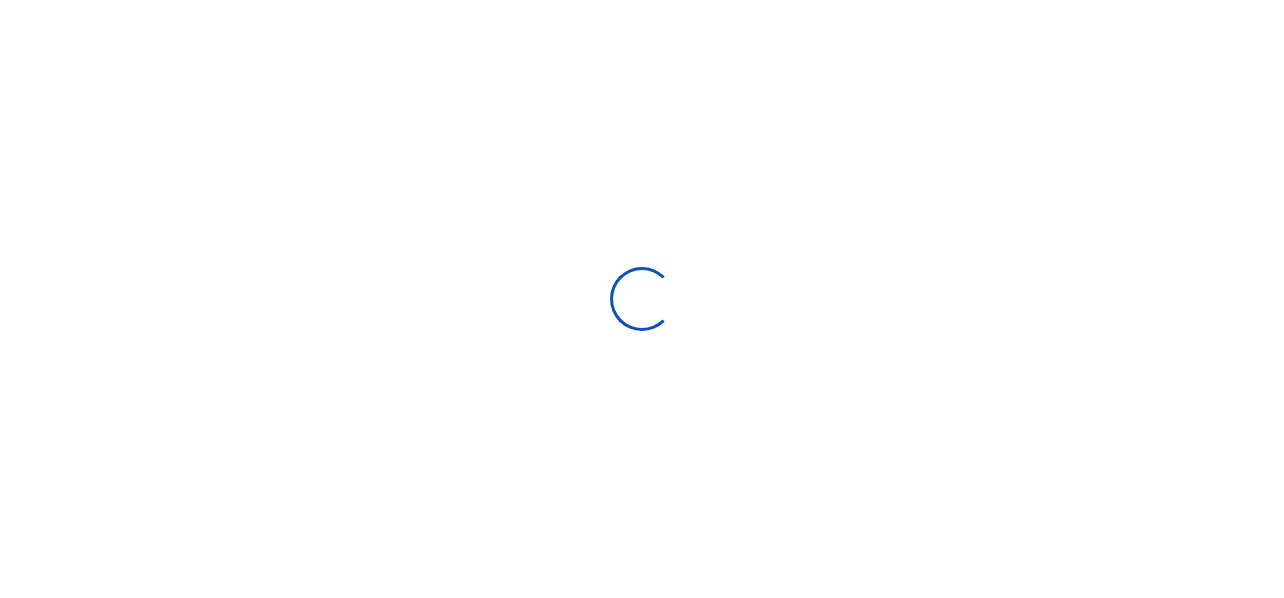 scroll, scrollTop: 285, scrollLeft: 0, axis: vertical 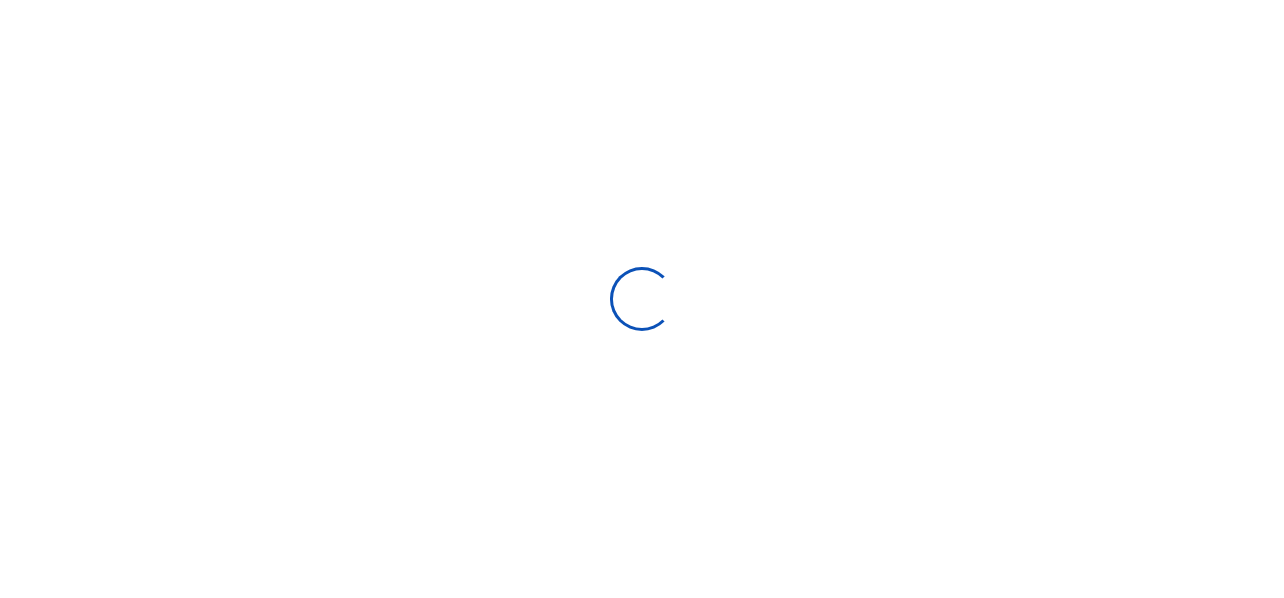 select 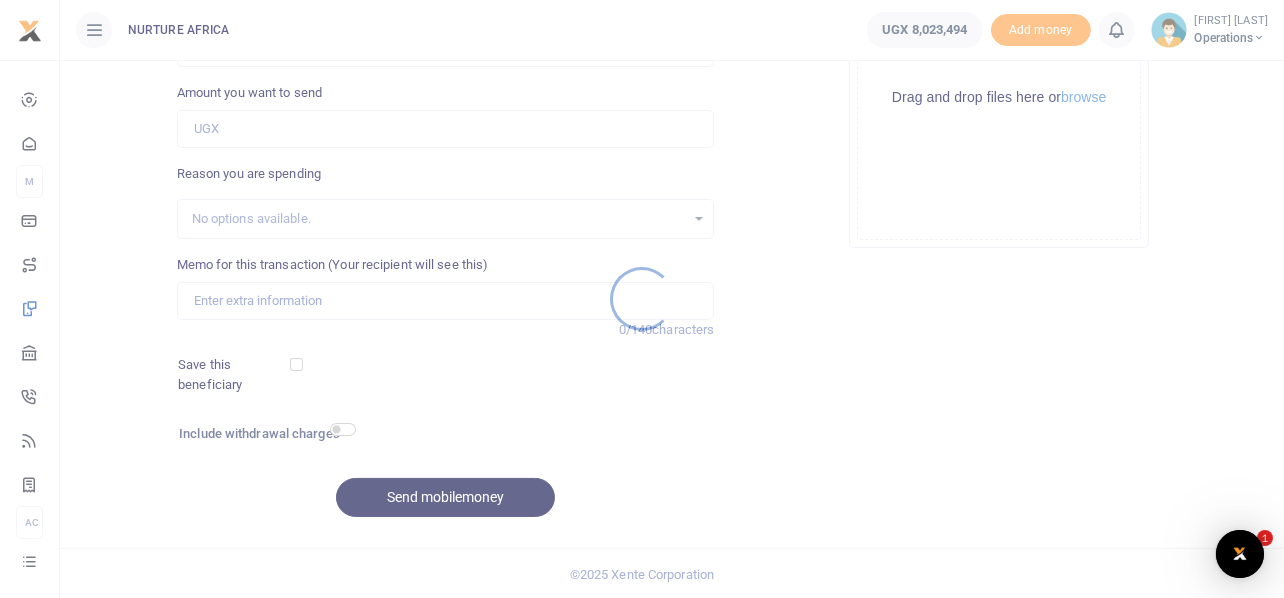 scroll, scrollTop: 0, scrollLeft: 0, axis: both 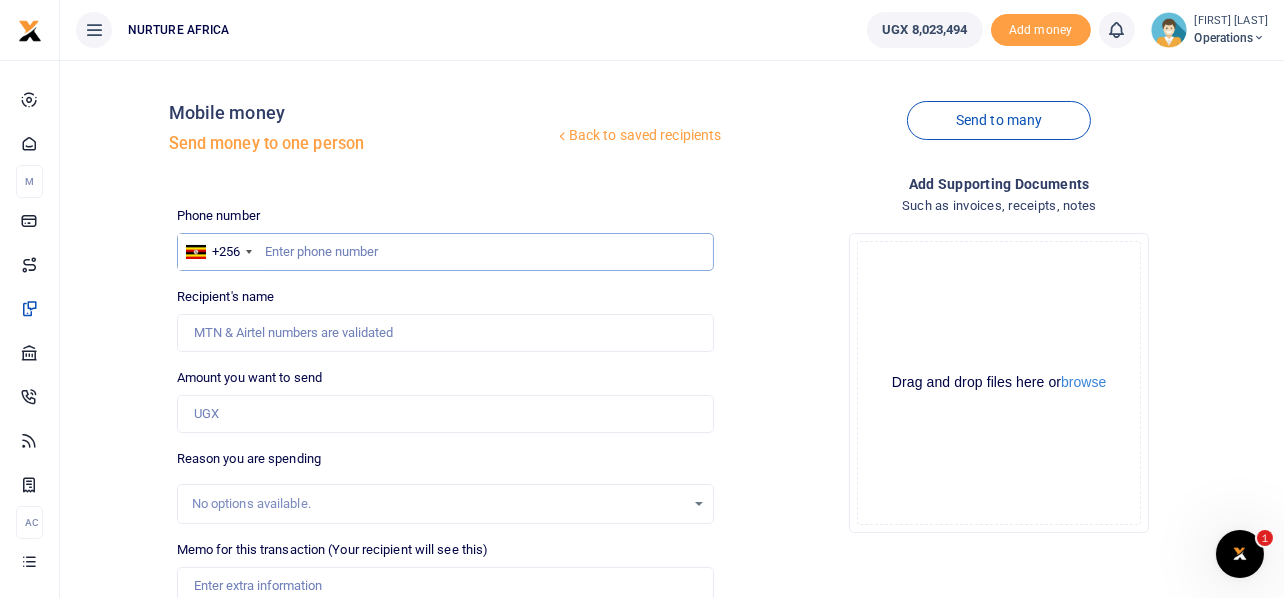 click at bounding box center (446, 252) 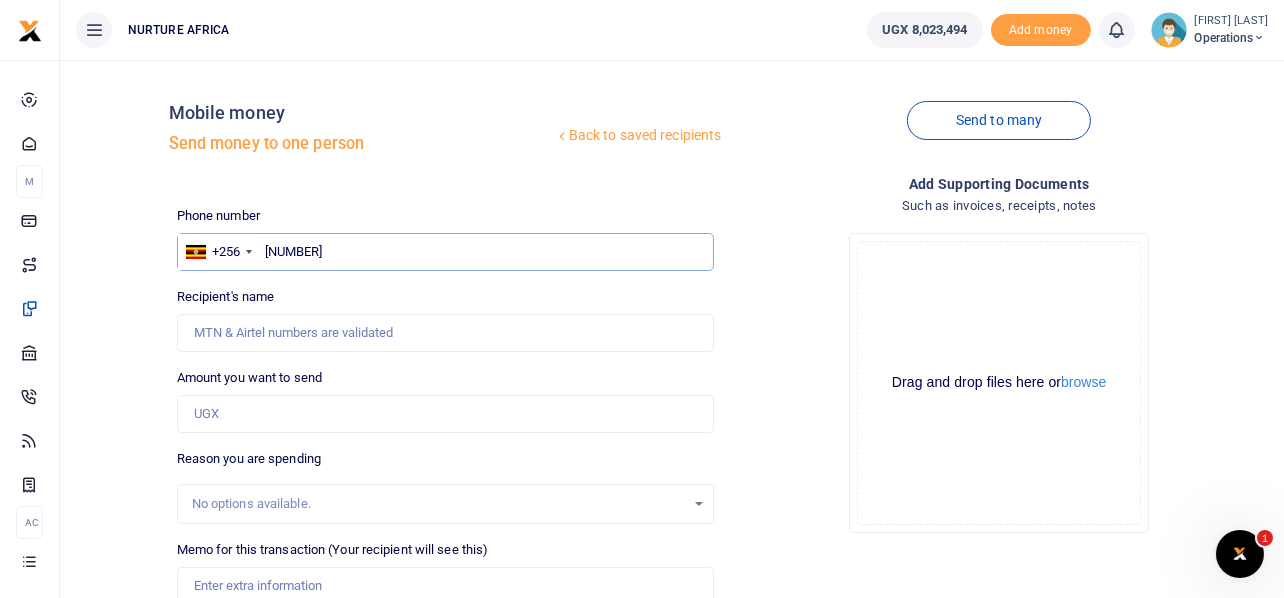 type on "772253614" 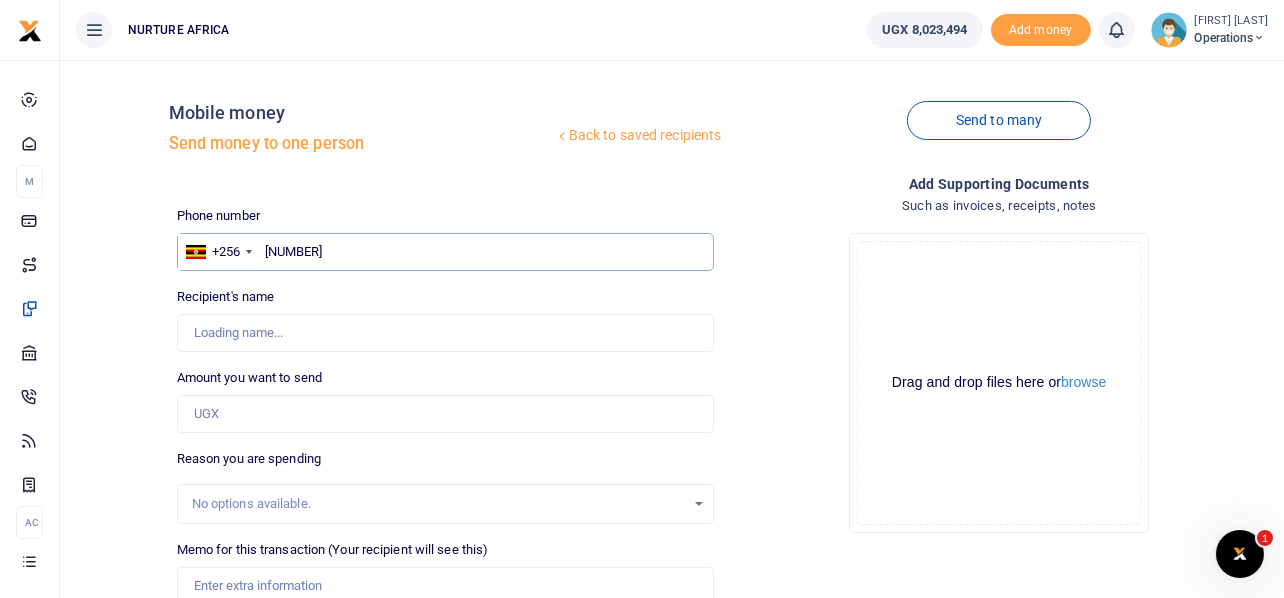 type on "Maria Nalubega" 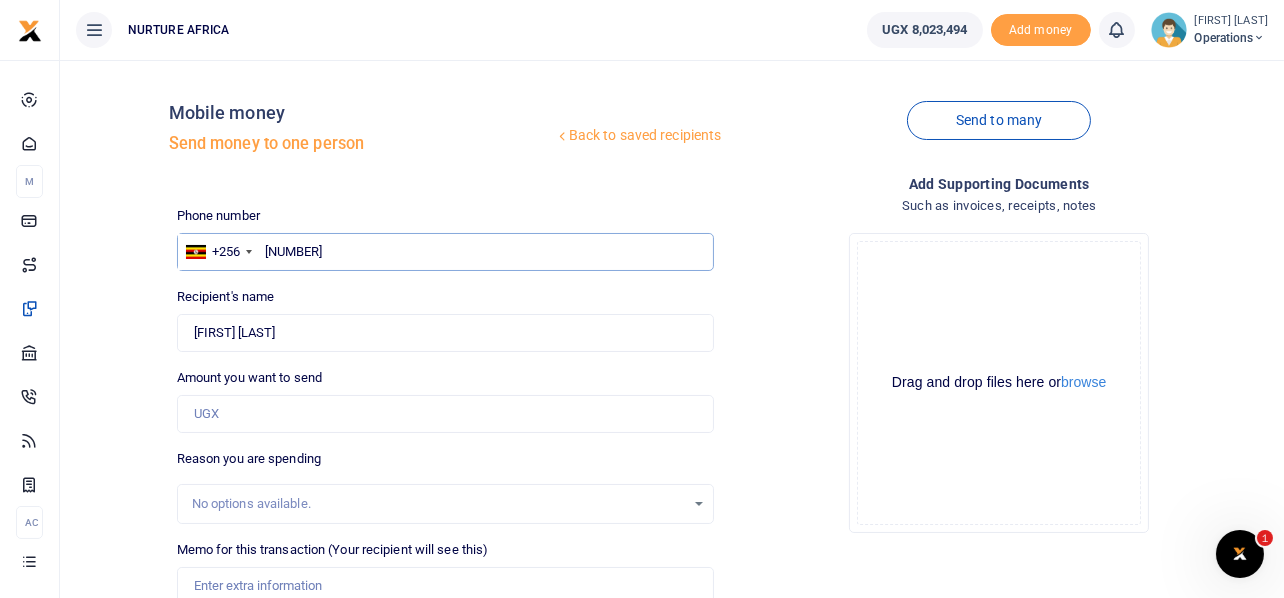 type on "772253614" 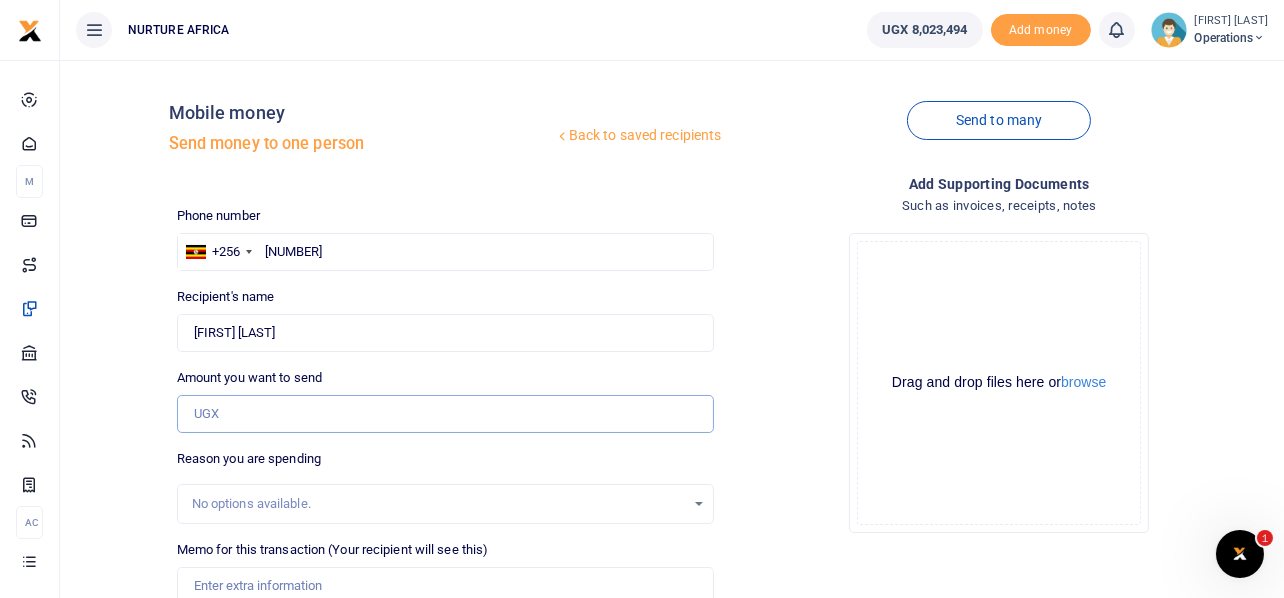 click on "Amount you want to send" at bounding box center [446, 414] 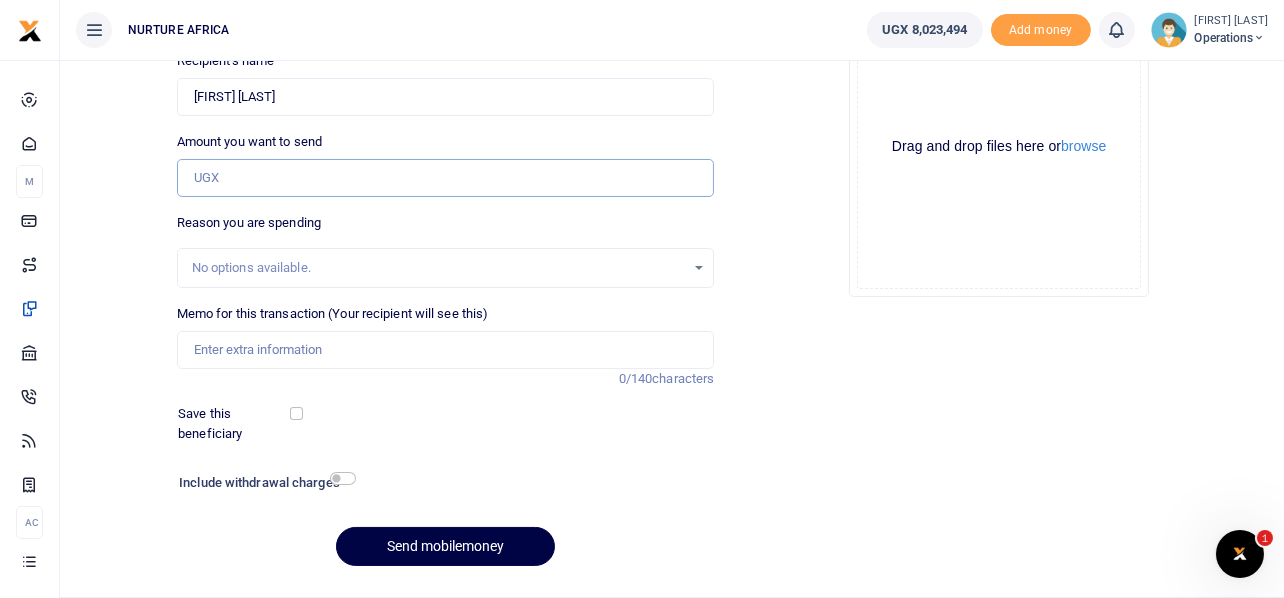 scroll, scrollTop: 237, scrollLeft: 0, axis: vertical 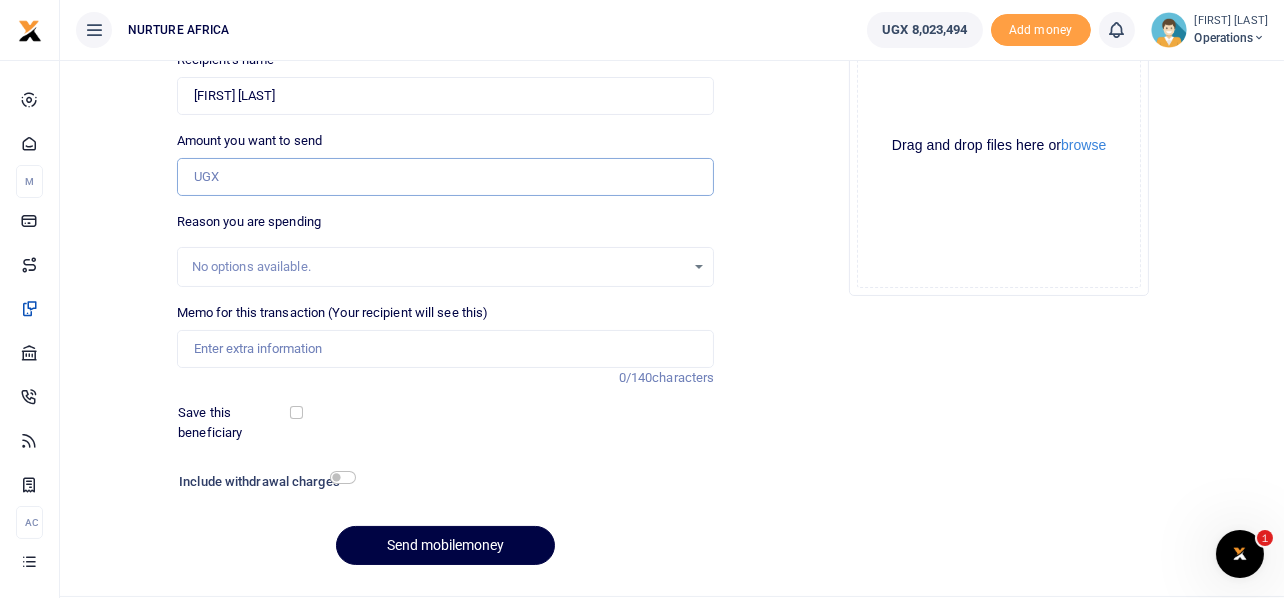 click on "Amount you want to send" at bounding box center (446, 177) 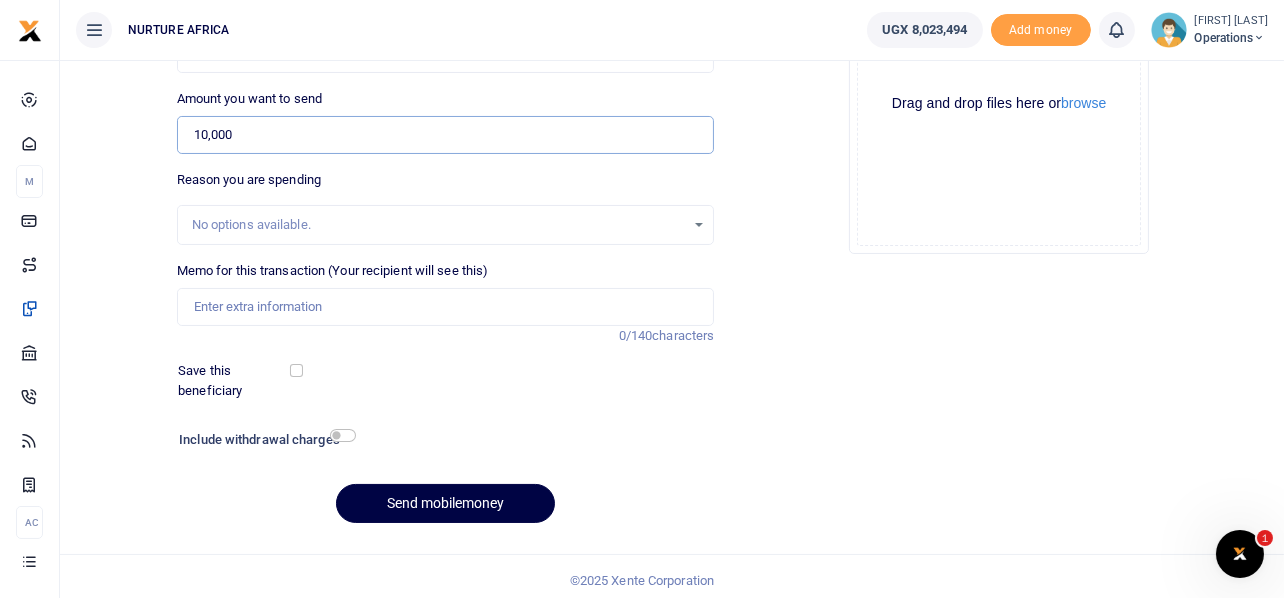 scroll, scrollTop: 287, scrollLeft: 0, axis: vertical 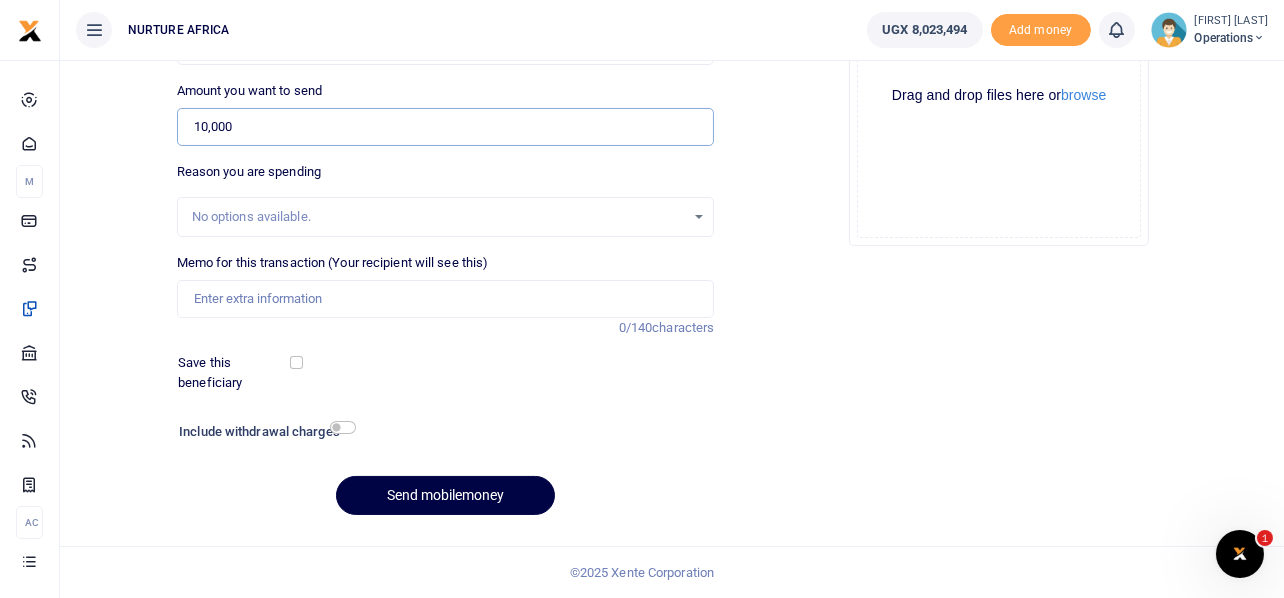 type on "10,000" 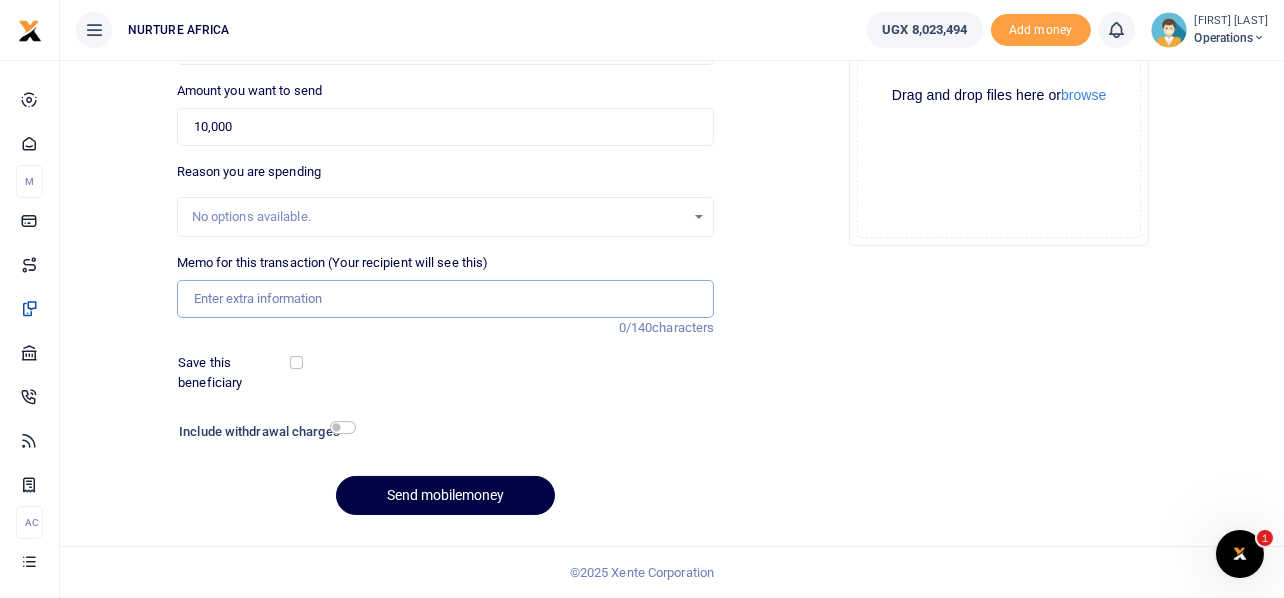 click on "Memo for this transaction (Your recipient will see this)" at bounding box center [446, 299] 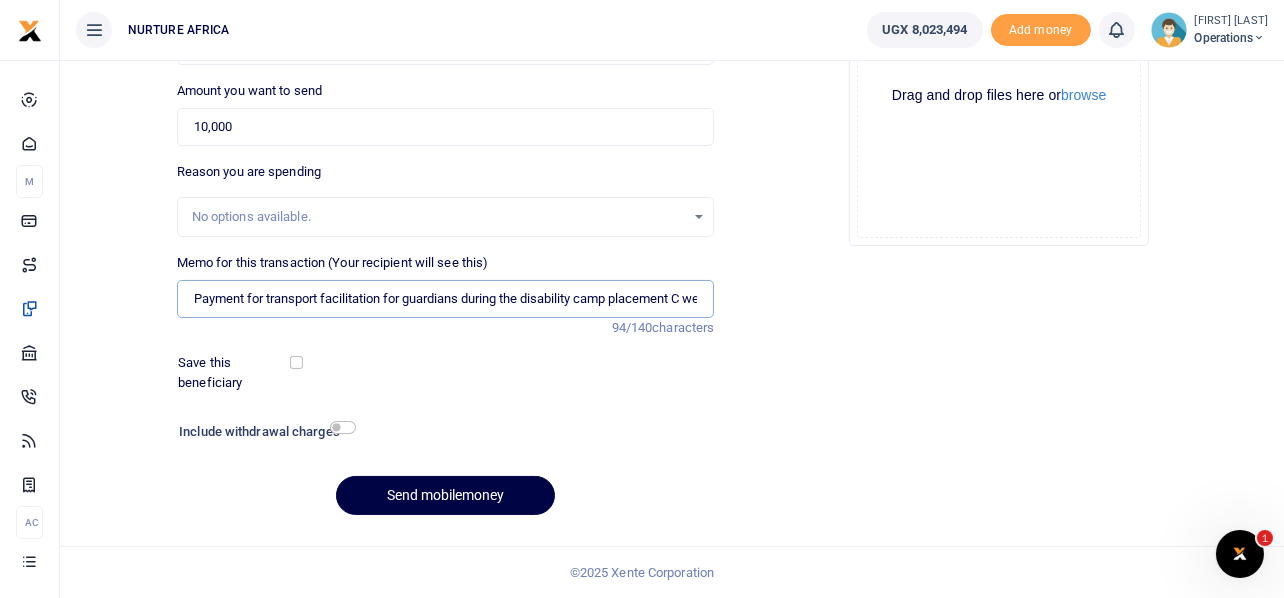 scroll, scrollTop: 0, scrollLeft: 38, axis: horizontal 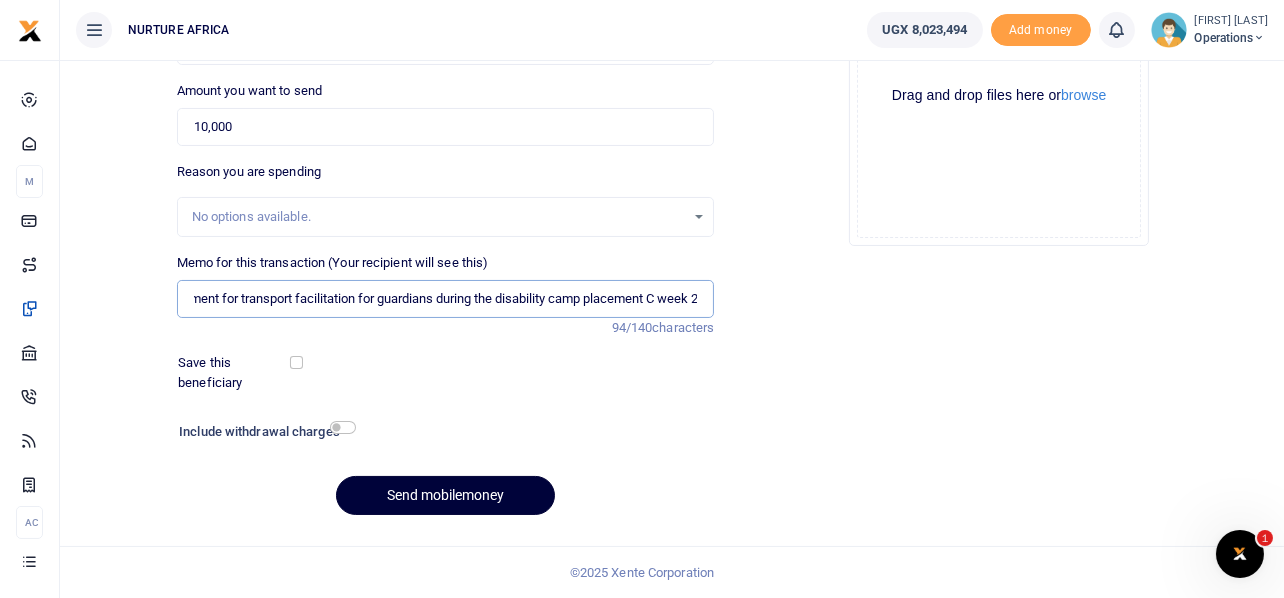 type on "Payment for transport facilitation for guardians during the disability camp placement C week 2" 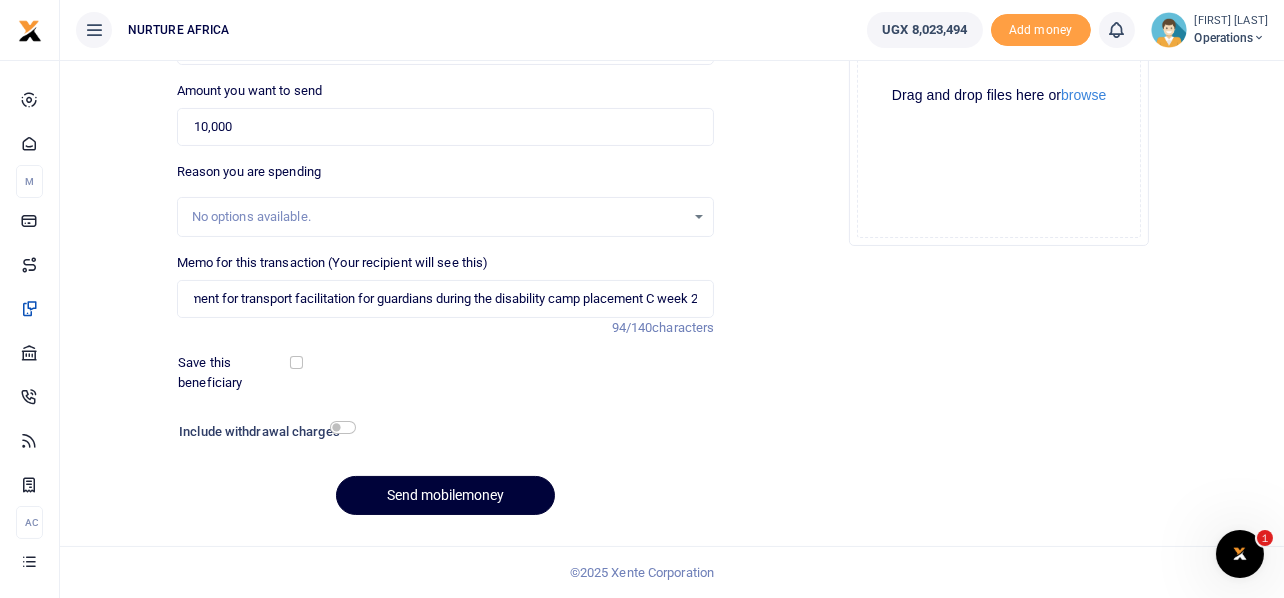 scroll, scrollTop: 0, scrollLeft: 0, axis: both 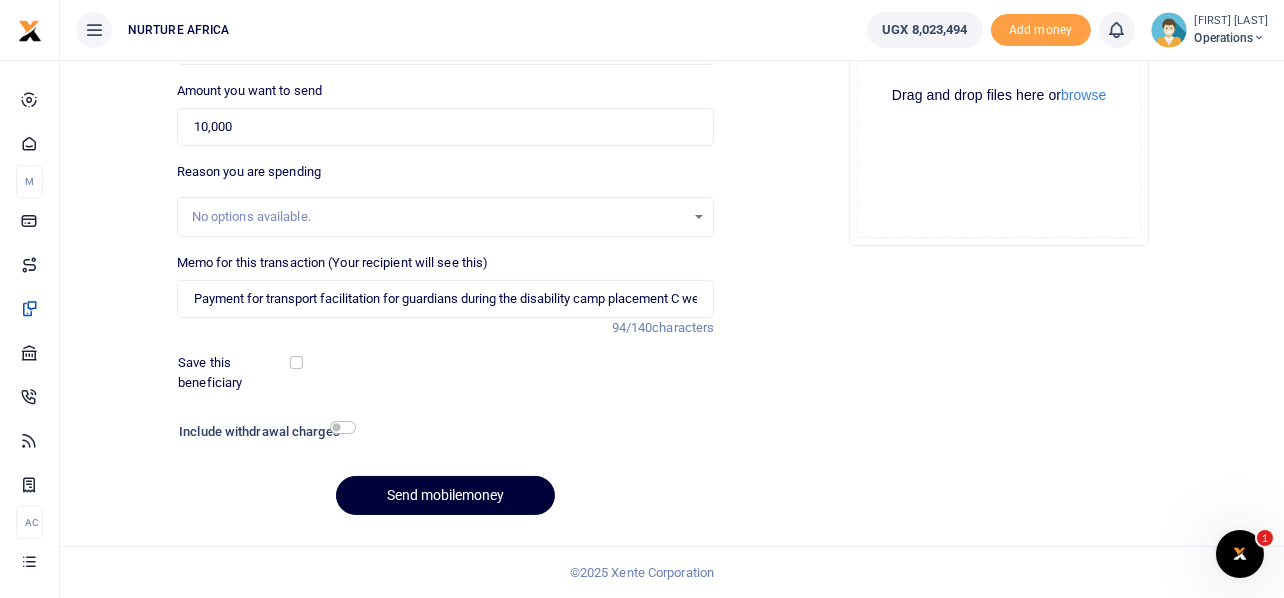 click on "Send mobilemoney" at bounding box center (445, 495) 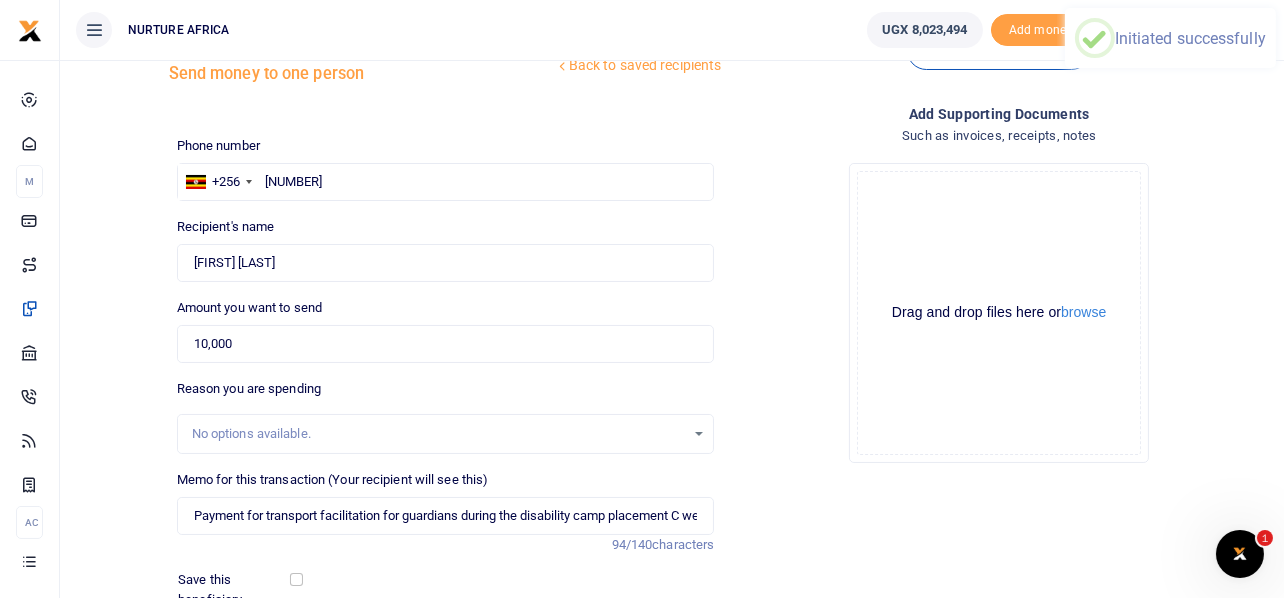 scroll, scrollTop: 0, scrollLeft: 0, axis: both 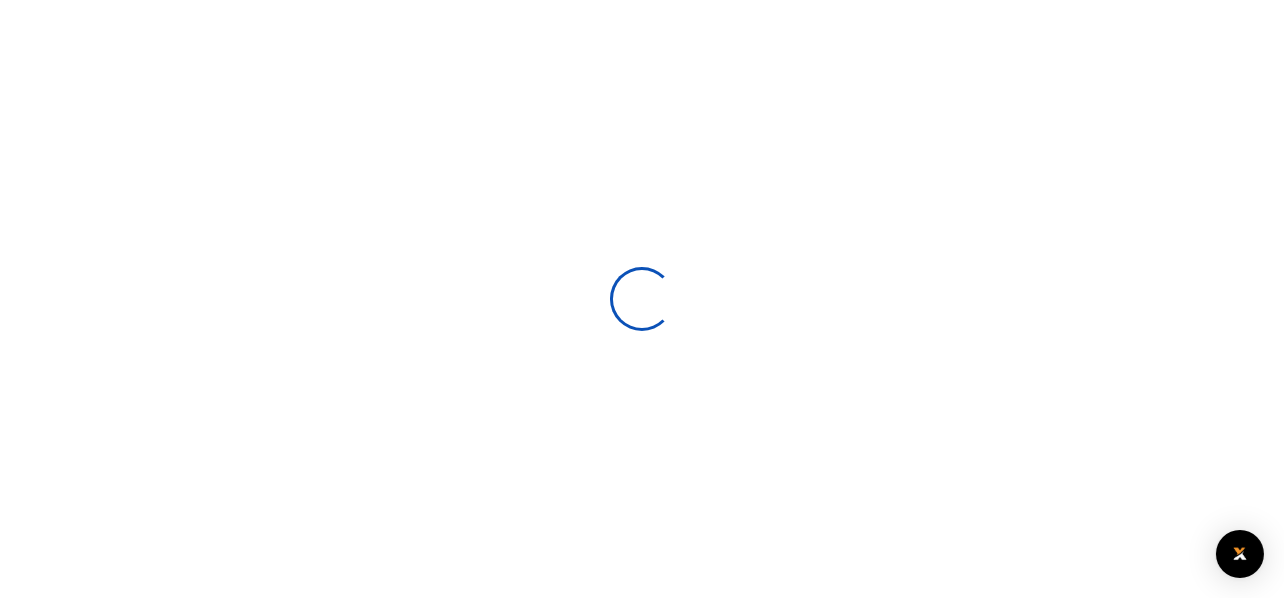select 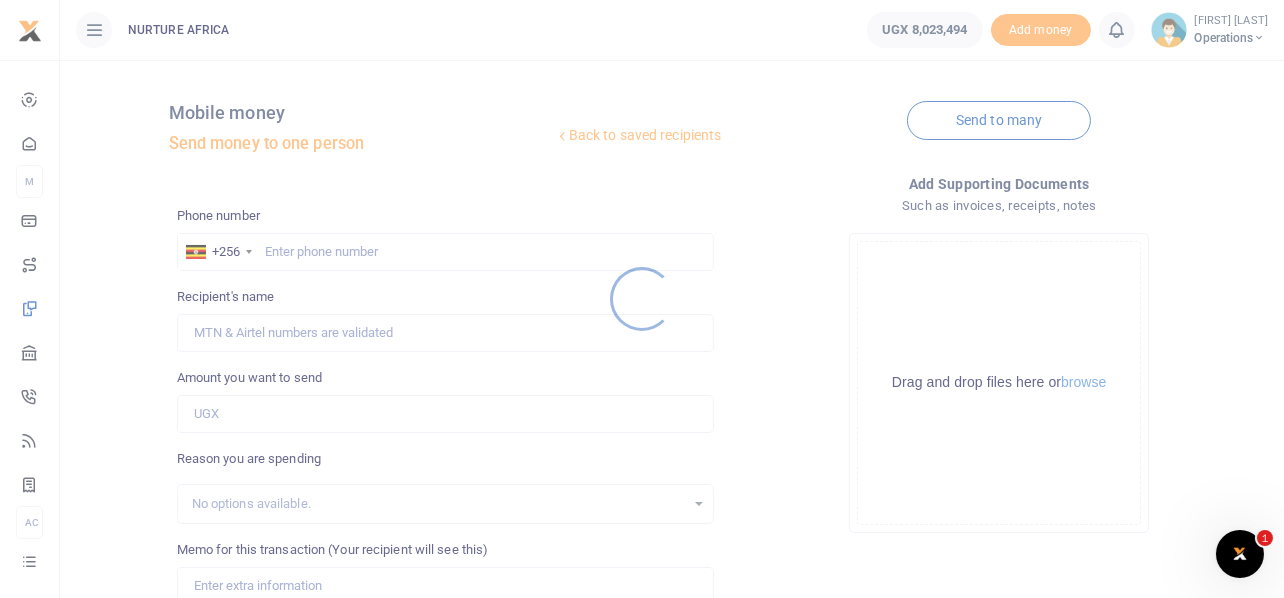 scroll, scrollTop: 0, scrollLeft: 0, axis: both 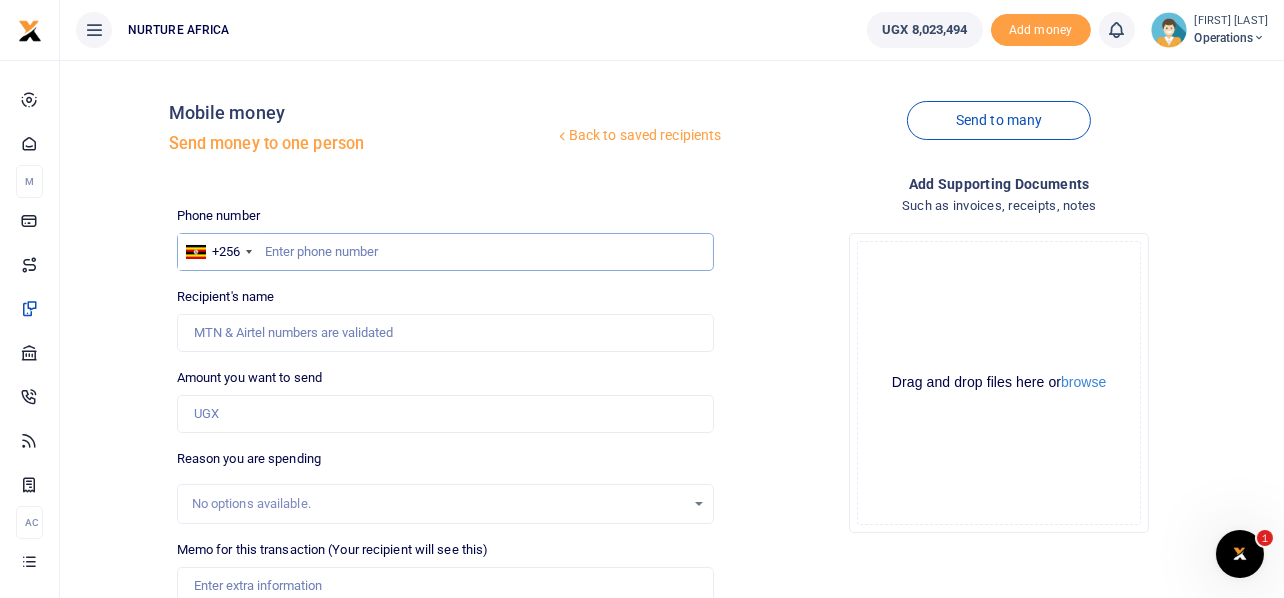 click at bounding box center (446, 252) 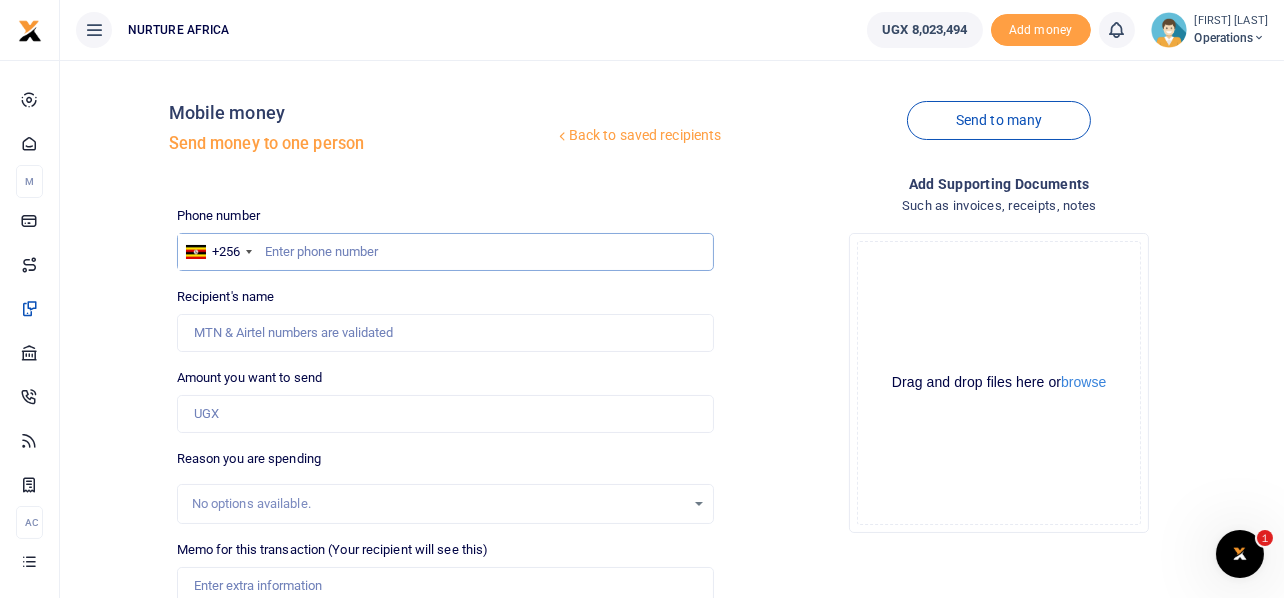 click at bounding box center [446, 252] 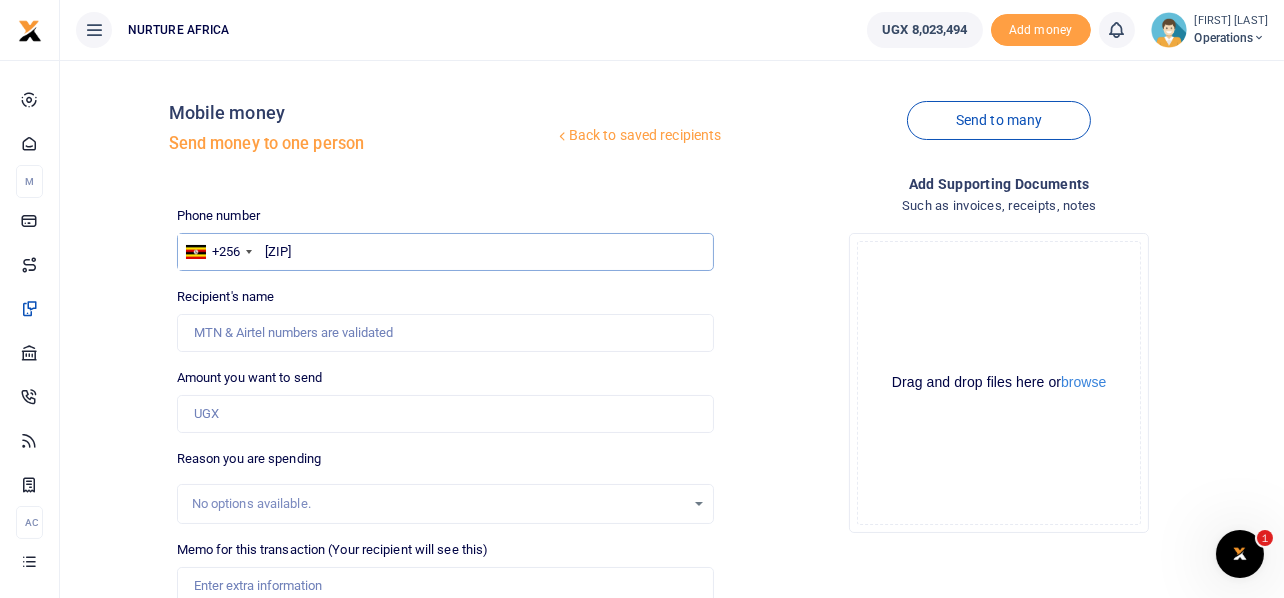 type on "[ZIP]" 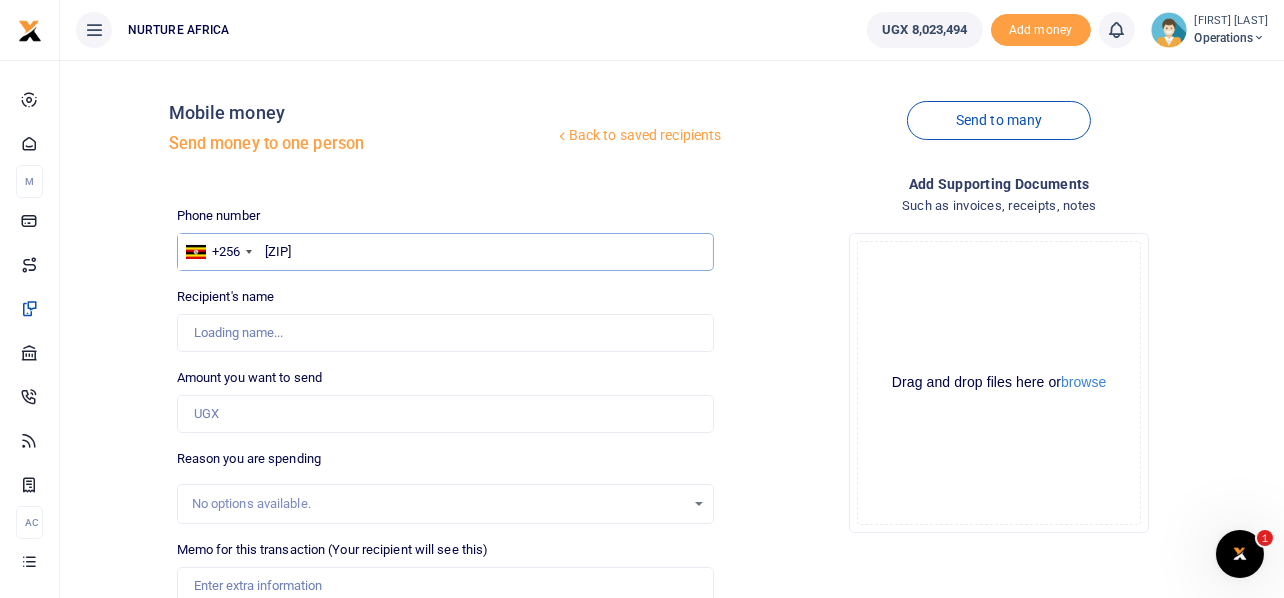 type on "[FIRST] [LAST]" 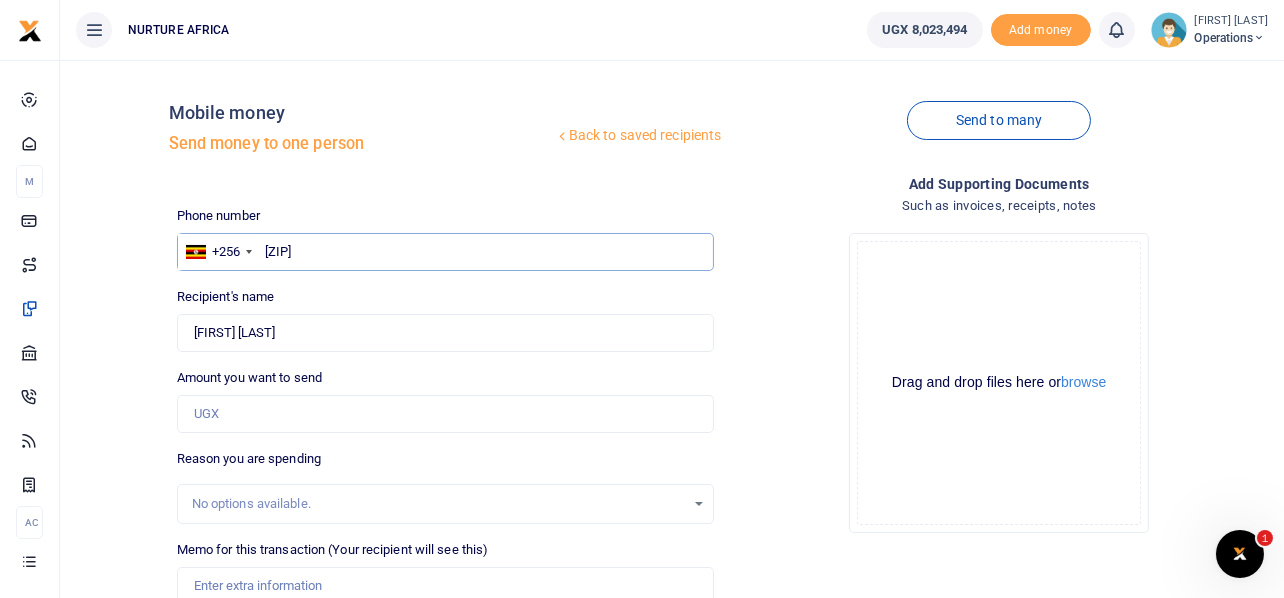 type on "[ZIP]" 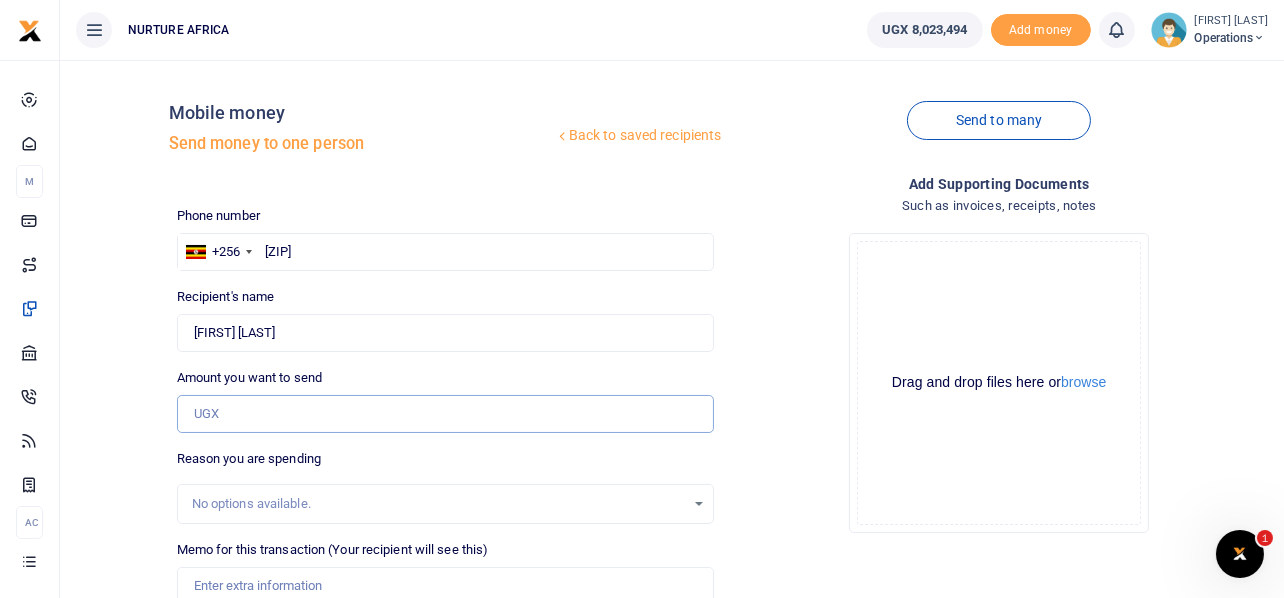 click on "Amount you want to send" at bounding box center [446, 414] 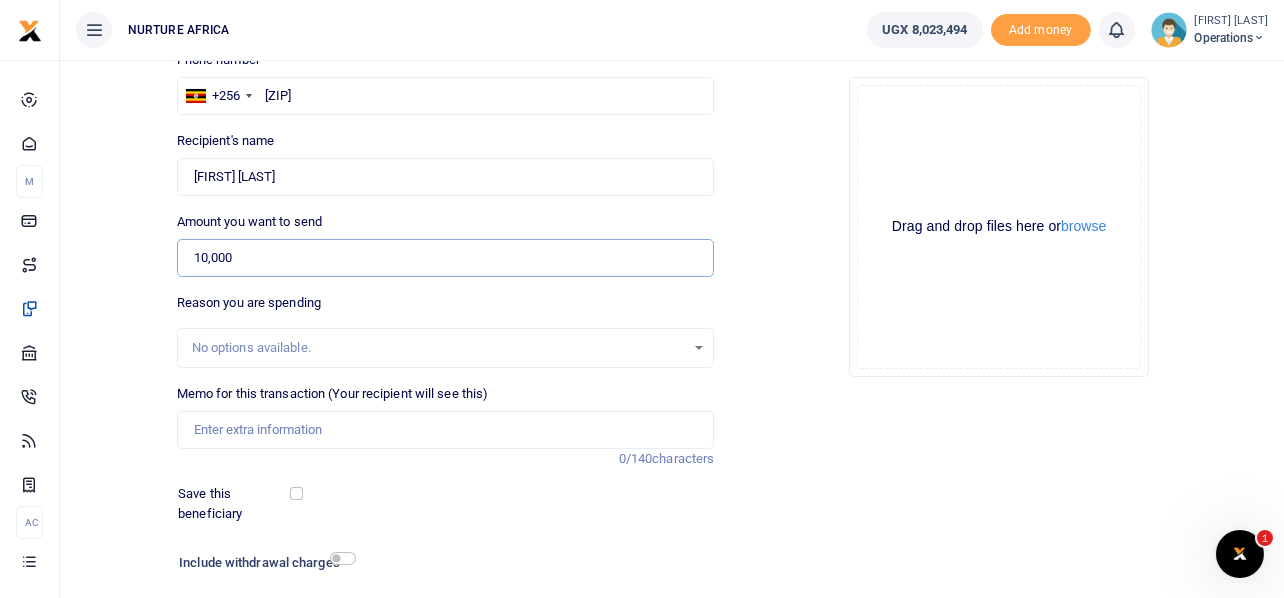 scroll, scrollTop: 159, scrollLeft: 0, axis: vertical 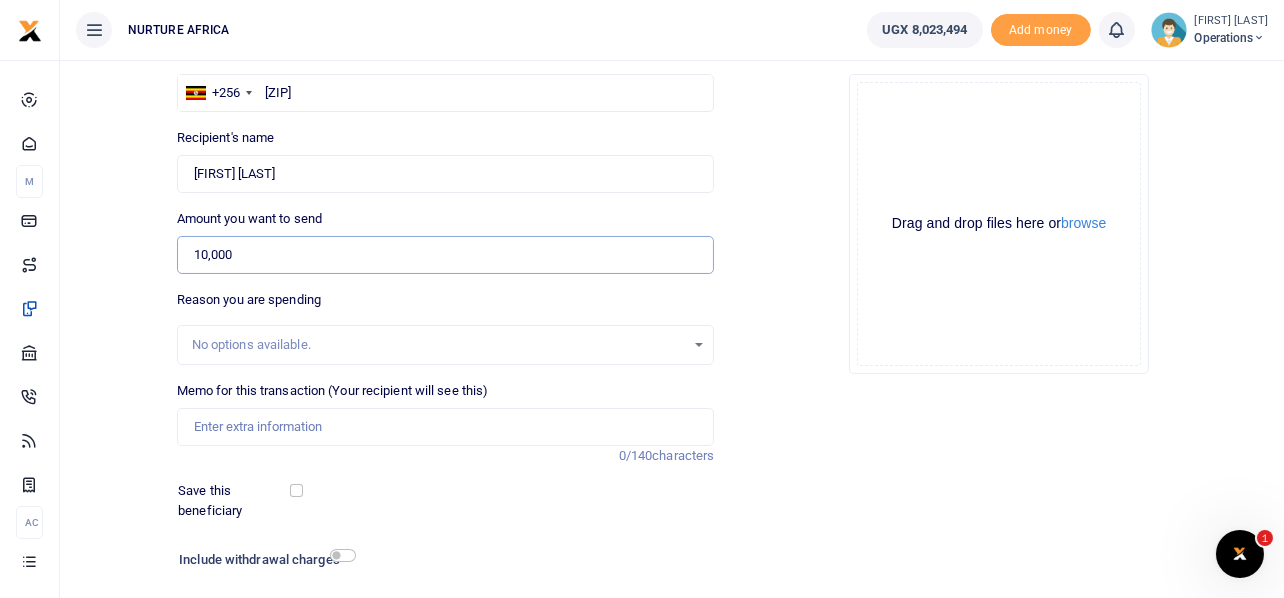 type on "10,000" 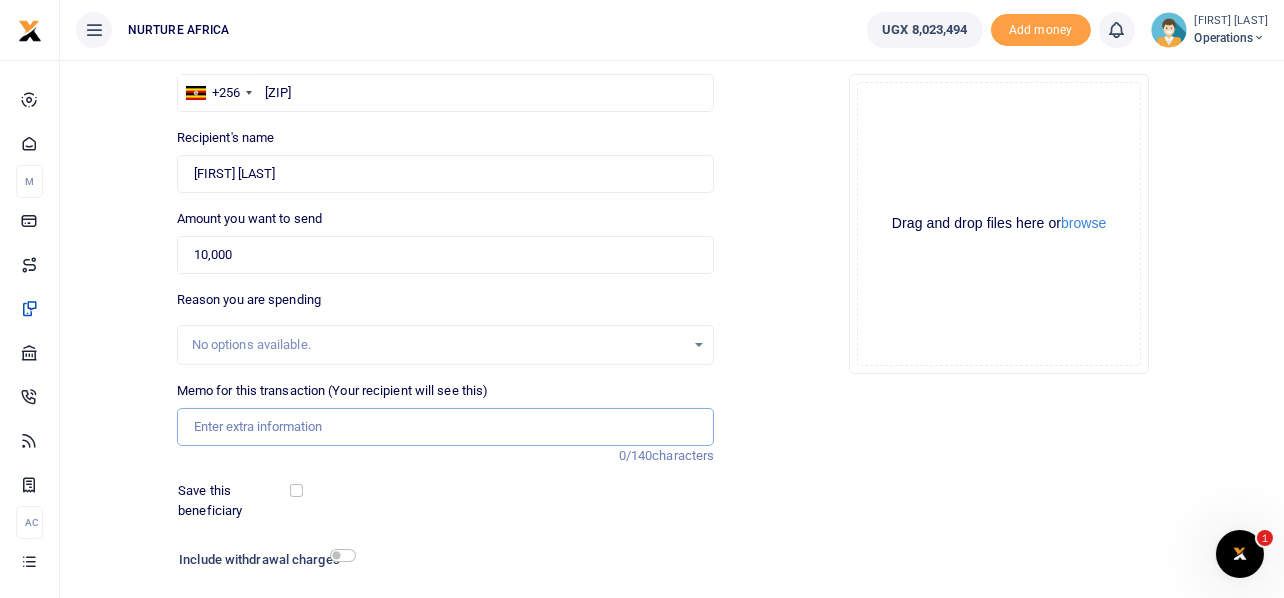 click on "Memo for this transaction (Your recipient will see this)" at bounding box center [446, 427] 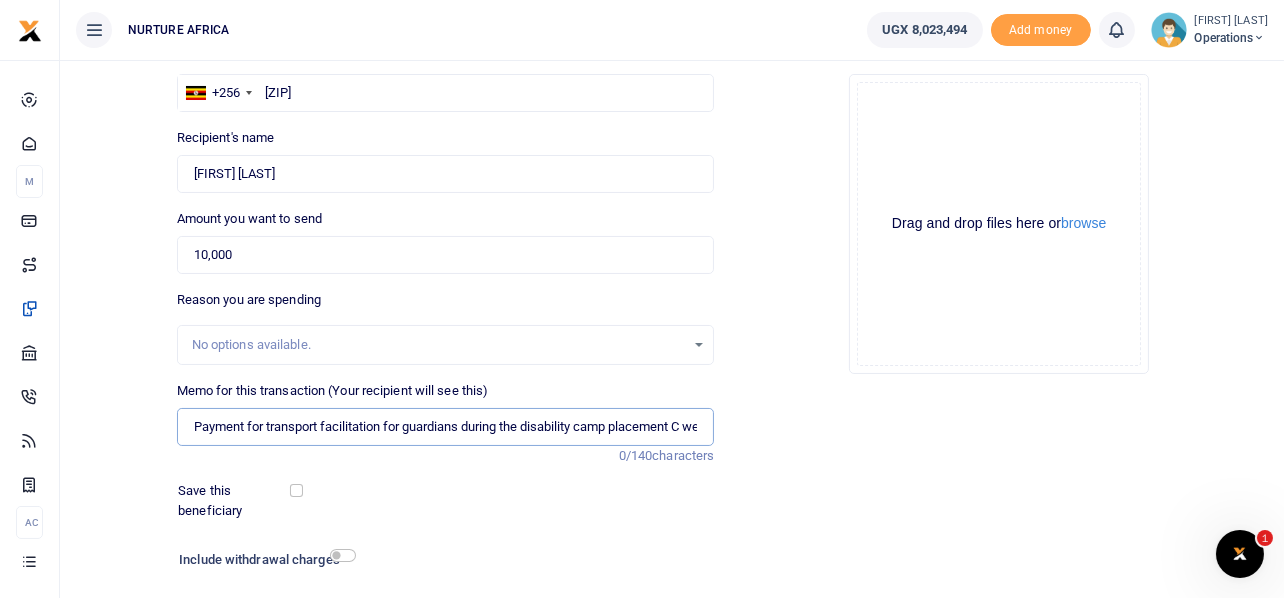 scroll, scrollTop: 0, scrollLeft: 38, axis: horizontal 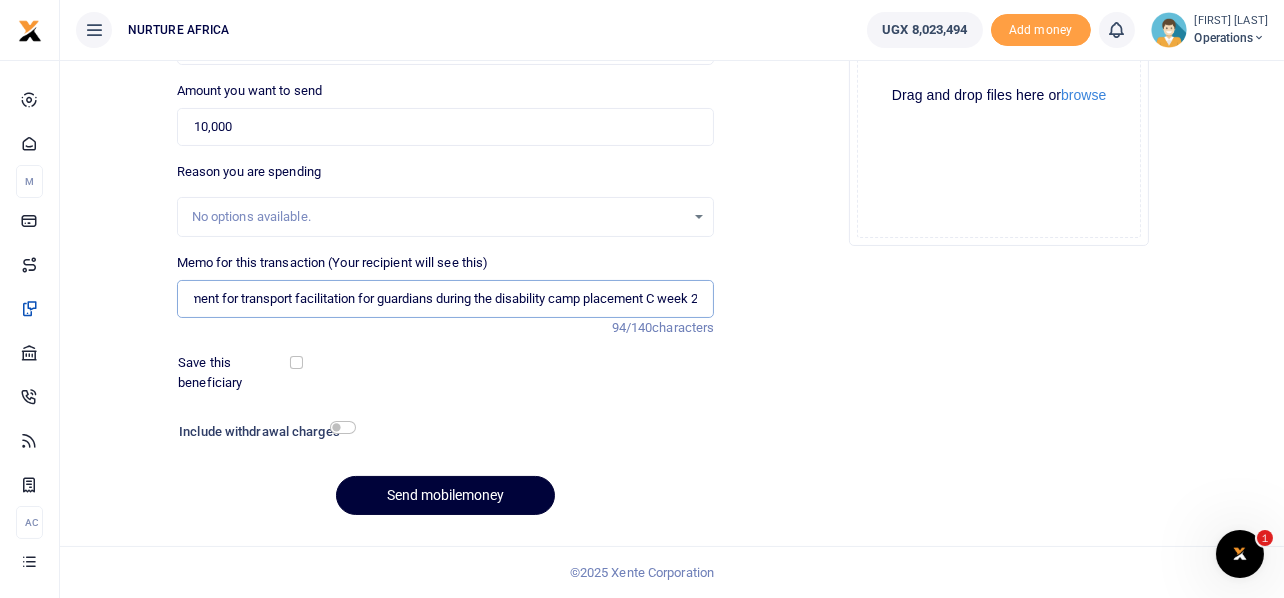 type on "Payment for transport facilitation for guardians during the disability camp placement C week 2" 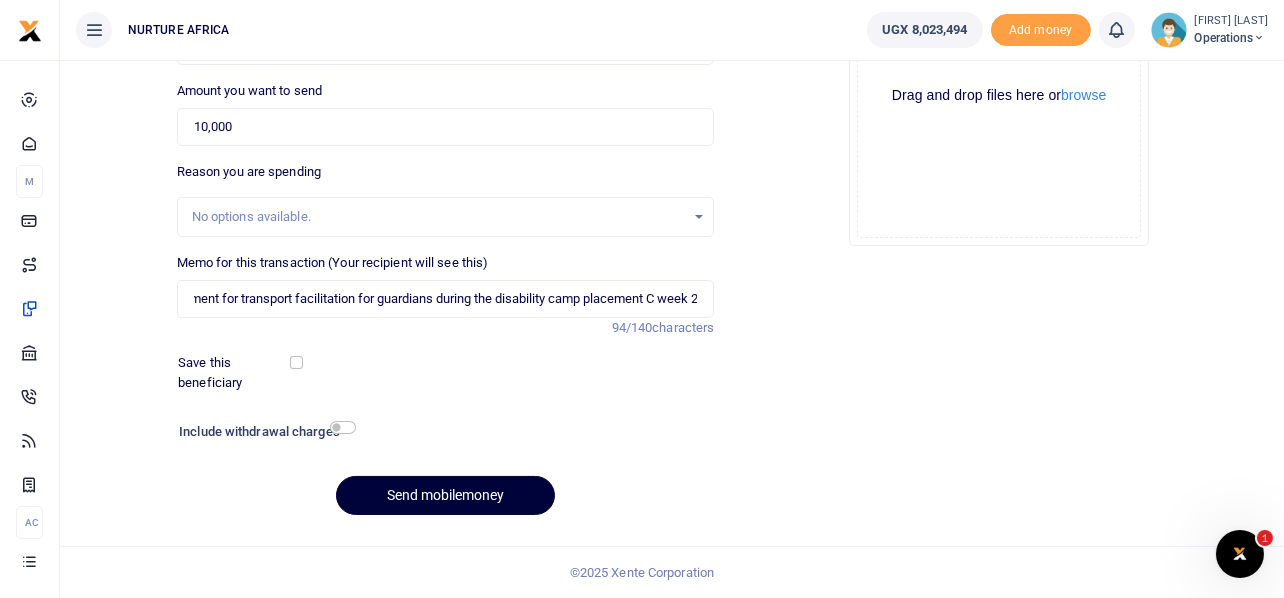 scroll, scrollTop: 0, scrollLeft: 0, axis: both 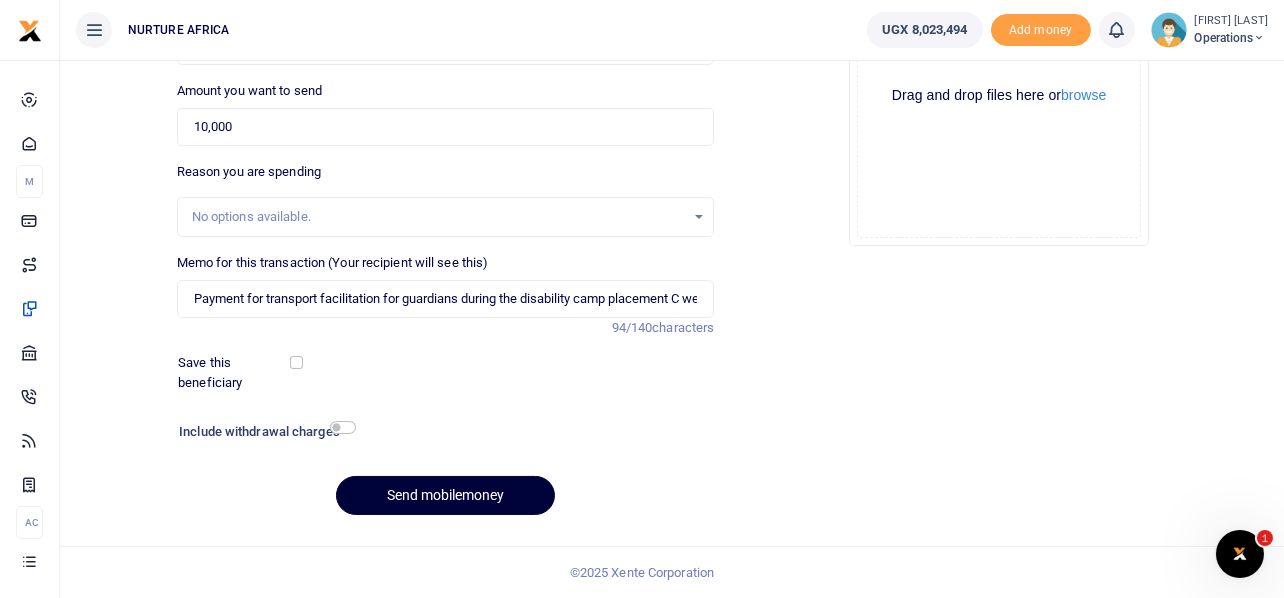 click on "Send mobilemoney" at bounding box center [445, 495] 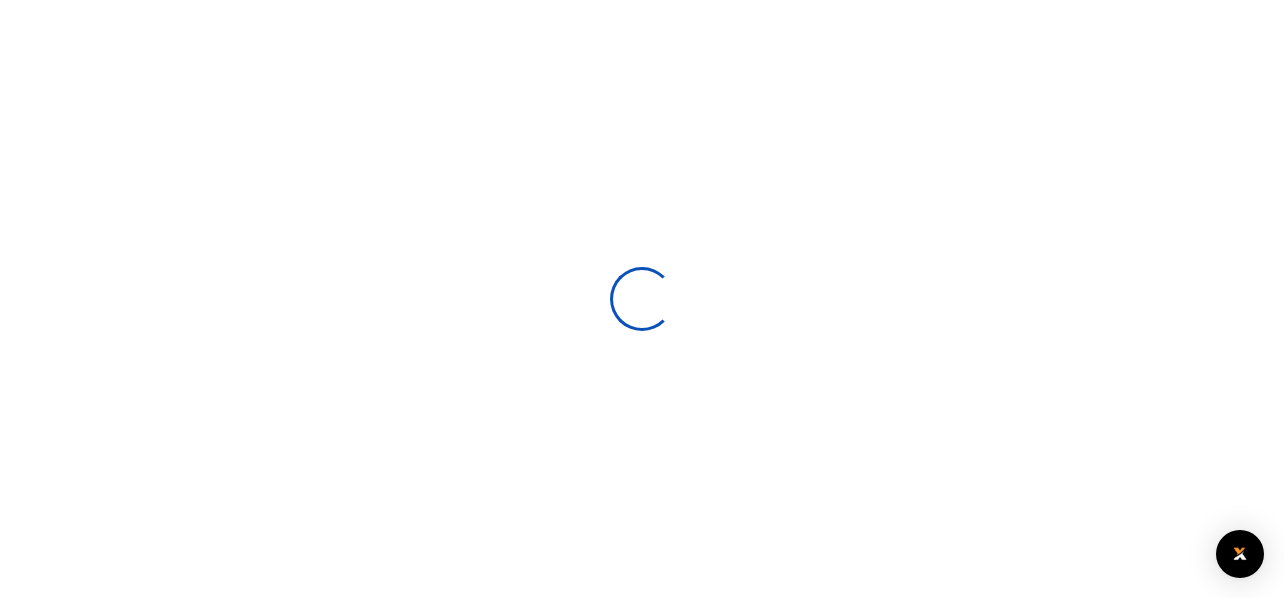 select 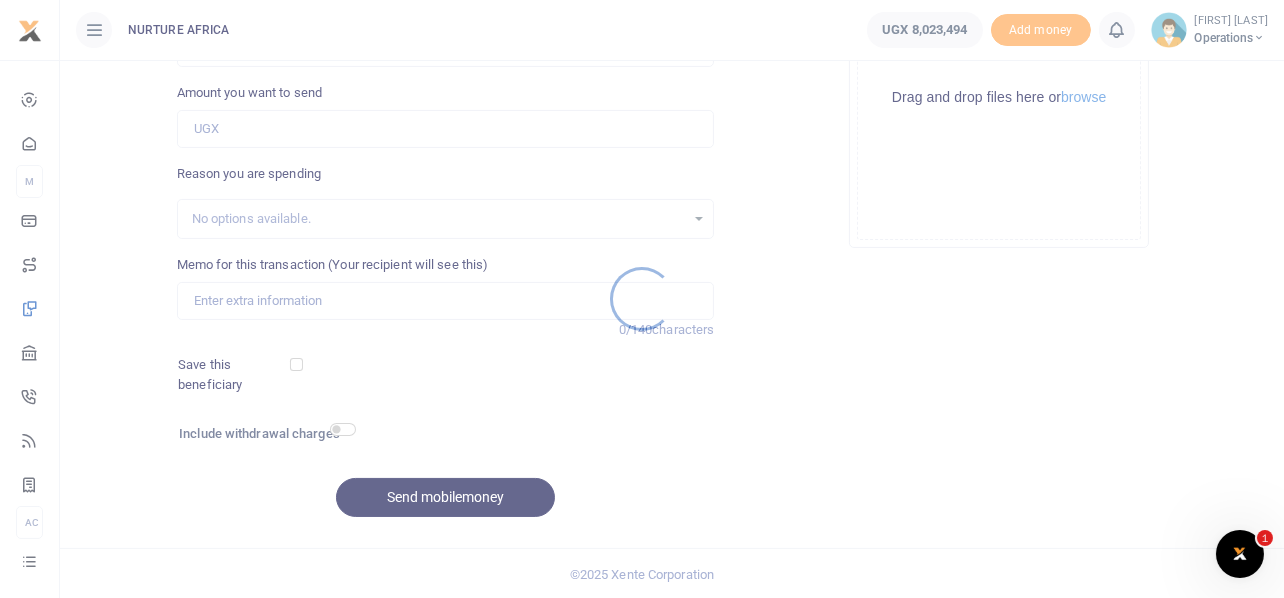 scroll, scrollTop: 0, scrollLeft: 0, axis: both 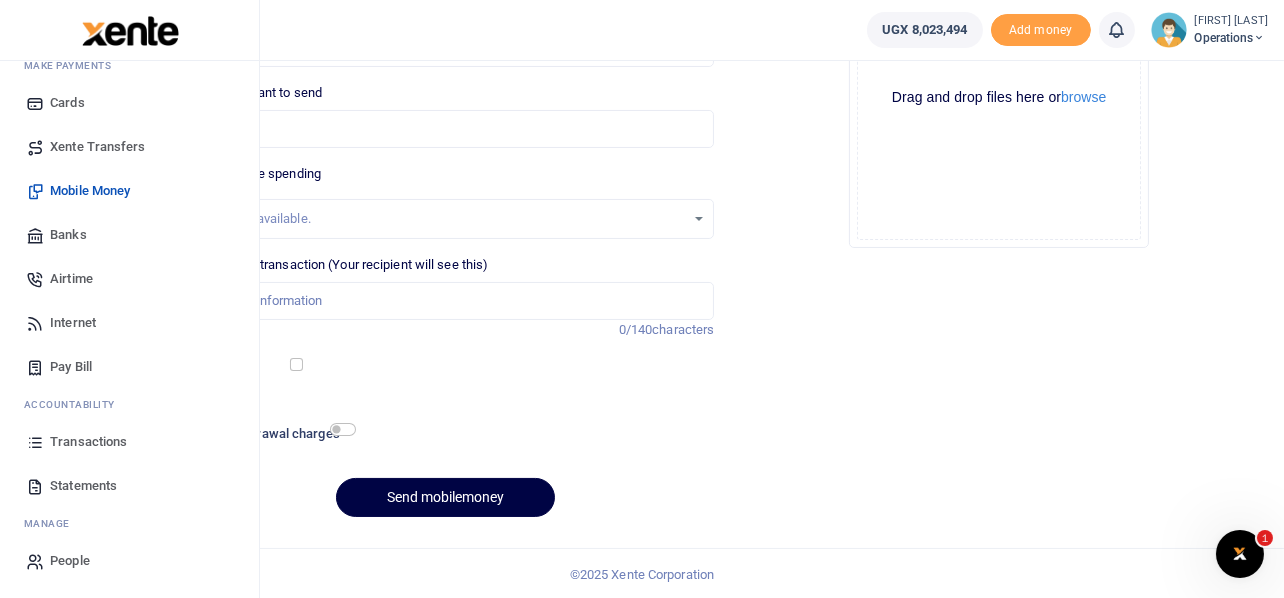 click on "Transactions" at bounding box center (88, 442) 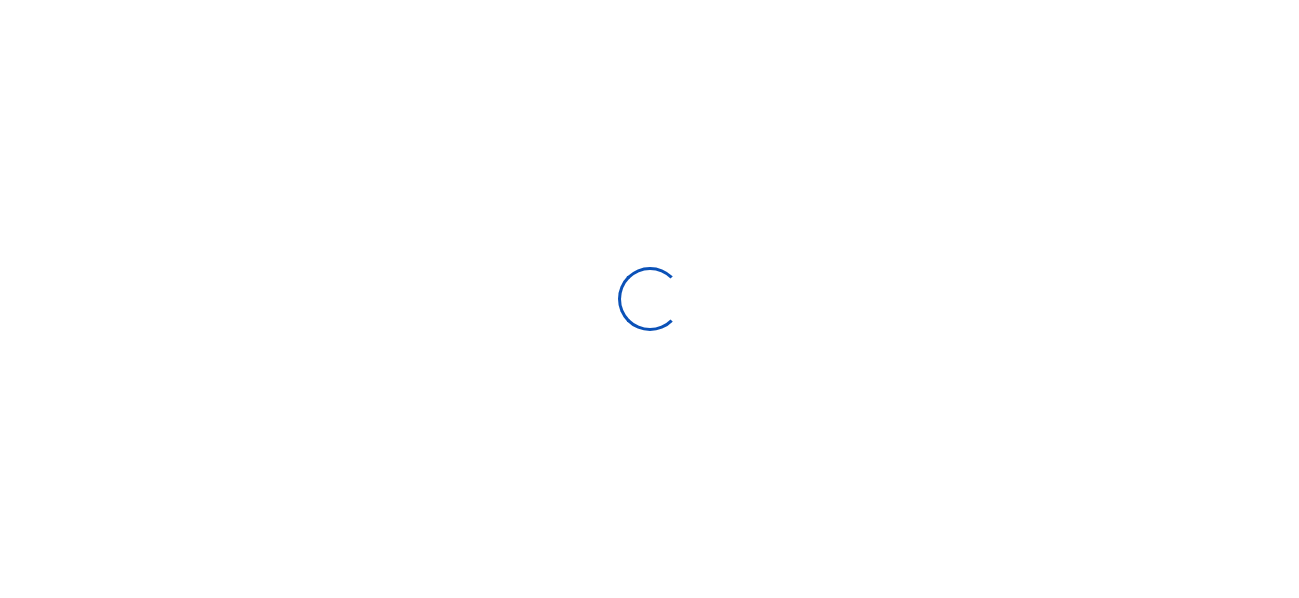 select 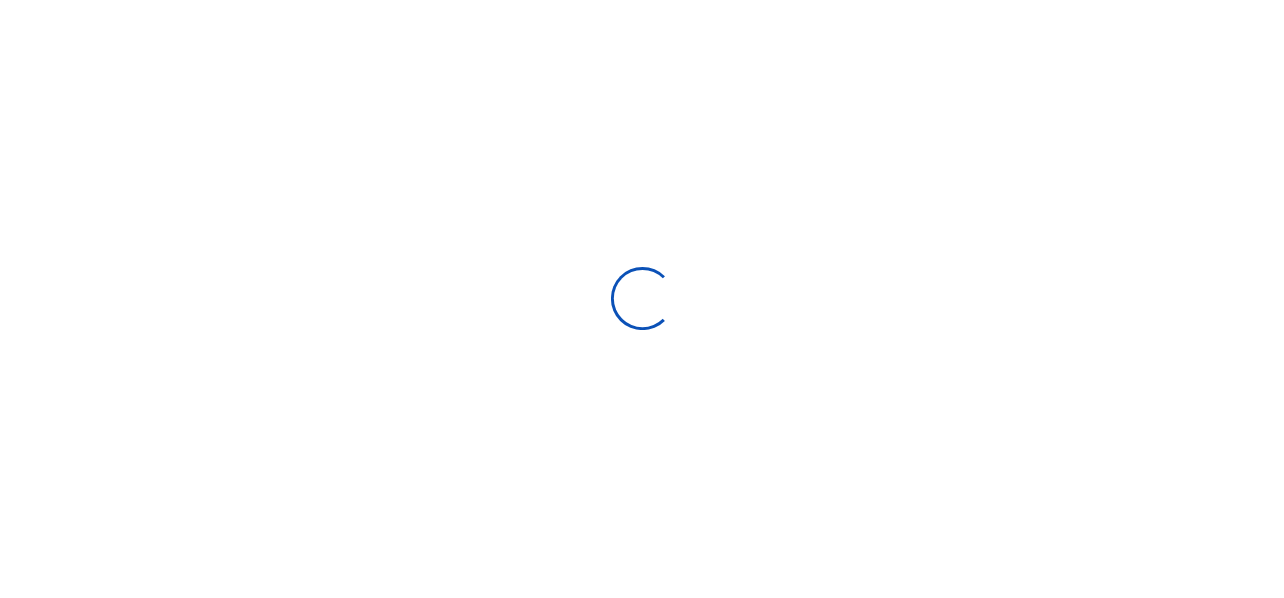 scroll, scrollTop: 0, scrollLeft: 0, axis: both 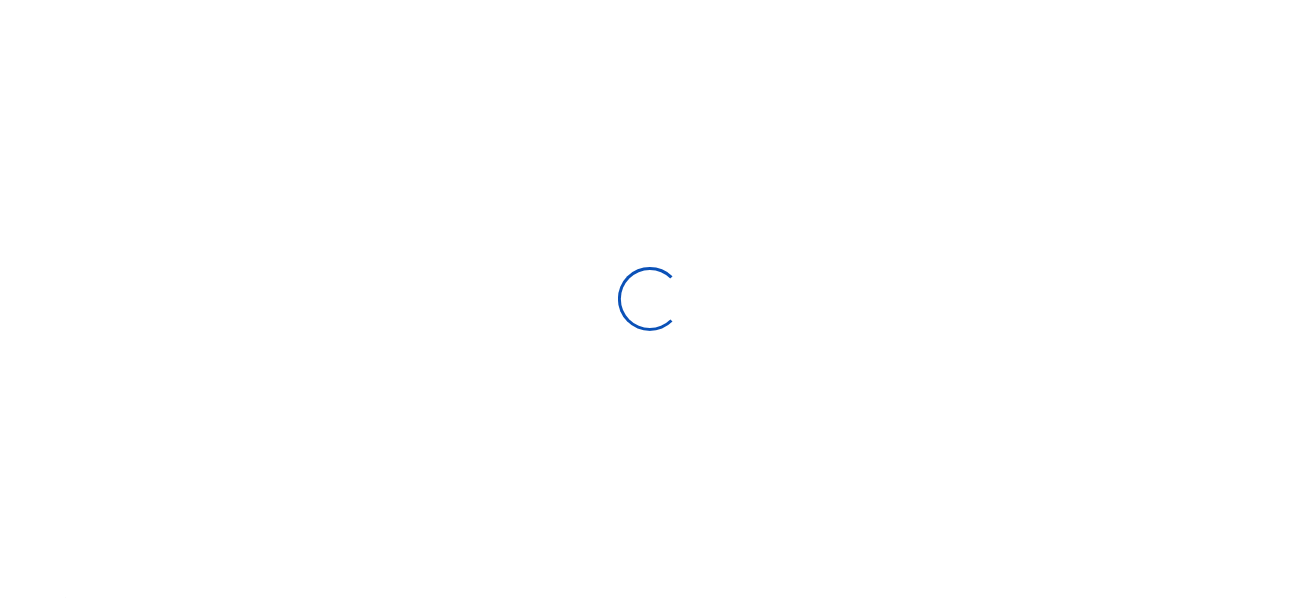 type on "07/03/2025 - 08/01/2025" 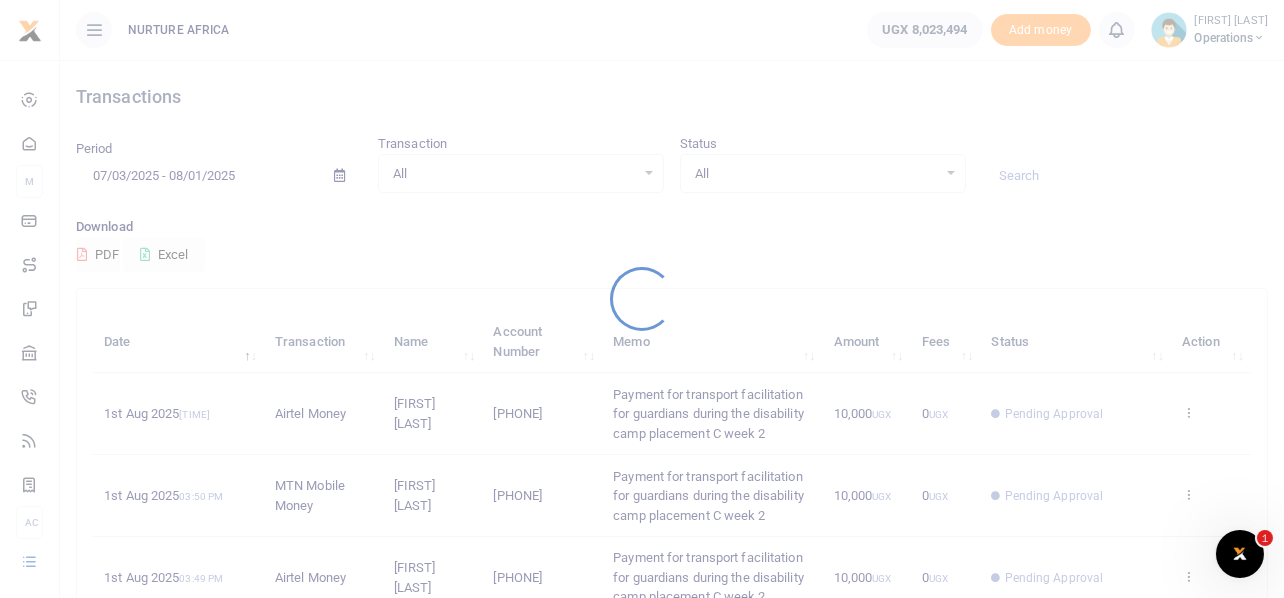 scroll, scrollTop: 0, scrollLeft: 0, axis: both 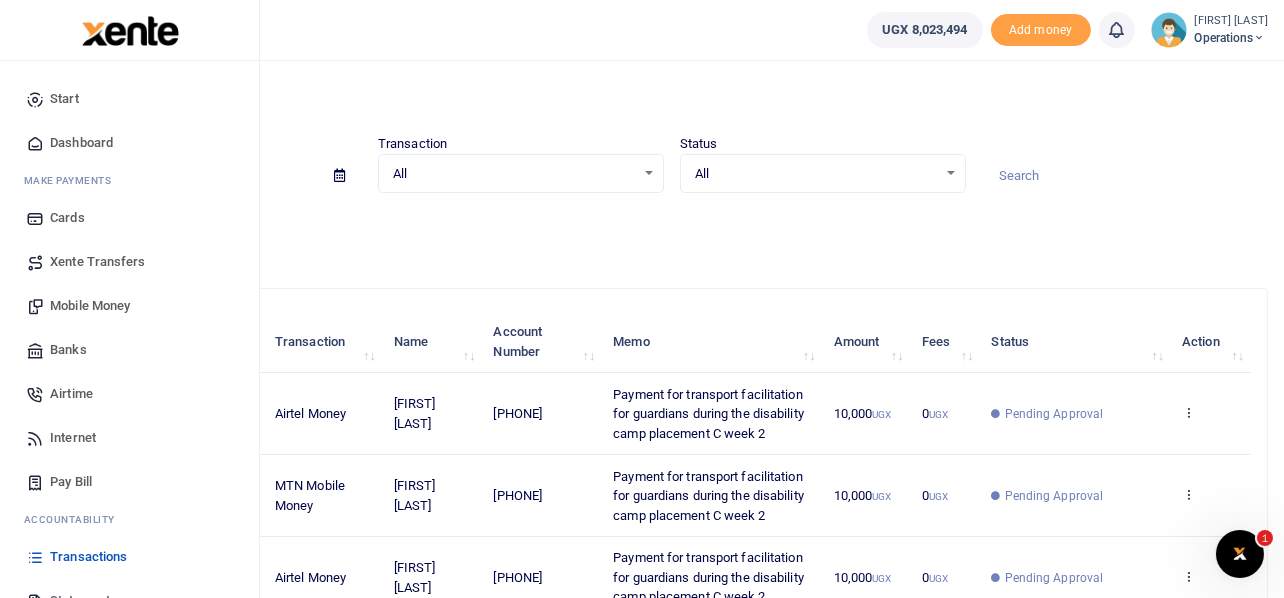 click on "Mobile Money" at bounding box center (90, 306) 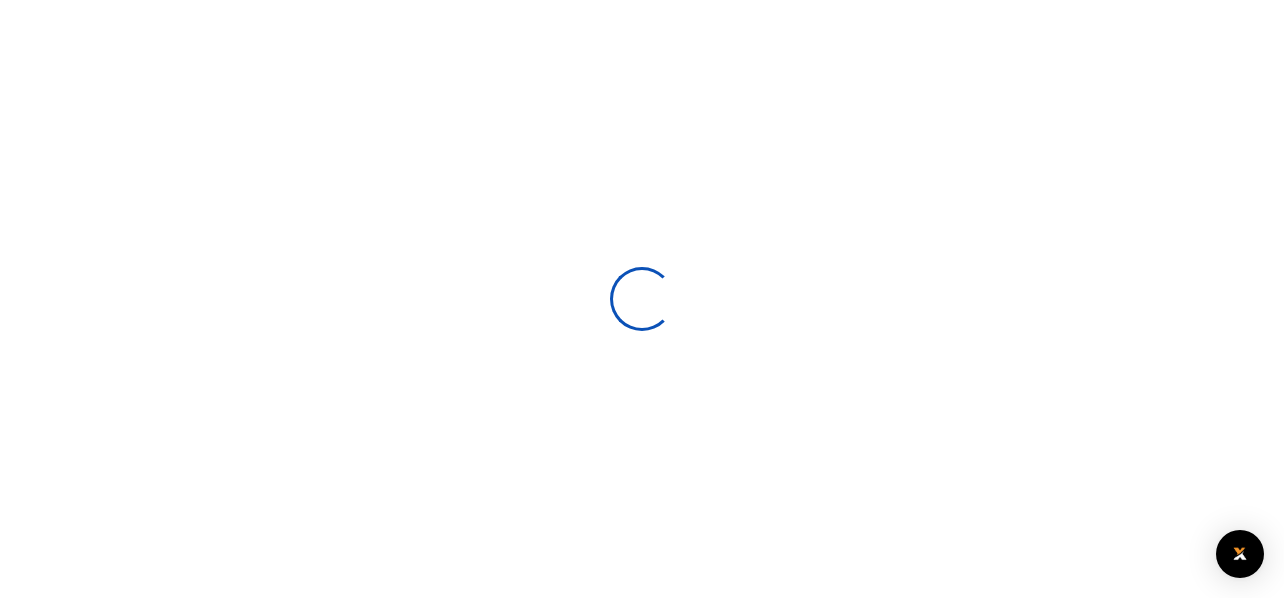 scroll, scrollTop: 0, scrollLeft: 0, axis: both 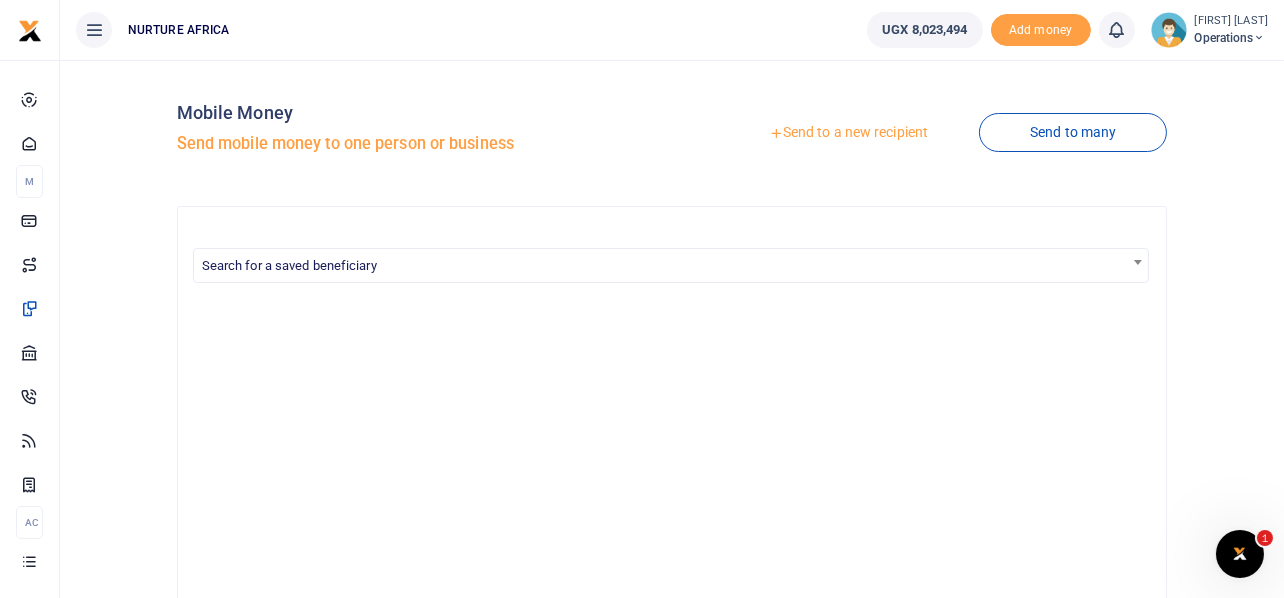 click on "Send to a new recipient" at bounding box center [848, 133] 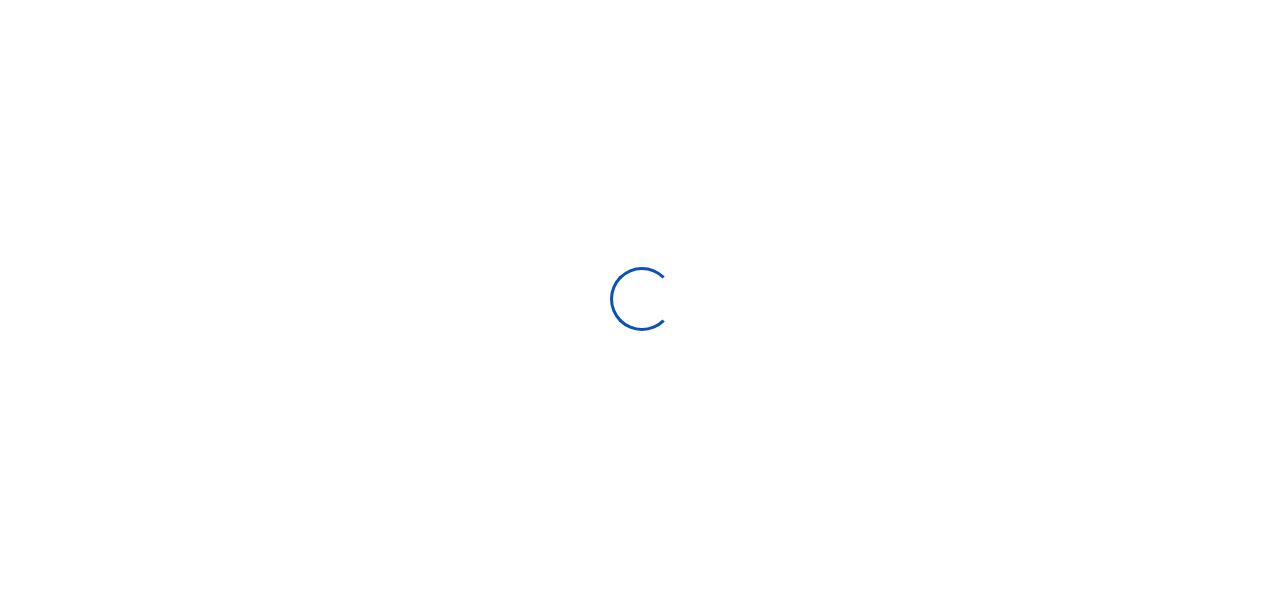 scroll, scrollTop: 0, scrollLeft: 0, axis: both 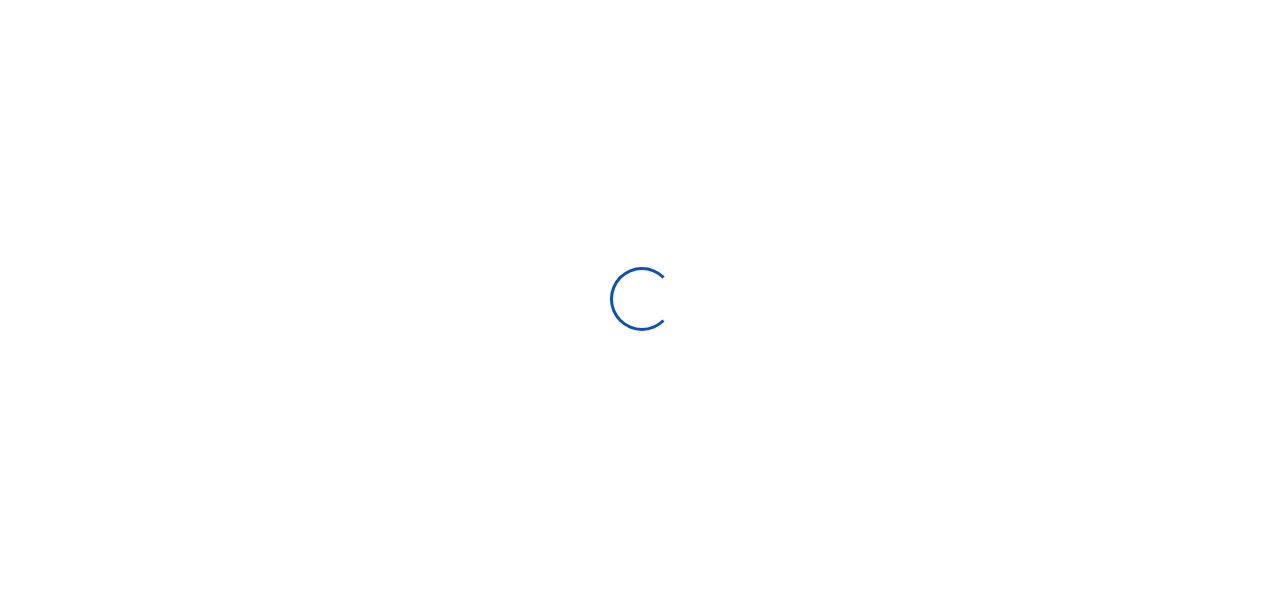 select 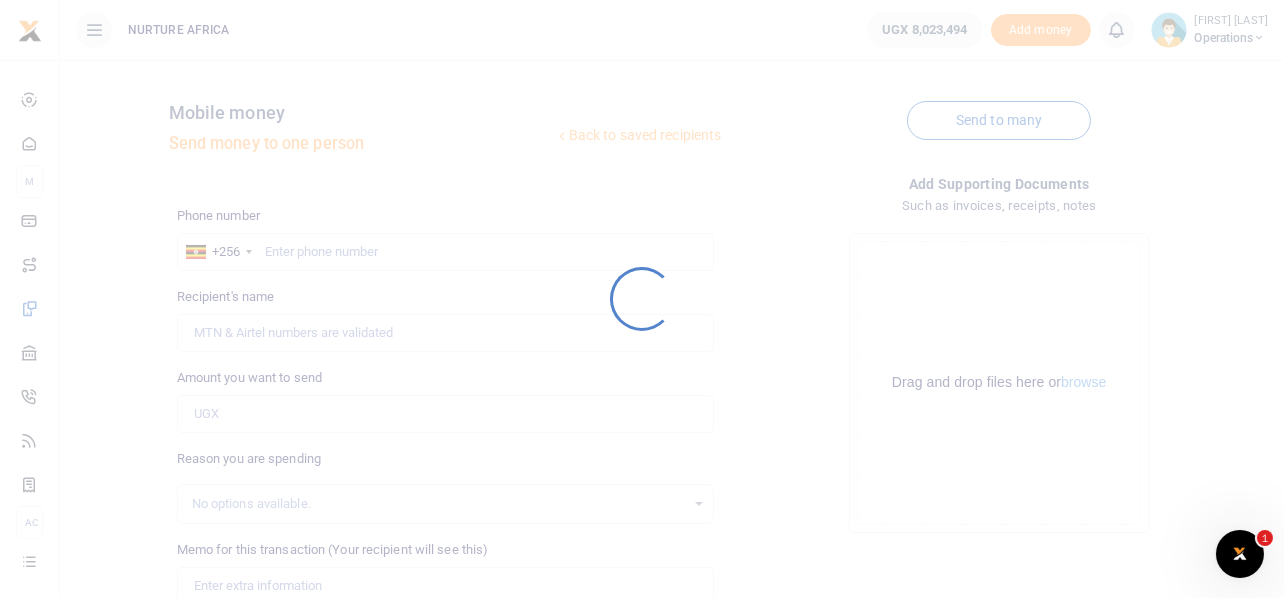 scroll, scrollTop: 0, scrollLeft: 0, axis: both 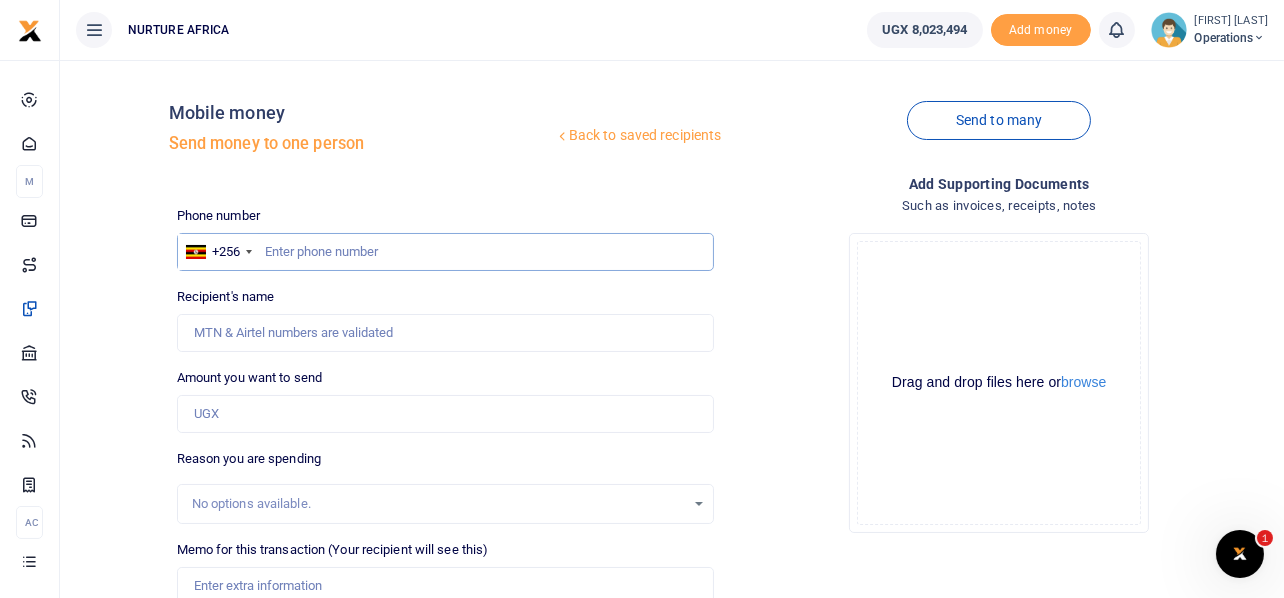 click at bounding box center (446, 252) 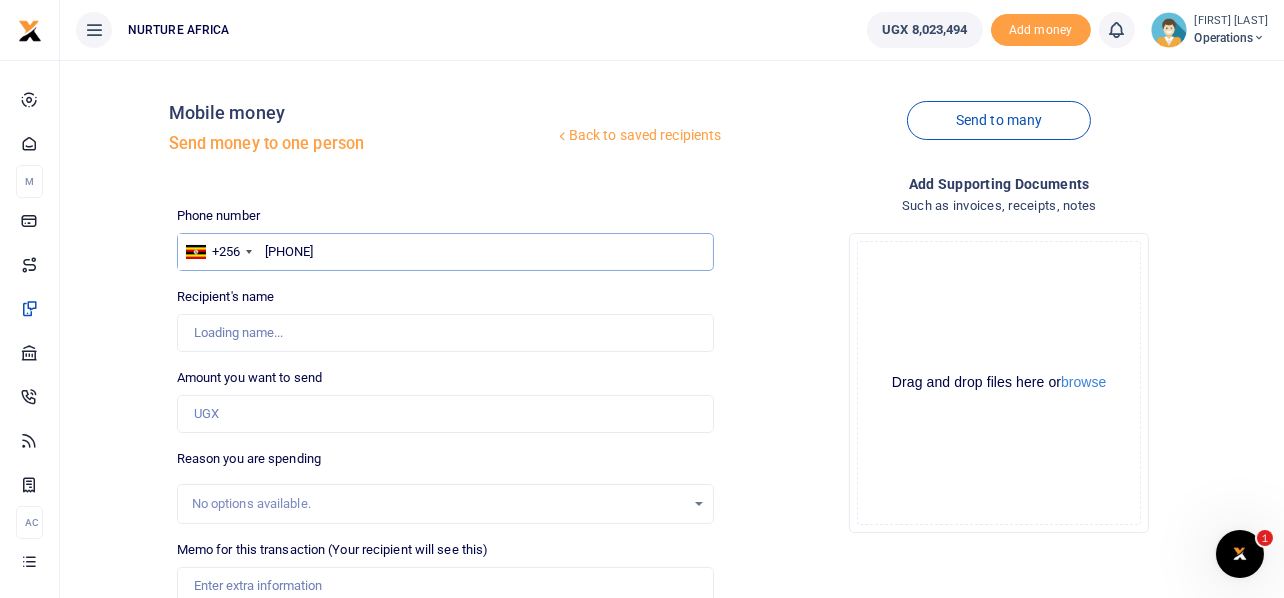 type on "753793528" 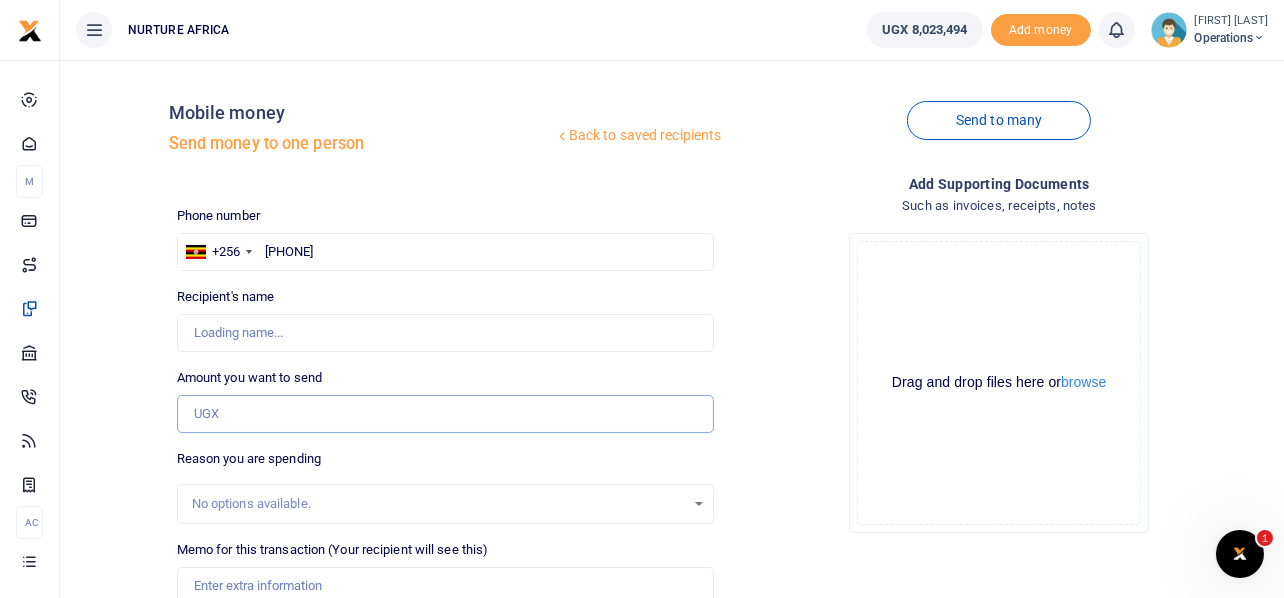 click on "Amount you want to send" at bounding box center (446, 414) 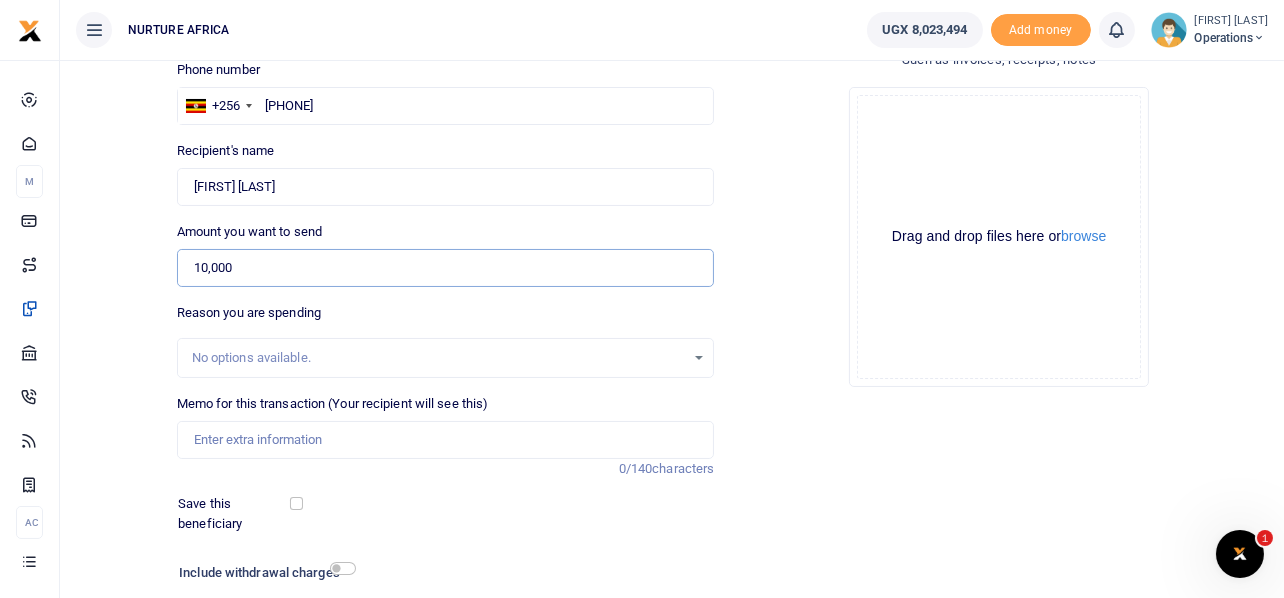 scroll, scrollTop: 149, scrollLeft: 0, axis: vertical 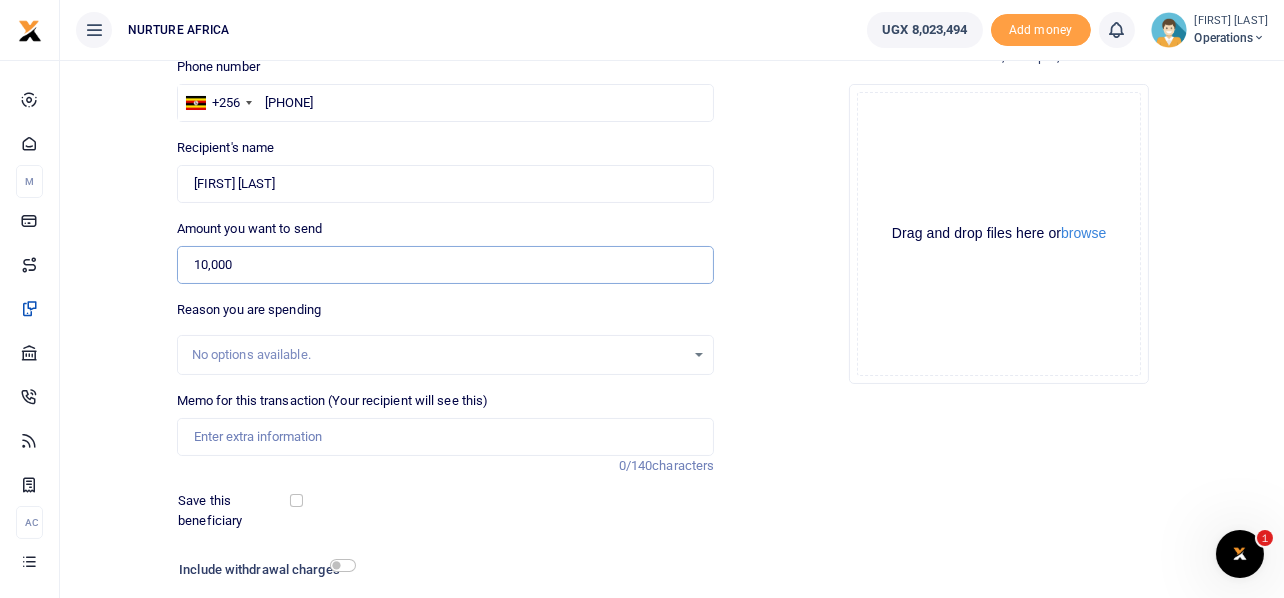 type on "10,000" 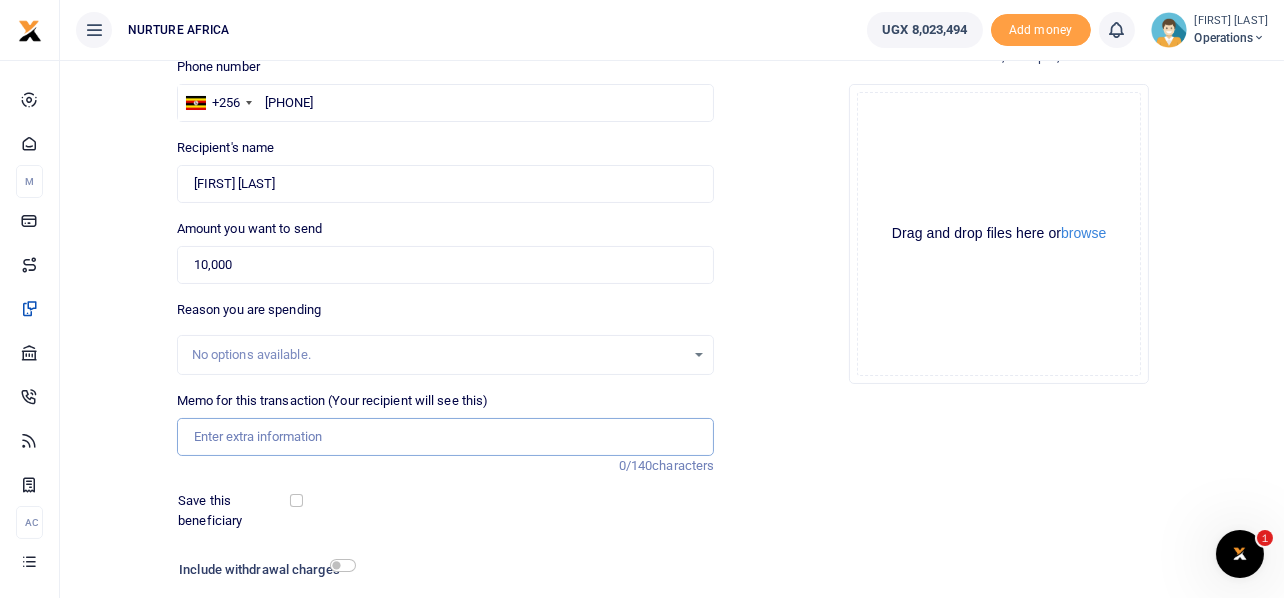 click on "Memo for this transaction (Your recipient will see this)" at bounding box center [446, 437] 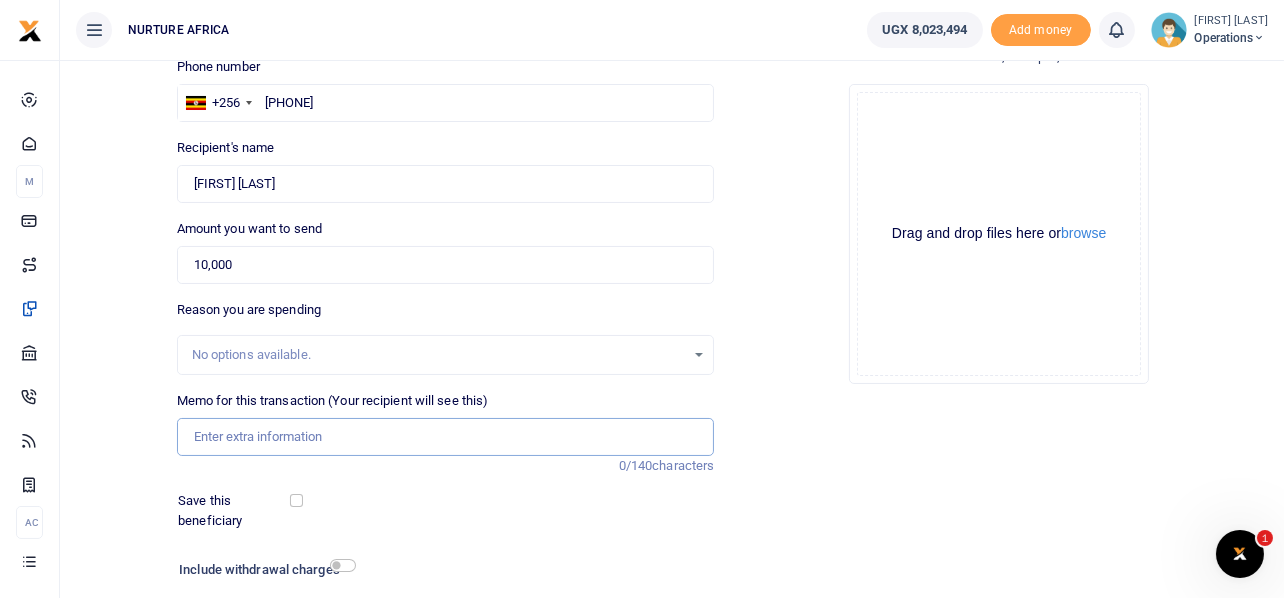 paste on "Payment for transport facilitation for guardians during the disability camp placement C week 2" 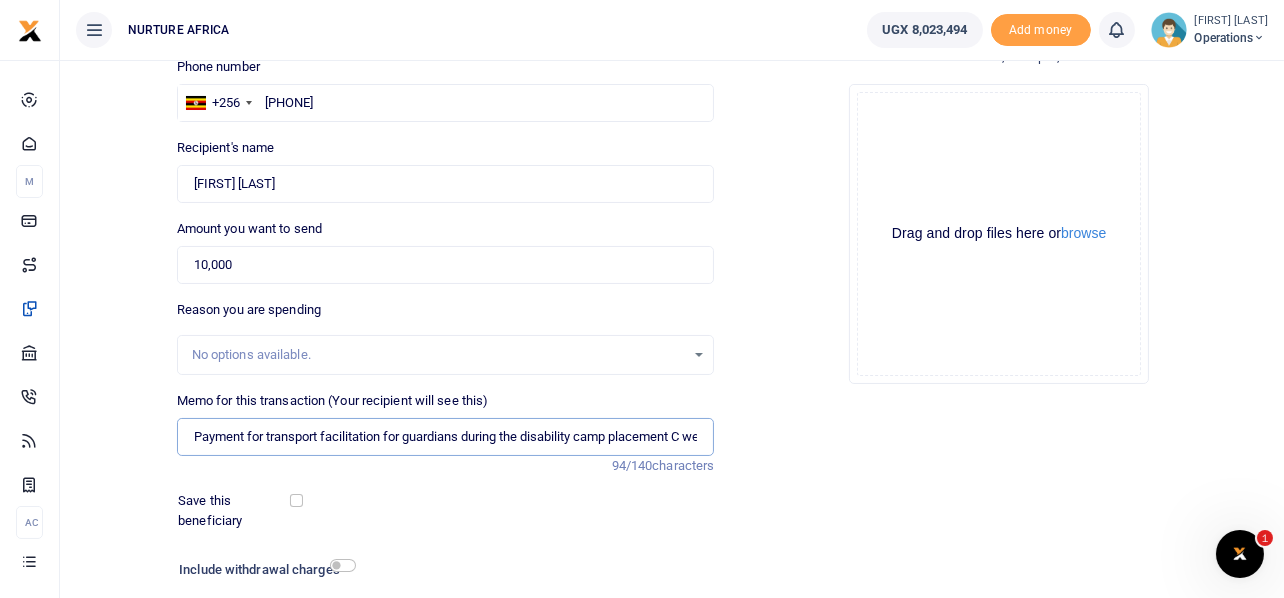 scroll, scrollTop: 0, scrollLeft: 38, axis: horizontal 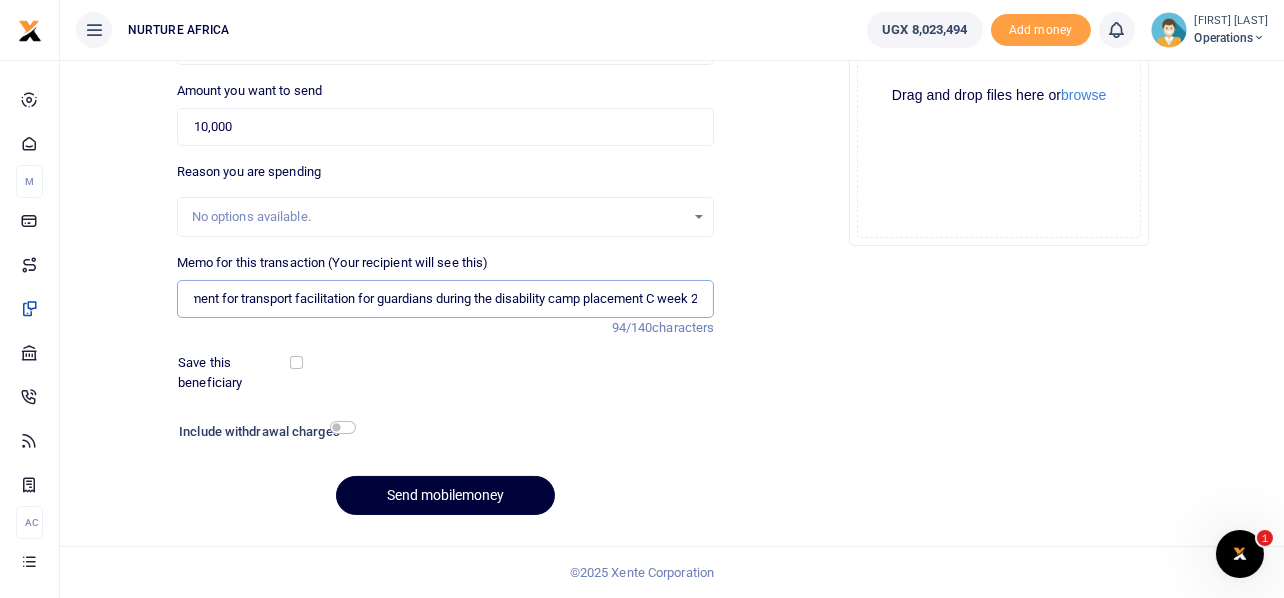 type on "Payment for transport facilitation for guardians during the disability camp placement C week 2" 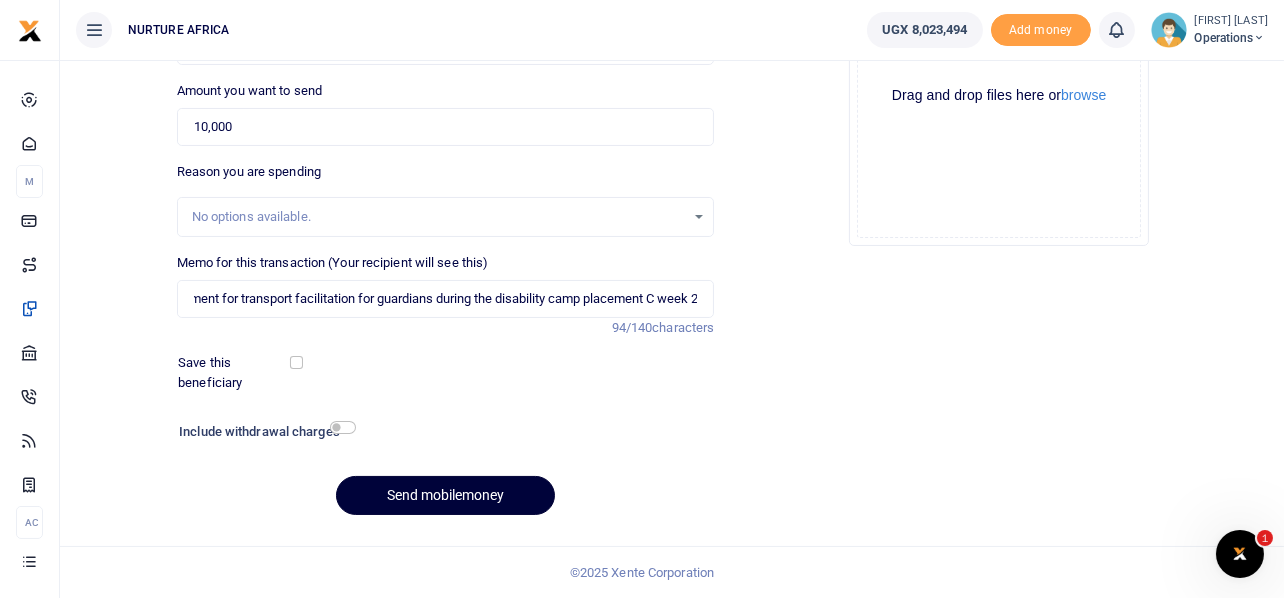 scroll, scrollTop: 0, scrollLeft: 0, axis: both 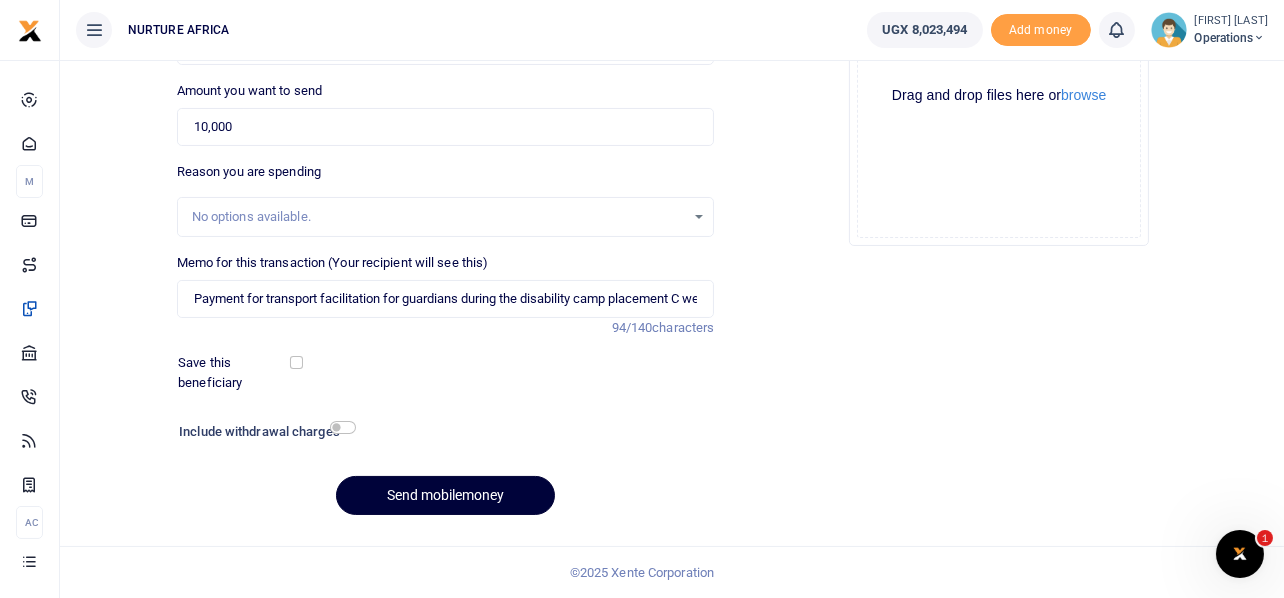 click on "Send mobilemoney" at bounding box center (445, 495) 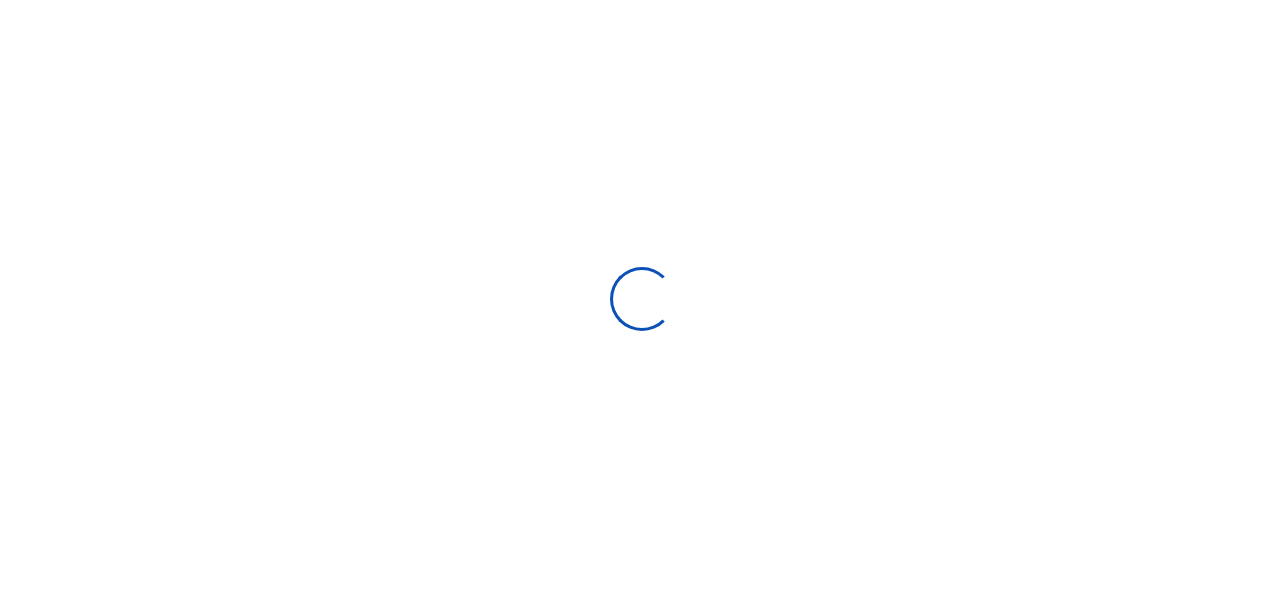 scroll, scrollTop: 285, scrollLeft: 0, axis: vertical 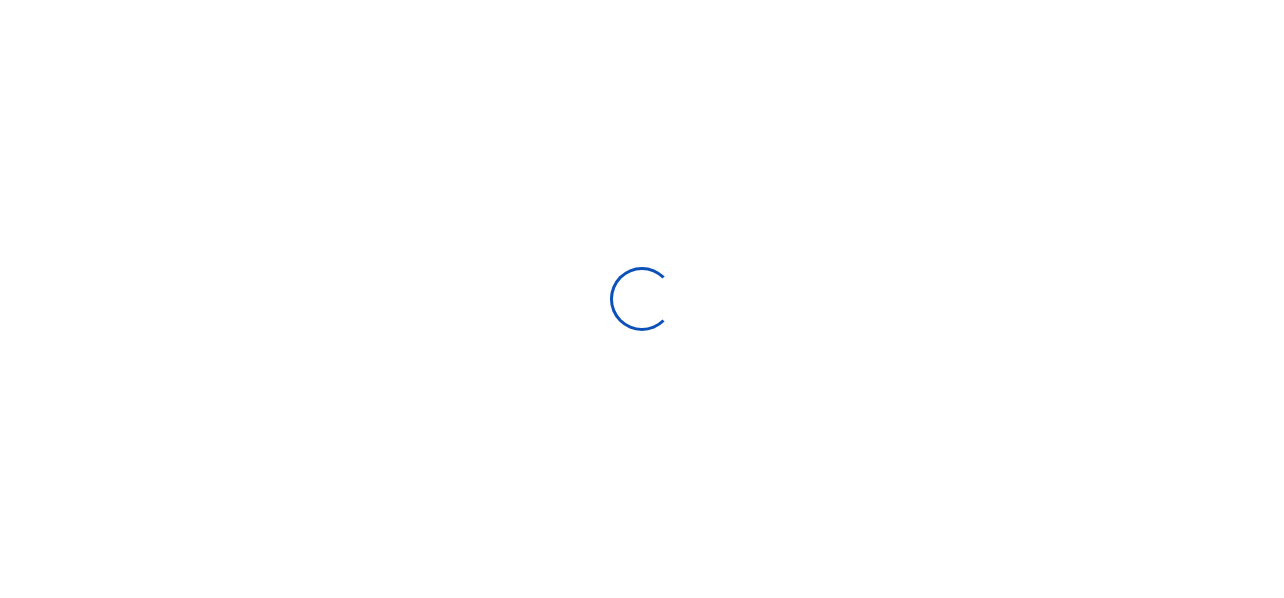 select 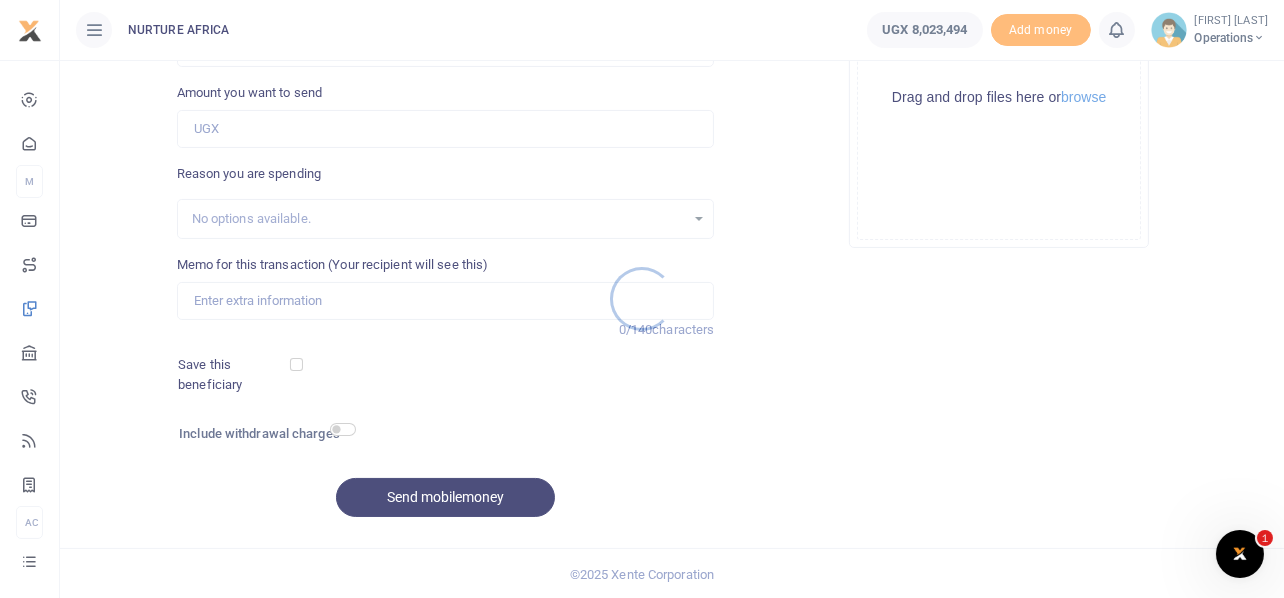 scroll, scrollTop: 0, scrollLeft: 0, axis: both 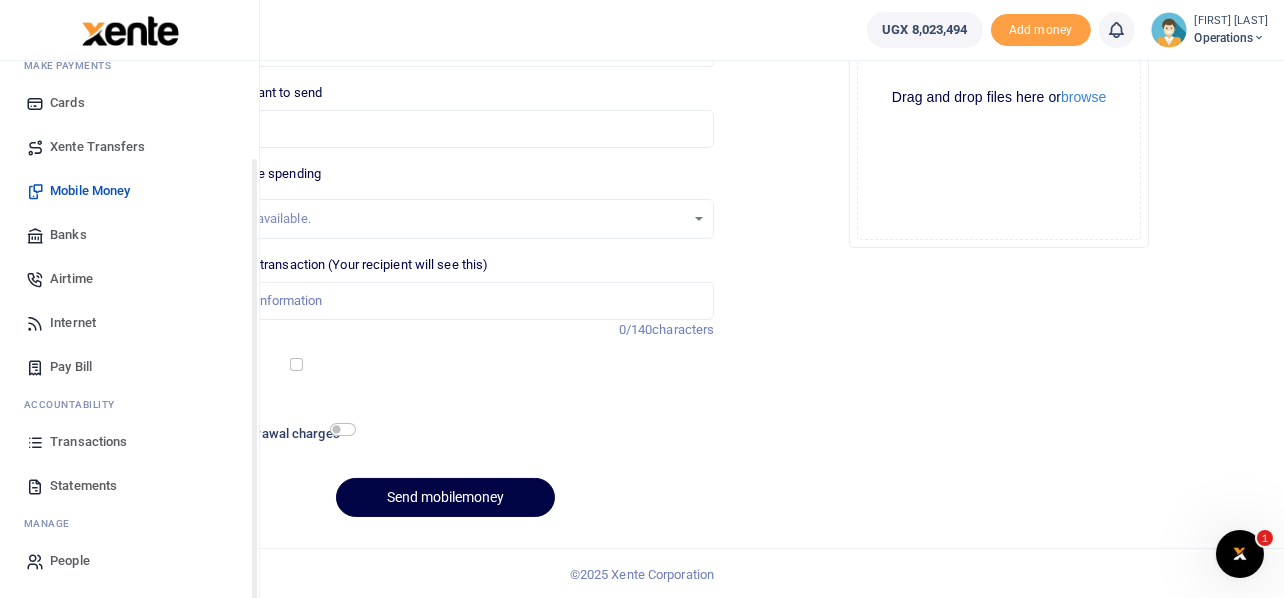 click on "Transactions" at bounding box center (88, 442) 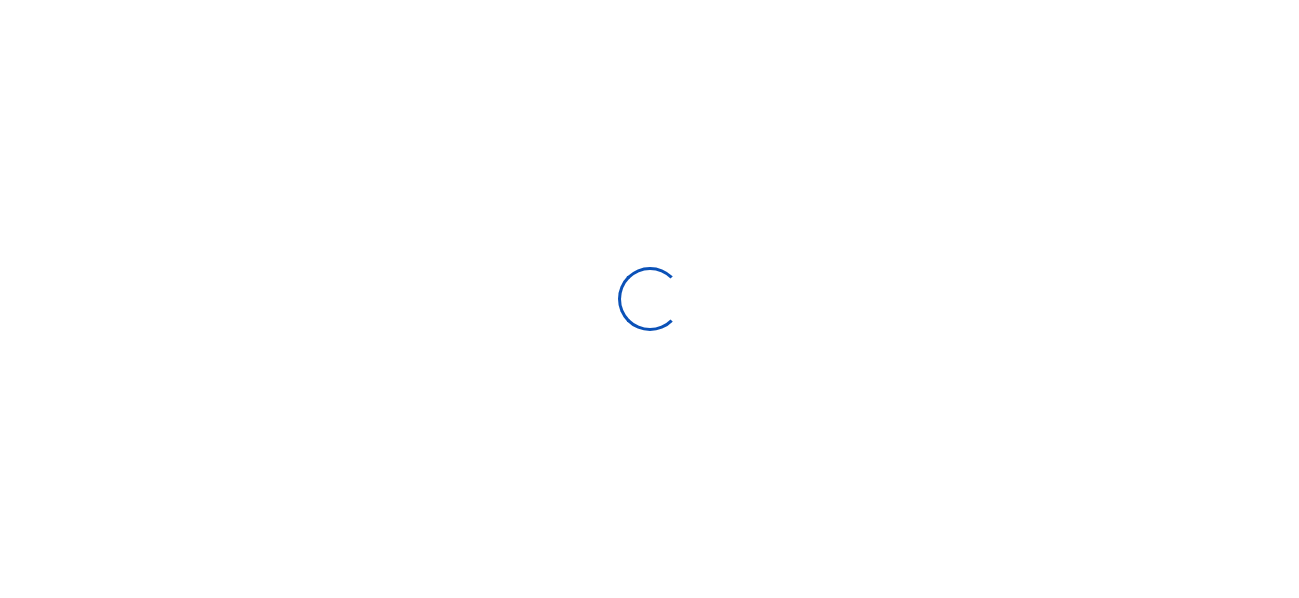 select 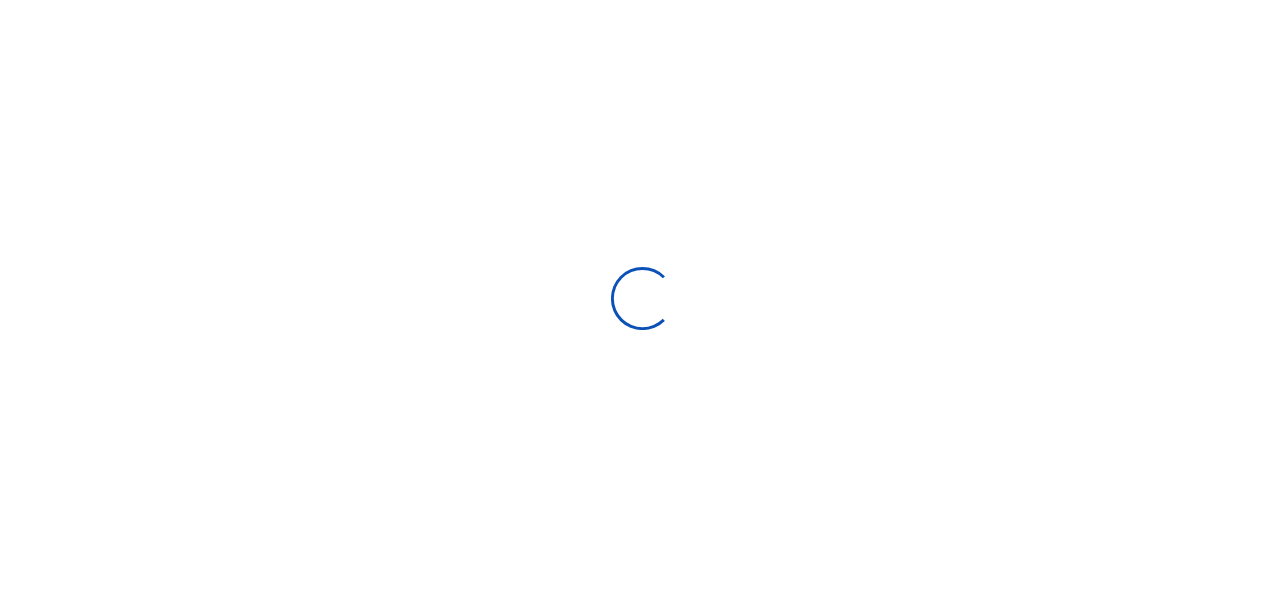scroll, scrollTop: 0, scrollLeft: 0, axis: both 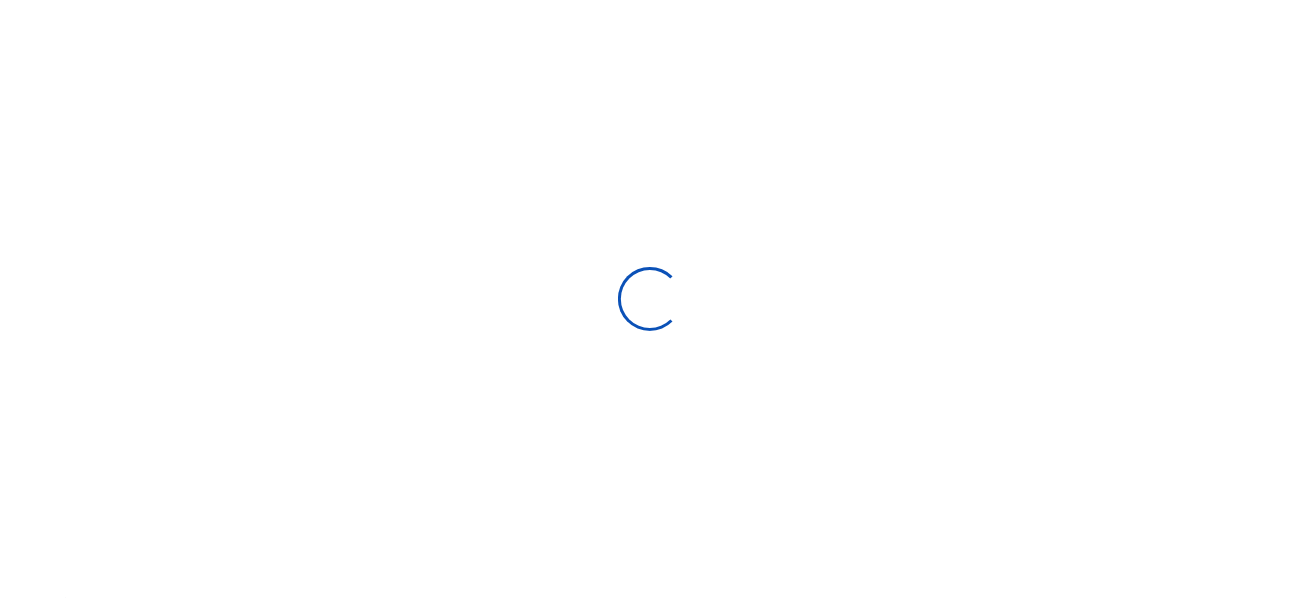 type on "07/03/2025 - 08/01/2025" 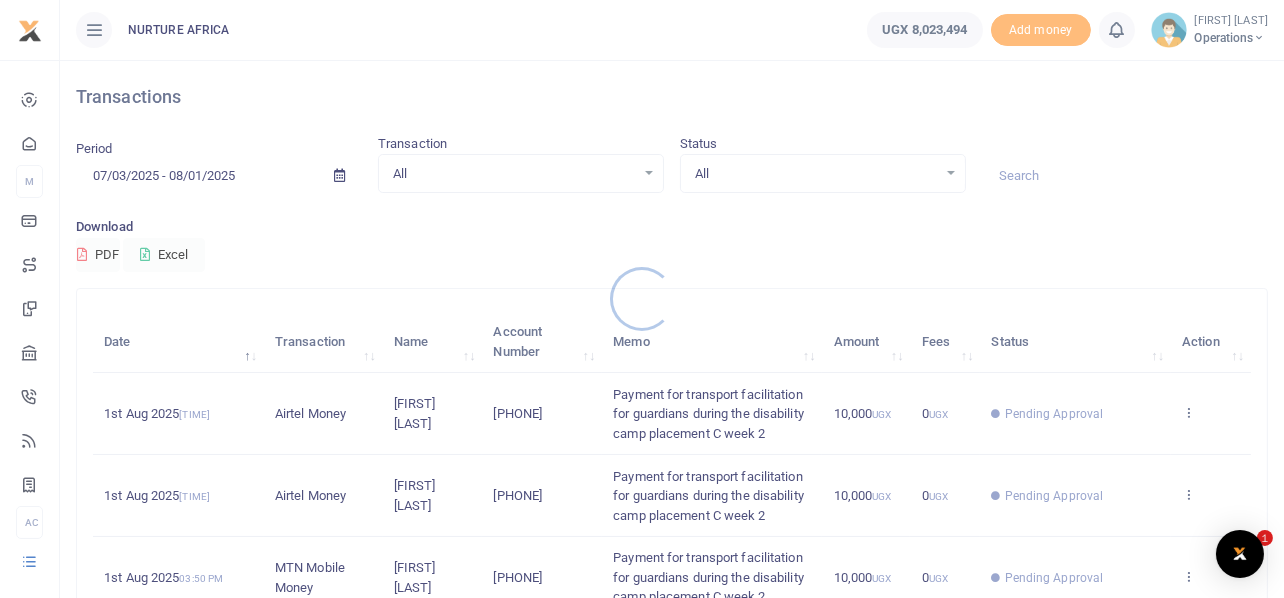 scroll, scrollTop: 79, scrollLeft: 0, axis: vertical 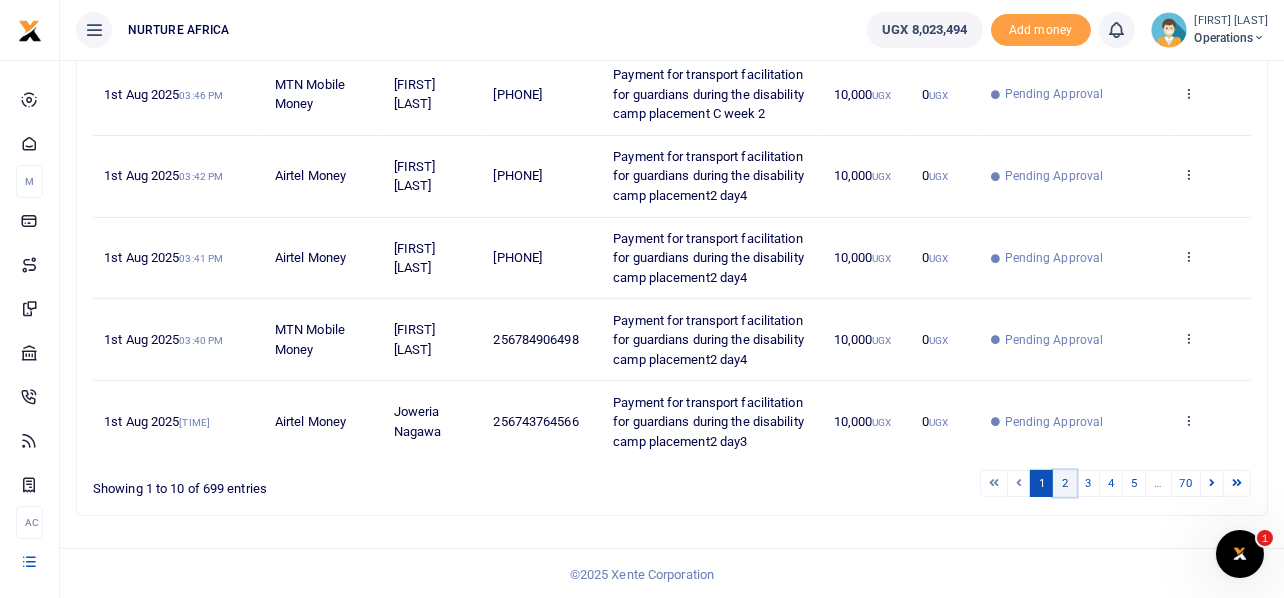 click on "2" at bounding box center [1065, 483] 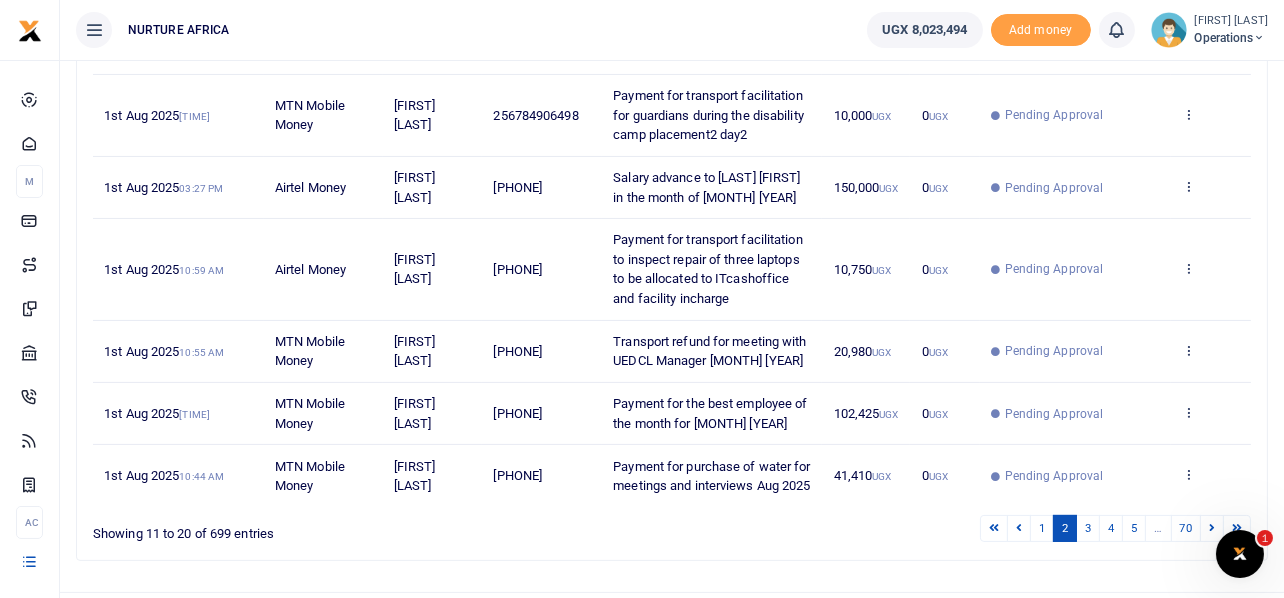 scroll, scrollTop: 591, scrollLeft: 0, axis: vertical 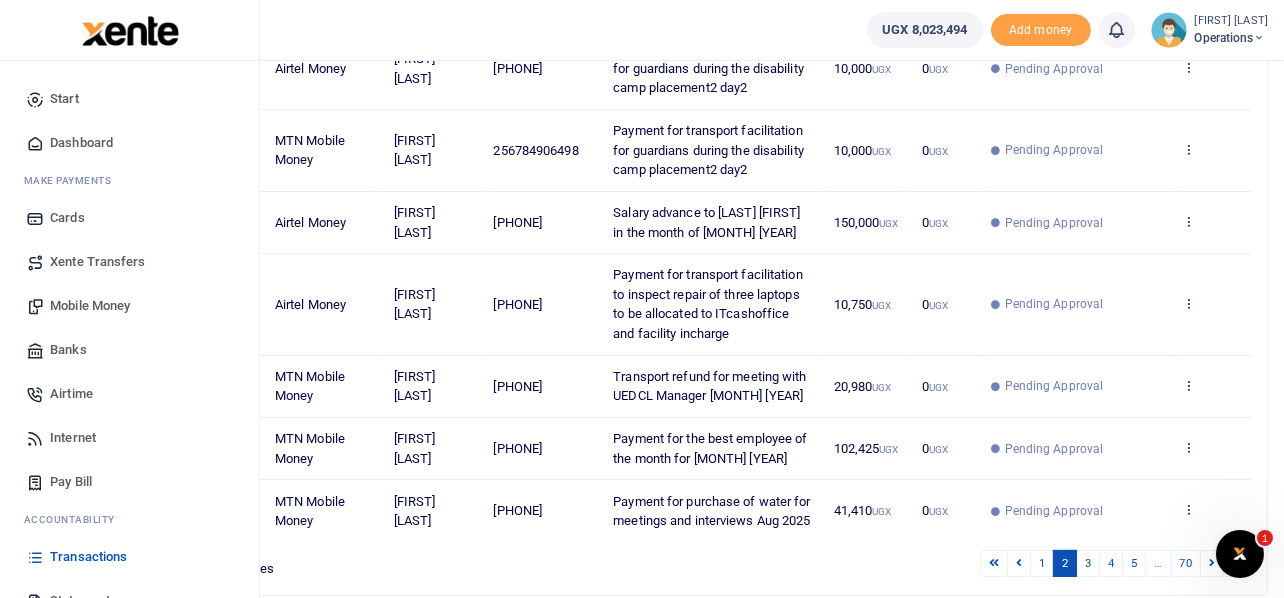 click on "Mobile Money" at bounding box center [90, 306] 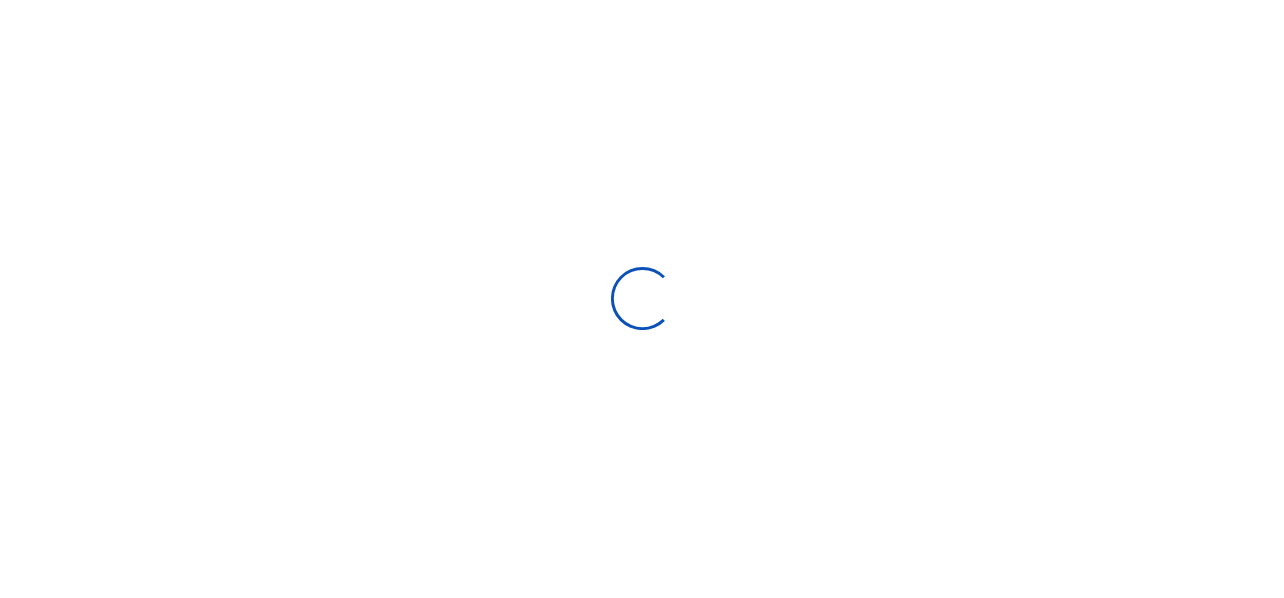 scroll, scrollTop: 0, scrollLeft: 0, axis: both 